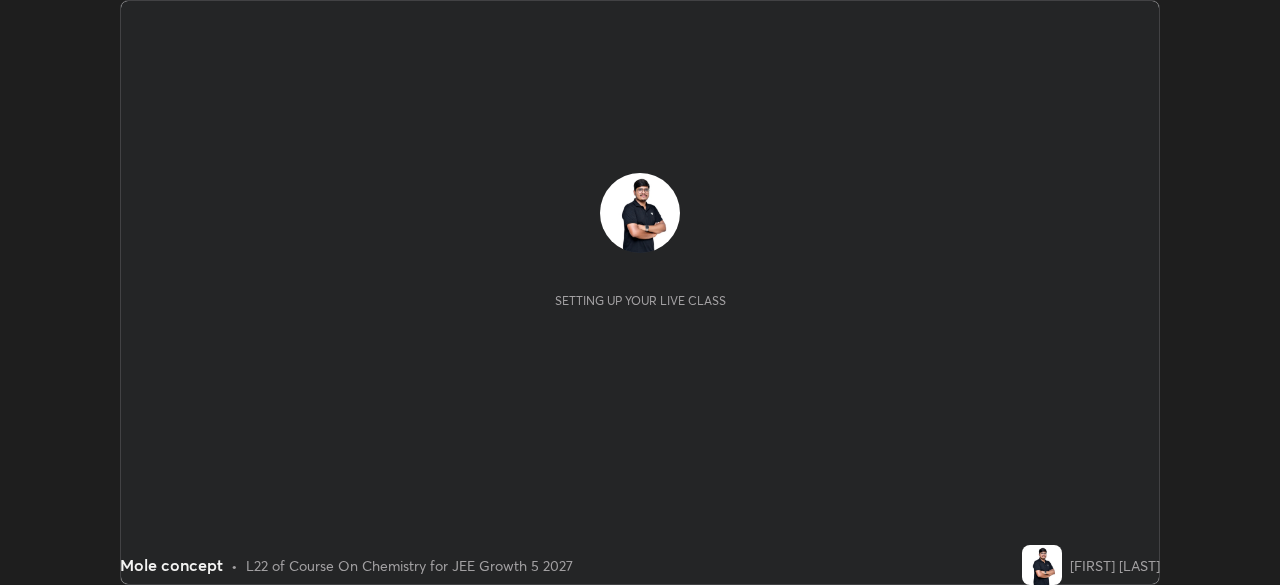 scroll, scrollTop: 0, scrollLeft: 0, axis: both 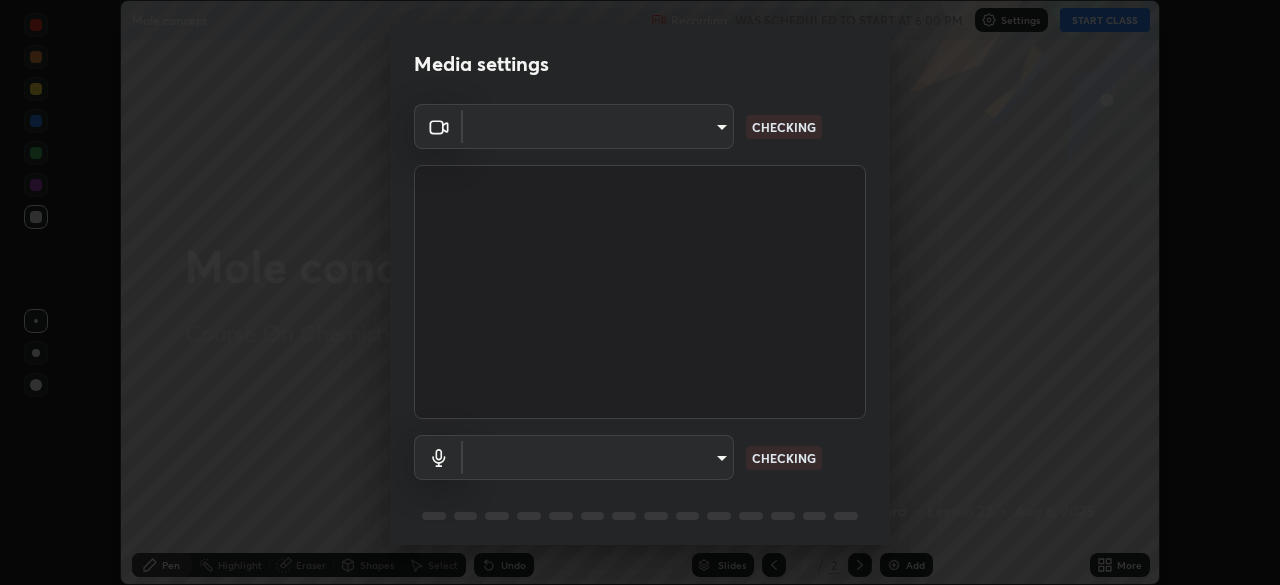 type on "5402053dac797fbd6203b9055fefd71c8703e877445e1219393e3e645ba4b0f2" 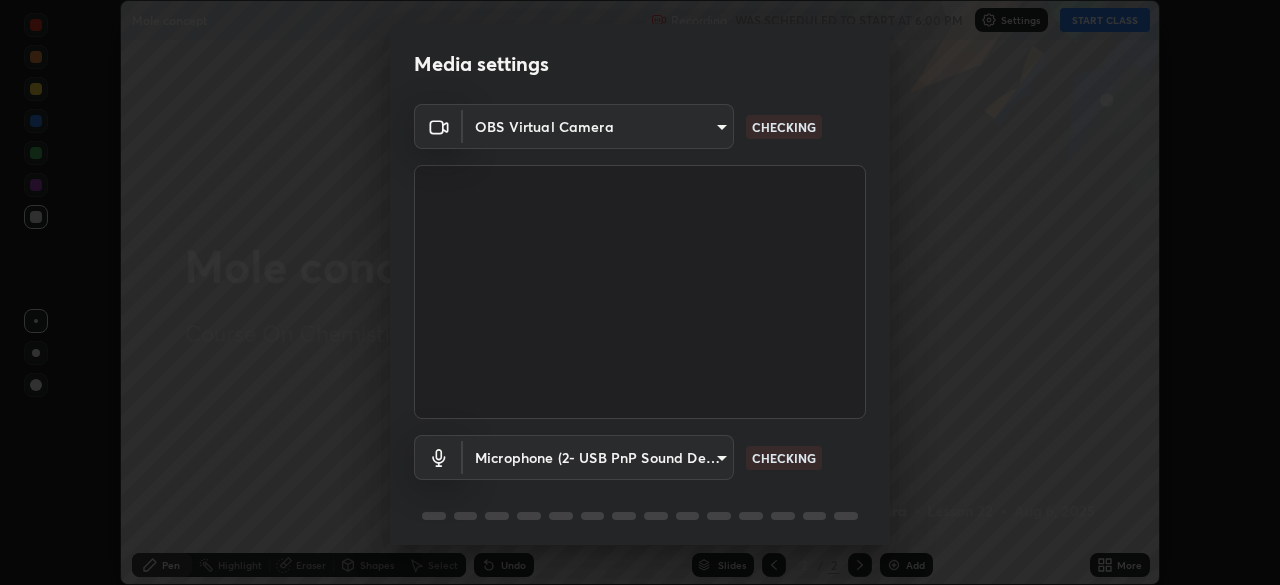 click on "Erase all Mole concept Recording WAS SCHEDULED TO START AT  6:00 PM Settings START CLASS Setting up your live class Mole concept • L22 of Course On Chemistry for JEE Growth 5 2027 [FIRST] [LAST] Pen Highlight Eraser Shapes Select Undo Slides 2 / 2 Add More No doubts shared Encourage your learners to ask a doubt for better clarity Report an issue Reason for reporting Buffering Chat not working Audio - Video sync issue Educator video quality low ​ Attach an image Report Media settings OBS Virtual Camera [HASH] CHECKING Microphone (2- USB PnP Sound Device) [HASH] CHECKING 1 / 5 Next" at bounding box center [640, 292] 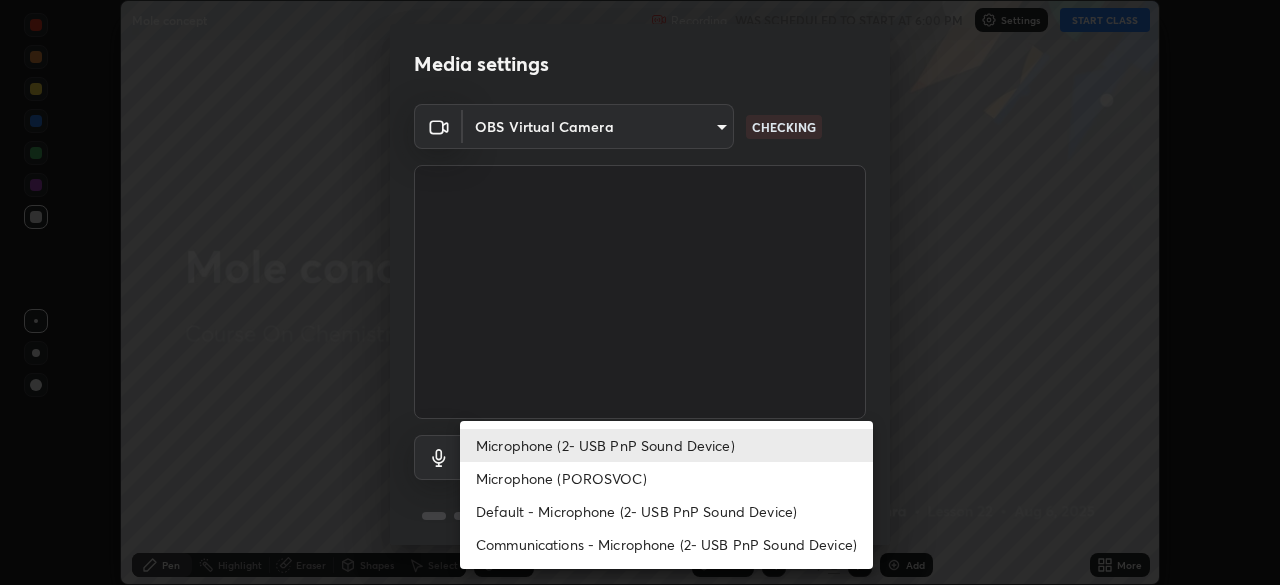 click on "Microphone (POROSVOC)" at bounding box center (666, 478) 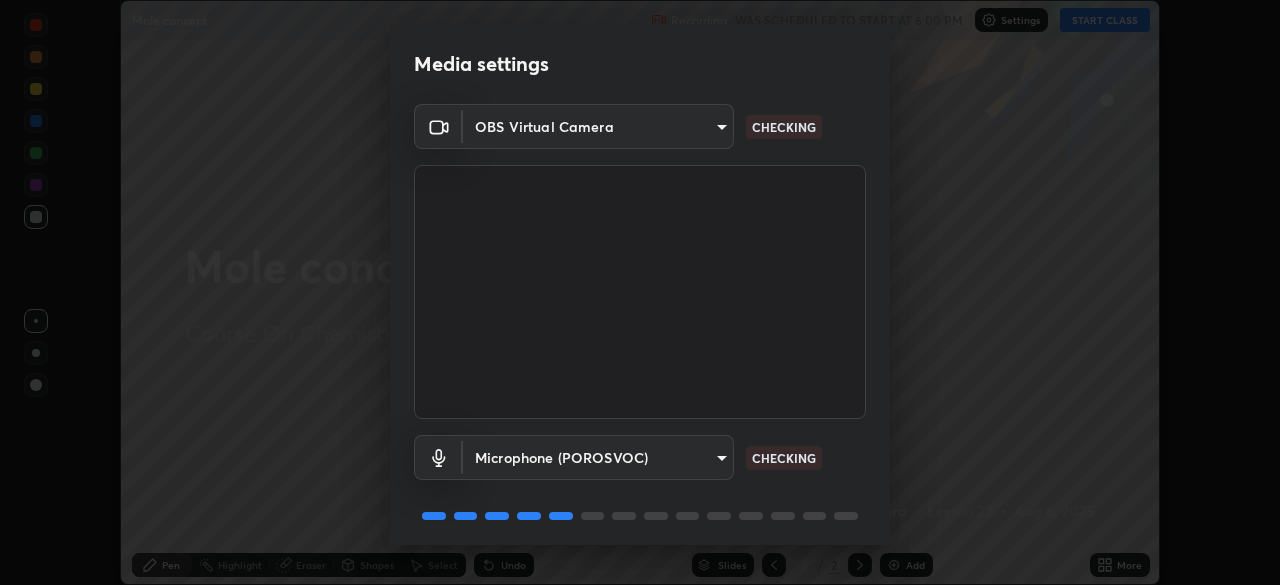 click on "Erase all Mole concept Recording WAS SCHEDULED TO START AT  6:00 PM Settings START CLASS Setting up your live class Mole concept • L22 of Course On Chemistry for JEE Growth 5 2027 [FIRST] [LAST] Pen Highlight Eraser Shapes Select Undo Slides 2 / 2 Add More No doubts shared Encourage your learners to ask a doubt for better clarity Report an issue Reason for reporting Buffering Chat not working Audio - Video sync issue Educator video quality low ​ Attach an image Report Media settings OBS Virtual Camera [HASH] CHECKING Microphone (POROSVOC) [HASH] CHECKING 1 / 5 Next" at bounding box center [640, 292] 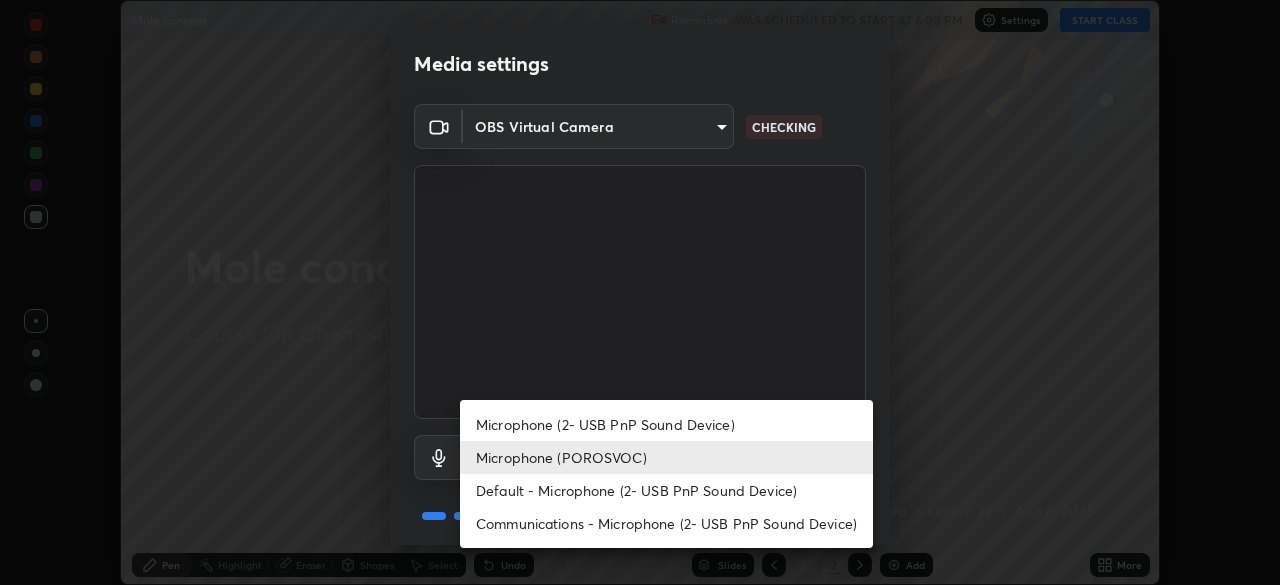 click on "Default - Microphone (2- USB PnP Sound Device)" at bounding box center [666, 490] 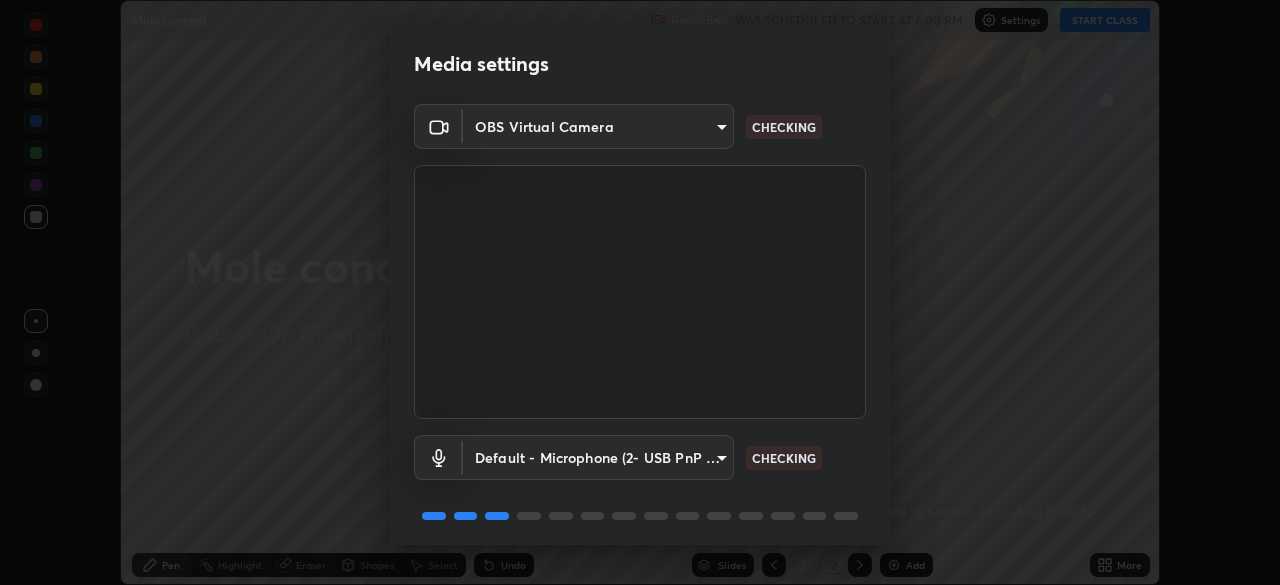 scroll, scrollTop: 71, scrollLeft: 0, axis: vertical 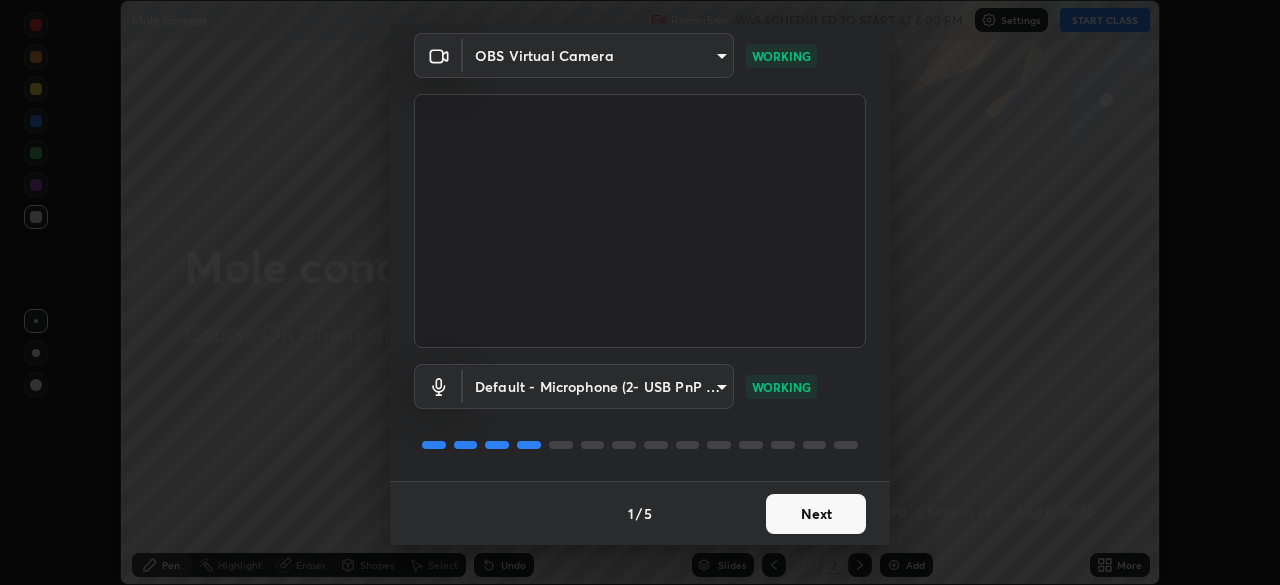 click on "Next" at bounding box center [816, 514] 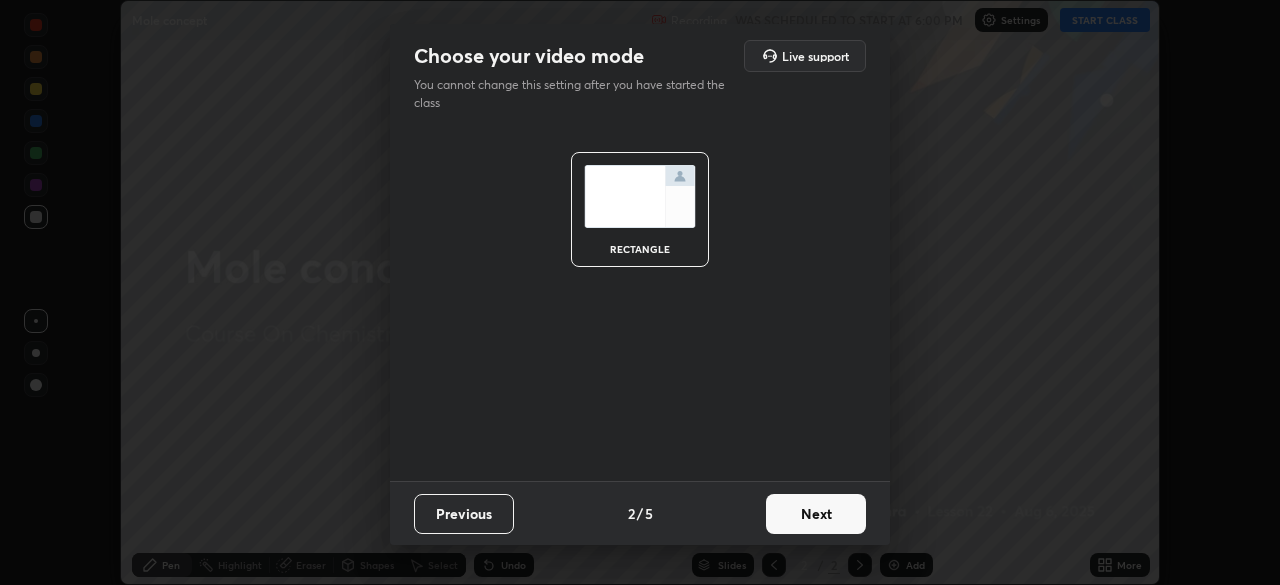 scroll, scrollTop: 0, scrollLeft: 0, axis: both 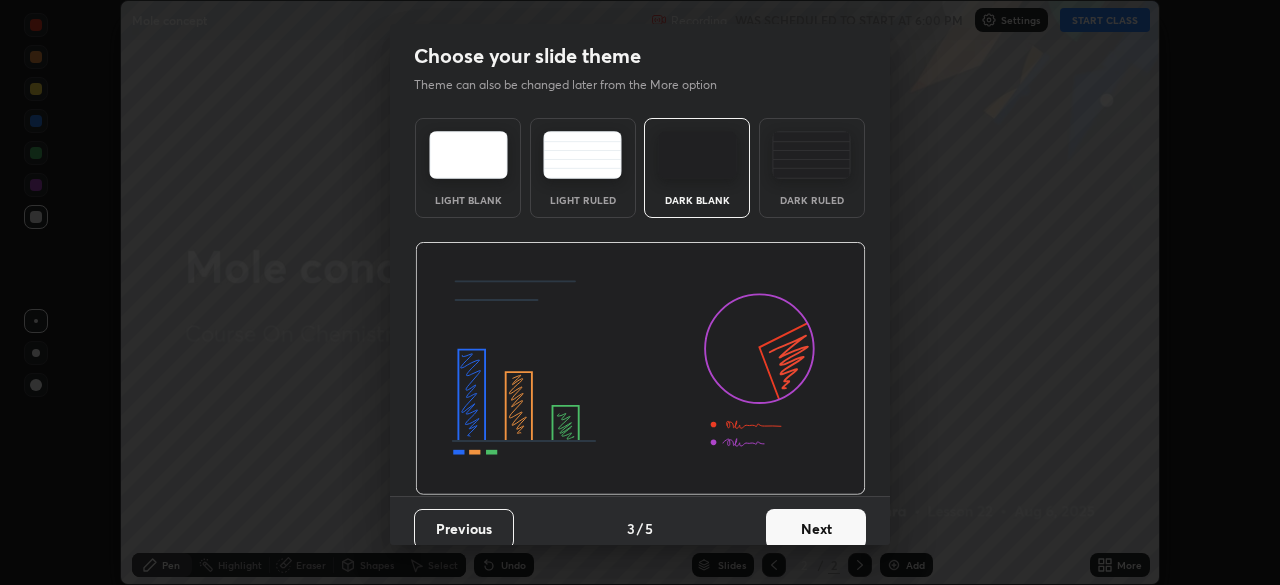 click on "Next" at bounding box center [816, 529] 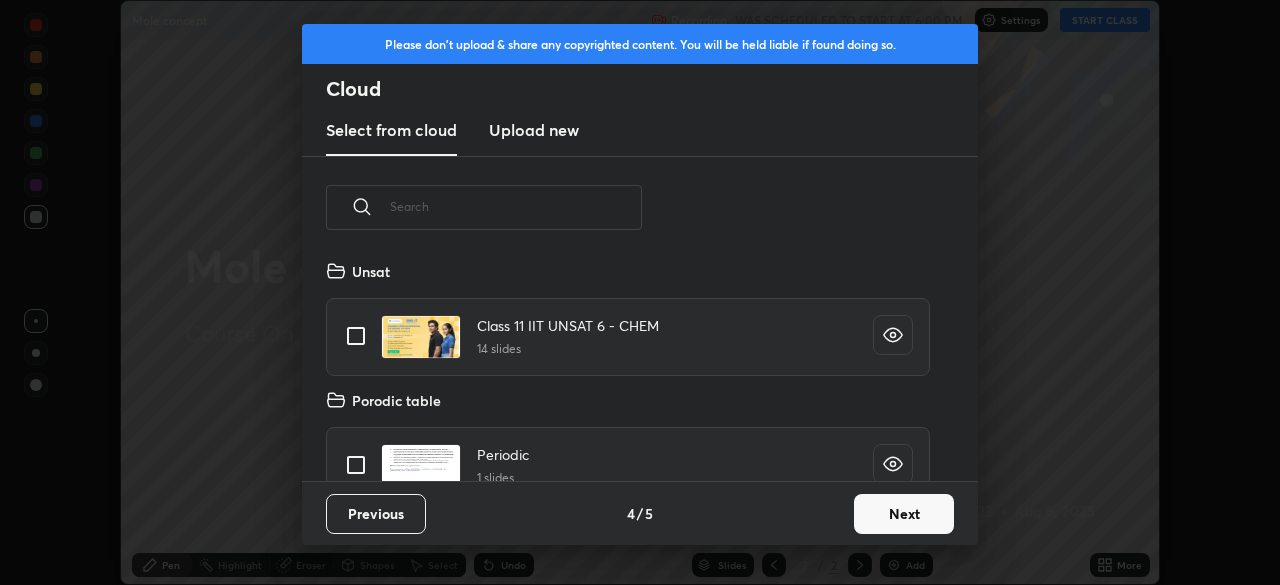 click on "Next" at bounding box center (904, 514) 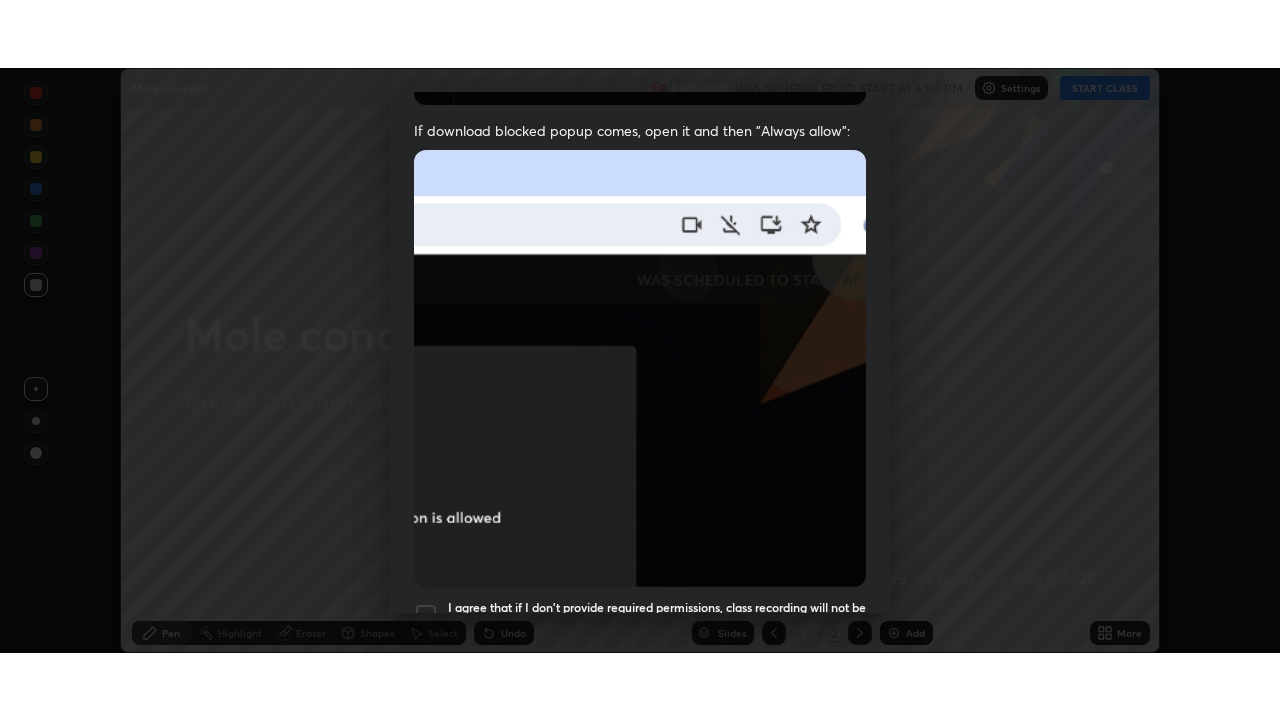 scroll, scrollTop: 479, scrollLeft: 0, axis: vertical 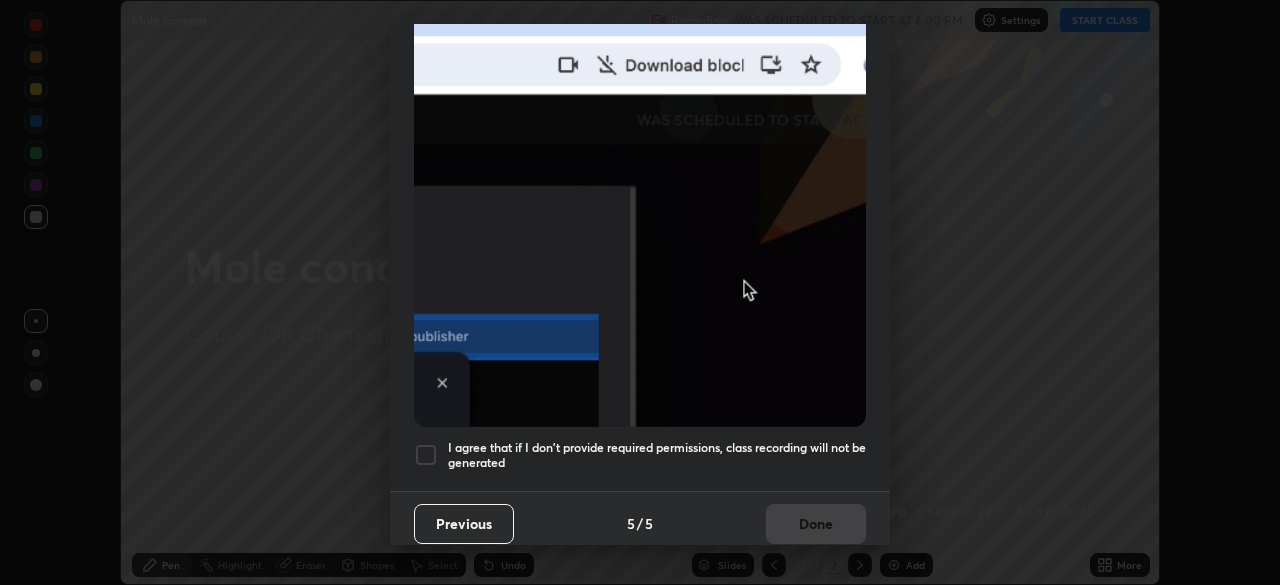 click at bounding box center (640, 208) 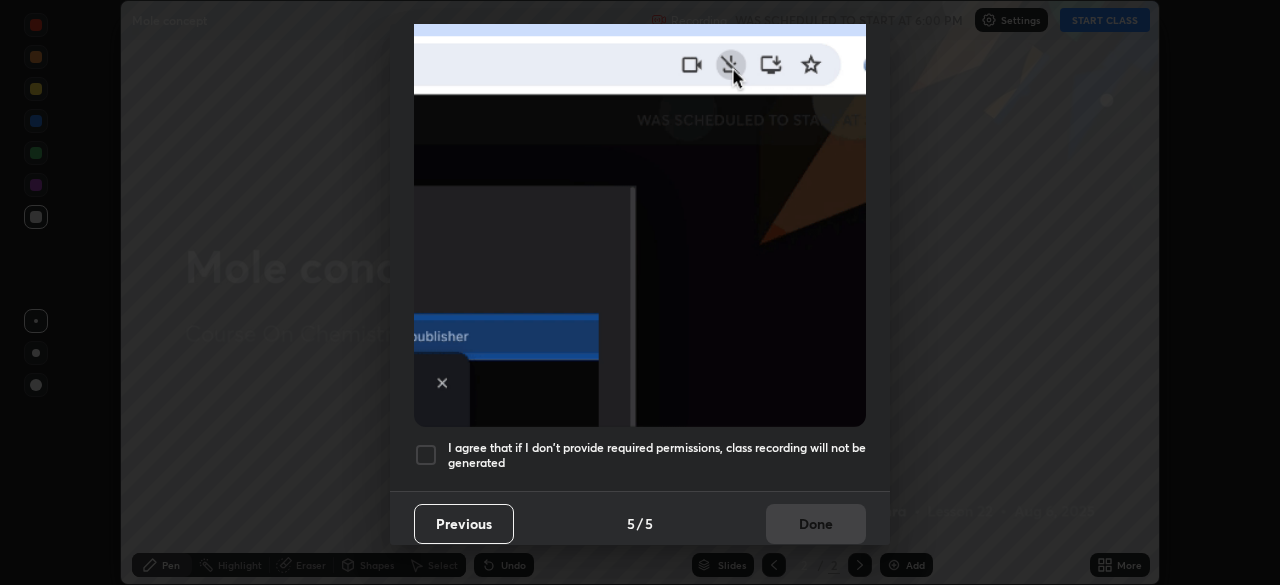 click on "I agree that if I don't provide required permissions, class recording will not be generated" at bounding box center (657, 455) 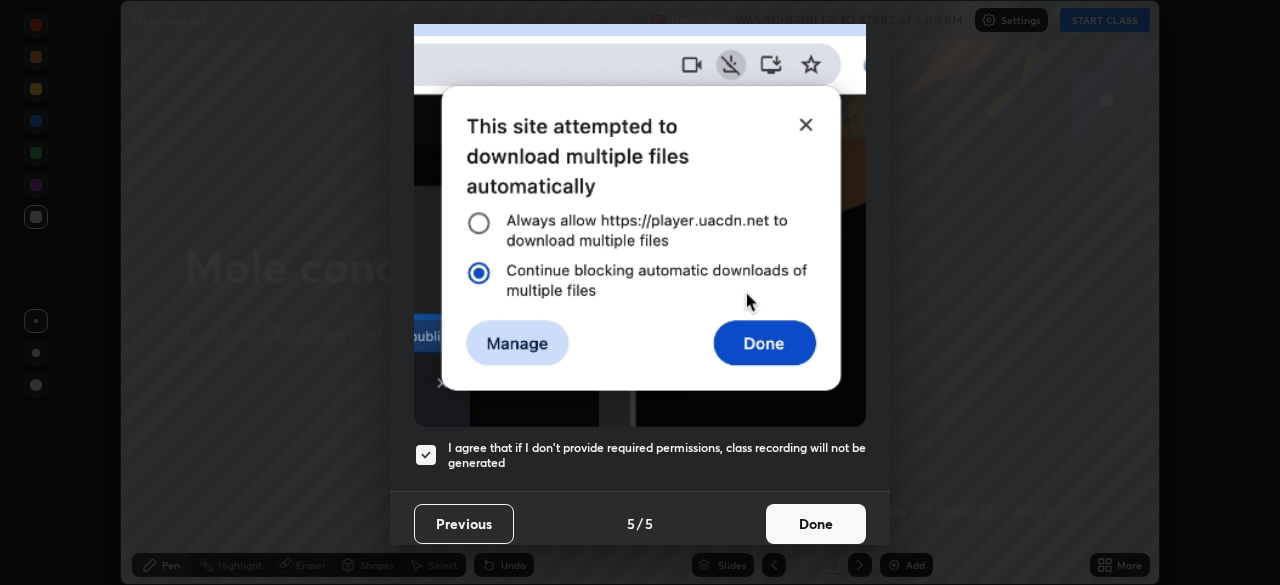click on "Done" at bounding box center (816, 524) 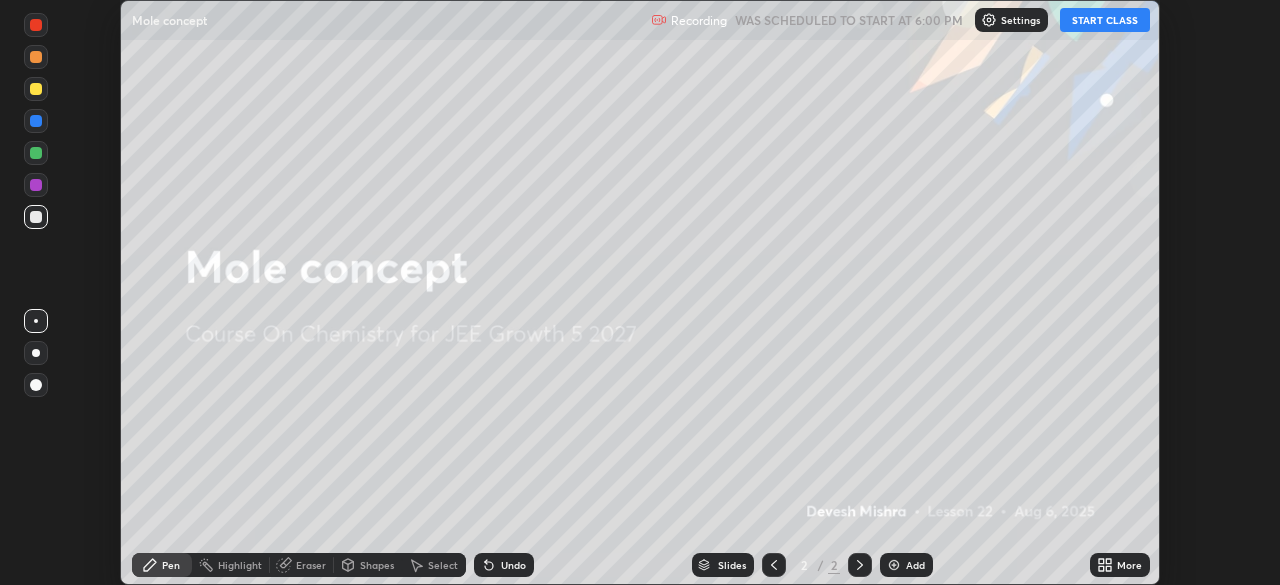 click on "START CLASS" at bounding box center (1105, 20) 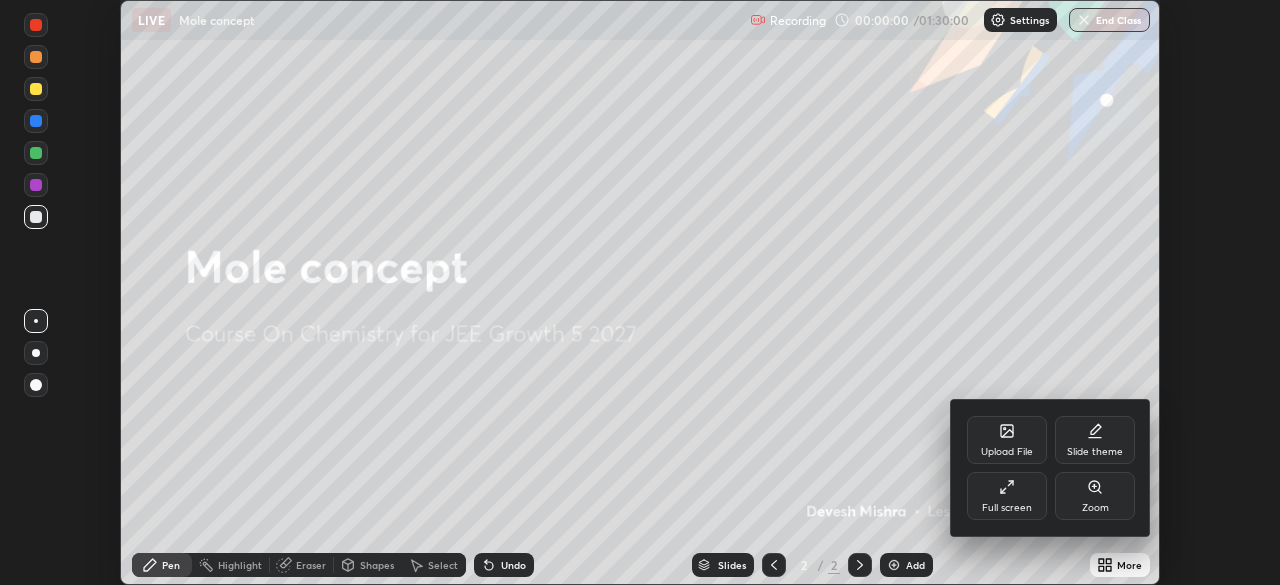 click on "Full screen" at bounding box center [1007, 496] 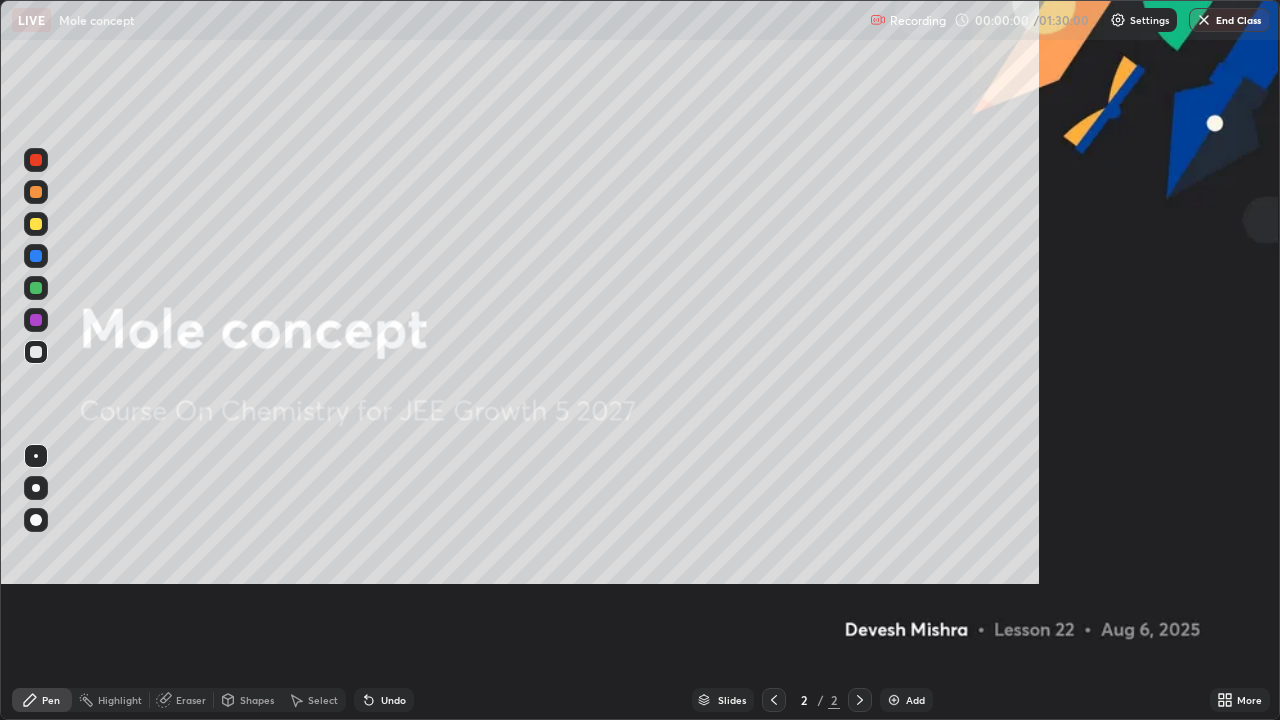 scroll, scrollTop: 99280, scrollLeft: 98720, axis: both 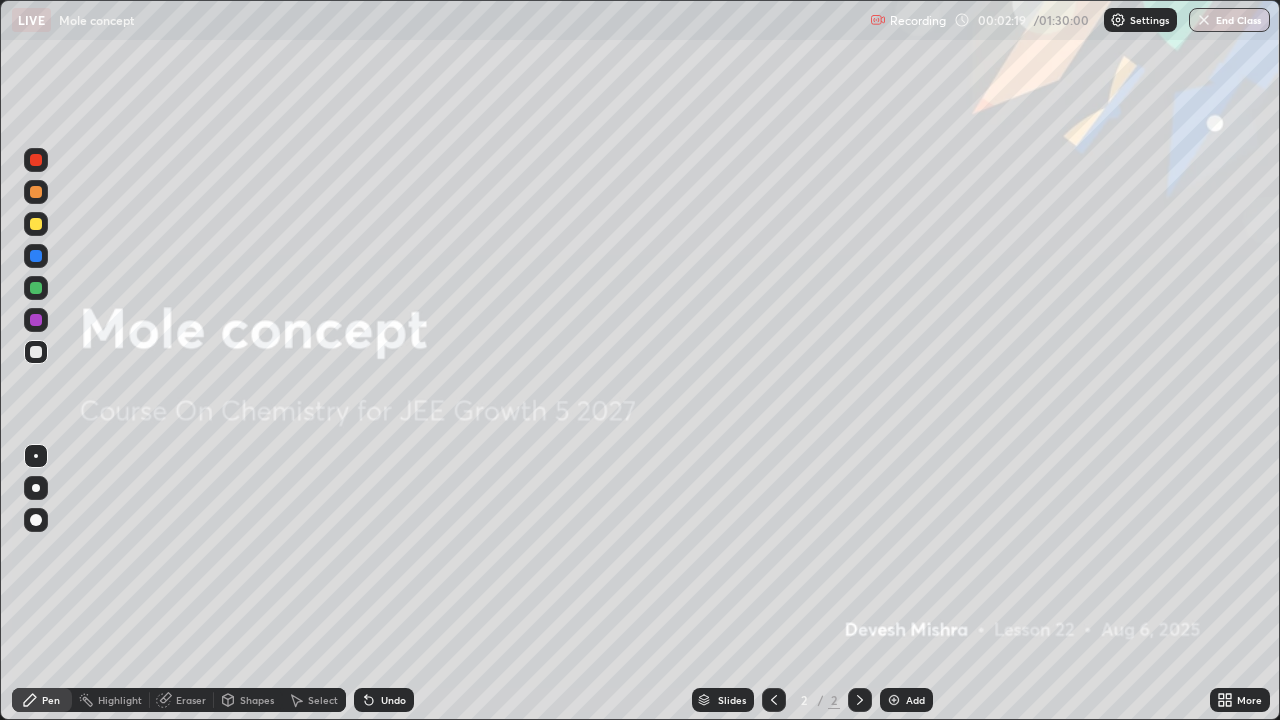 click 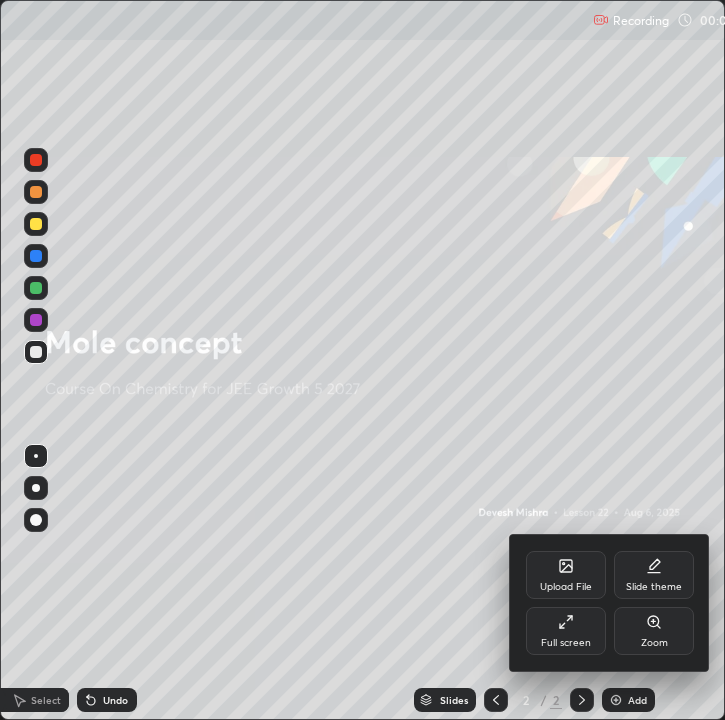 scroll, scrollTop: 720, scrollLeft: 725, axis: both 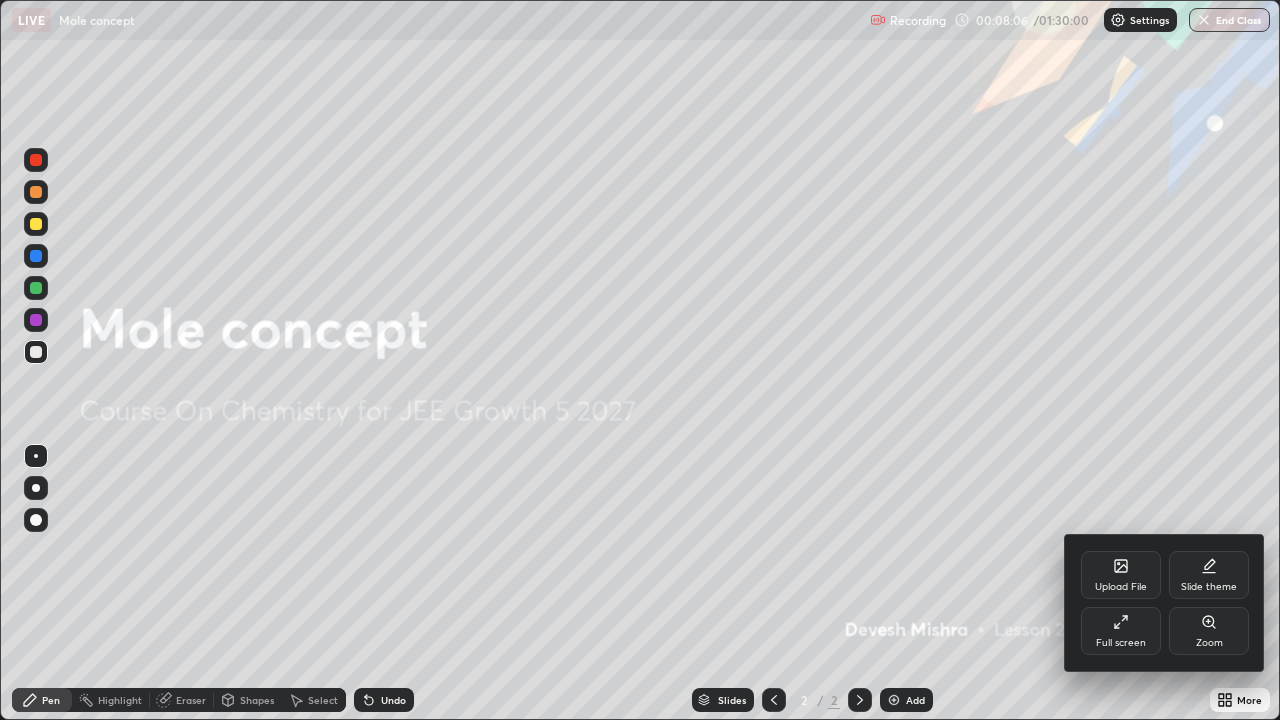 click at bounding box center [640, 360] 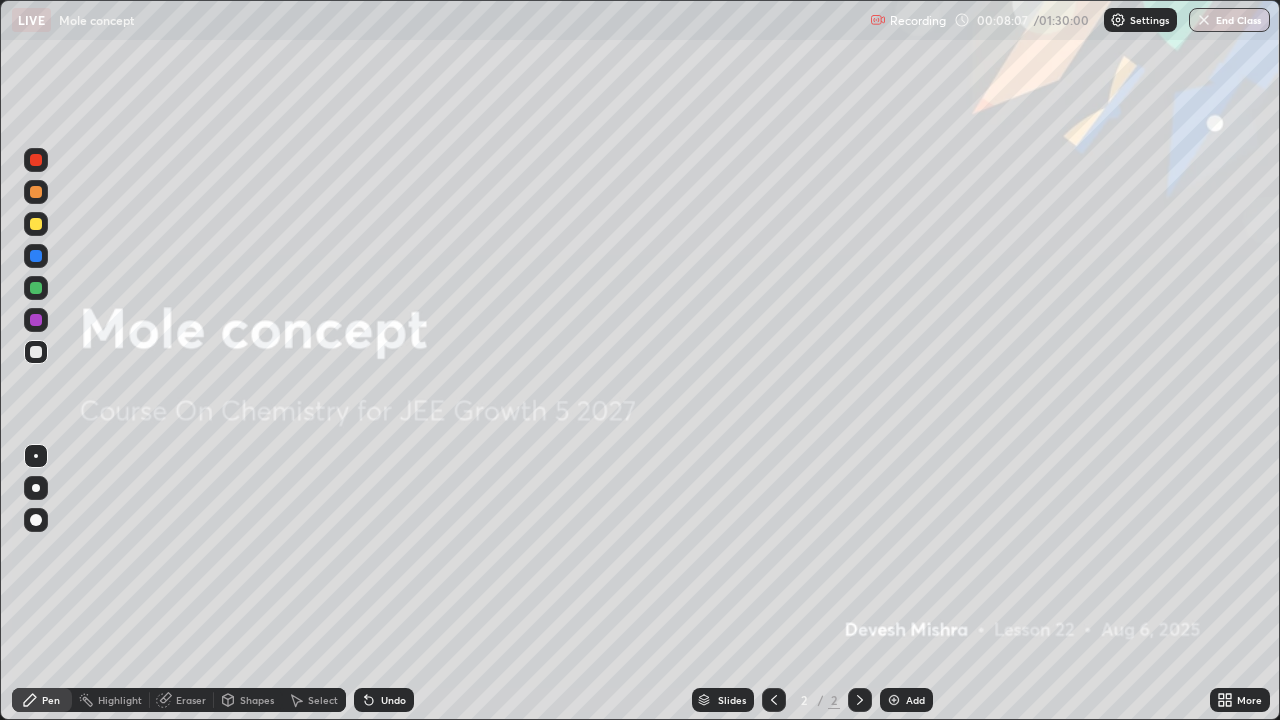click on "Add" at bounding box center (906, 700) 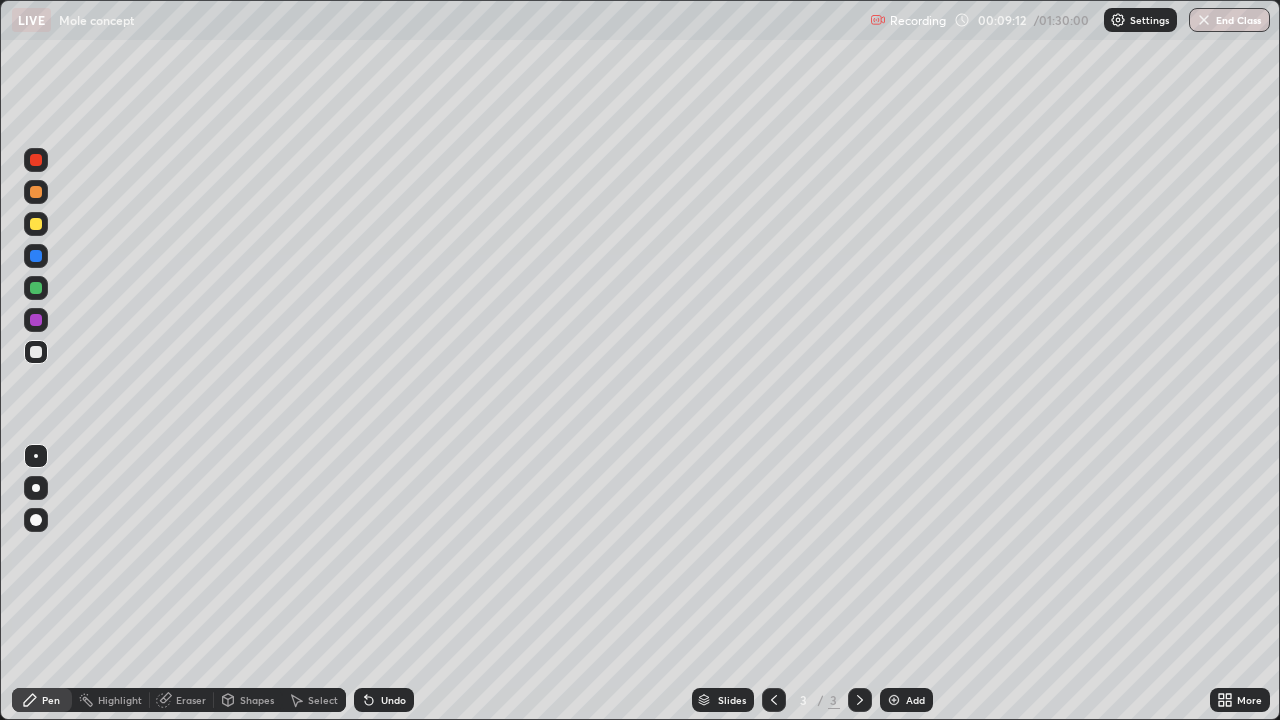 click at bounding box center [36, 288] 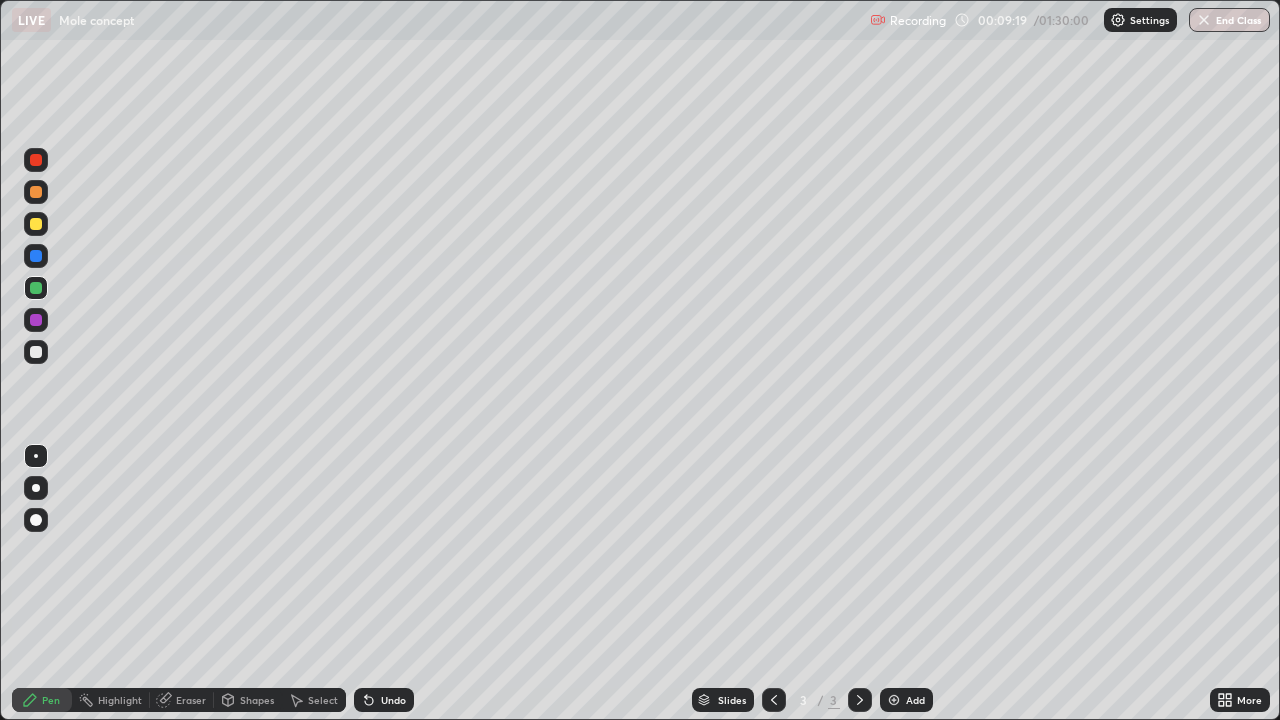 click at bounding box center (36, 320) 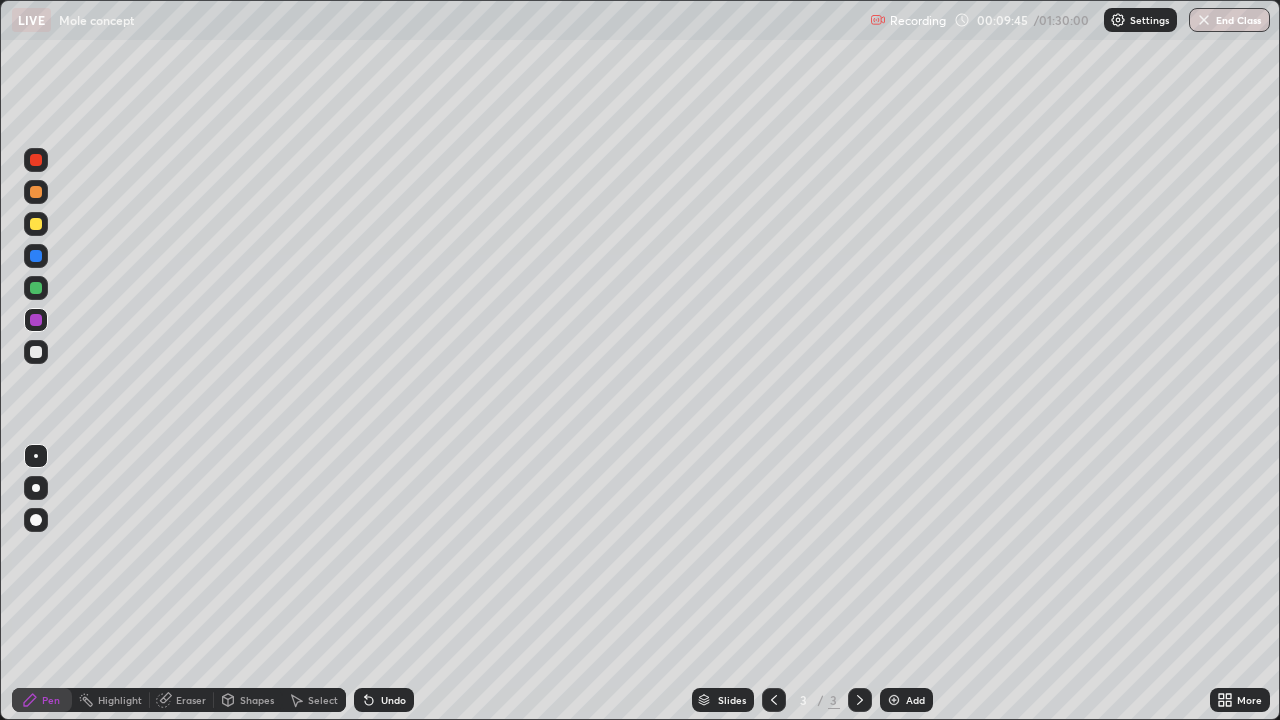click at bounding box center (36, 352) 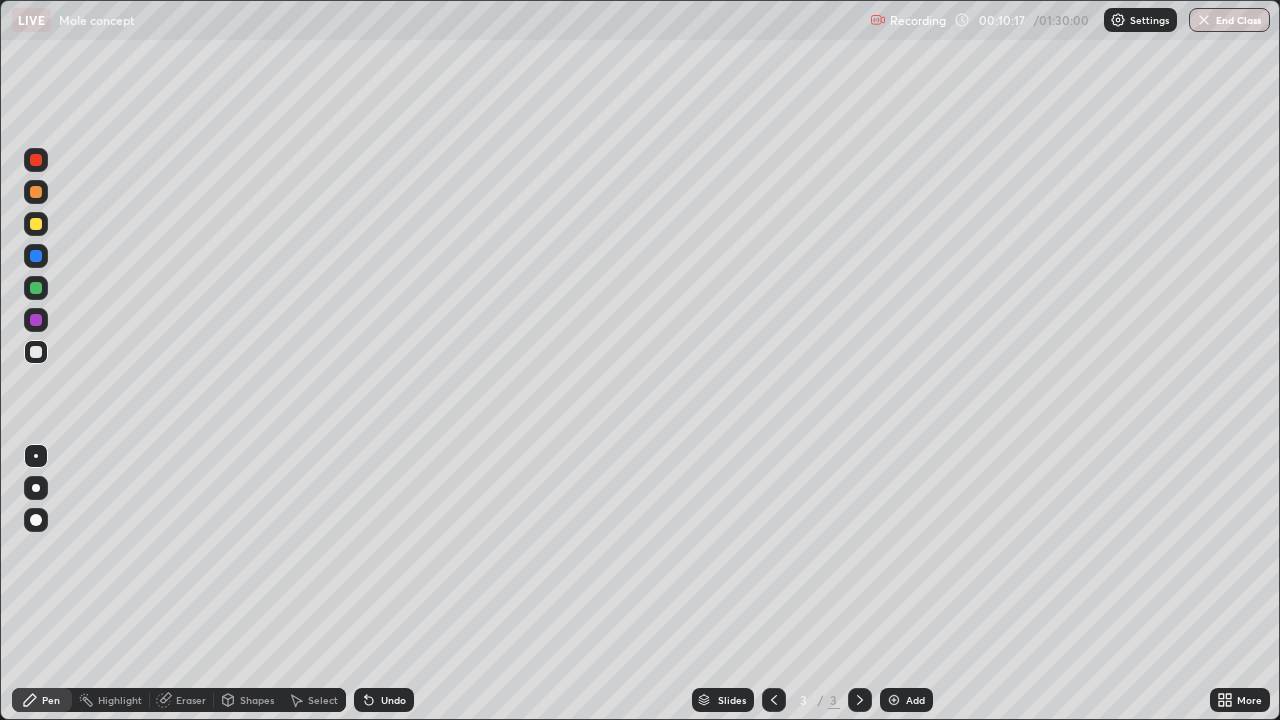 click at bounding box center (36, 320) 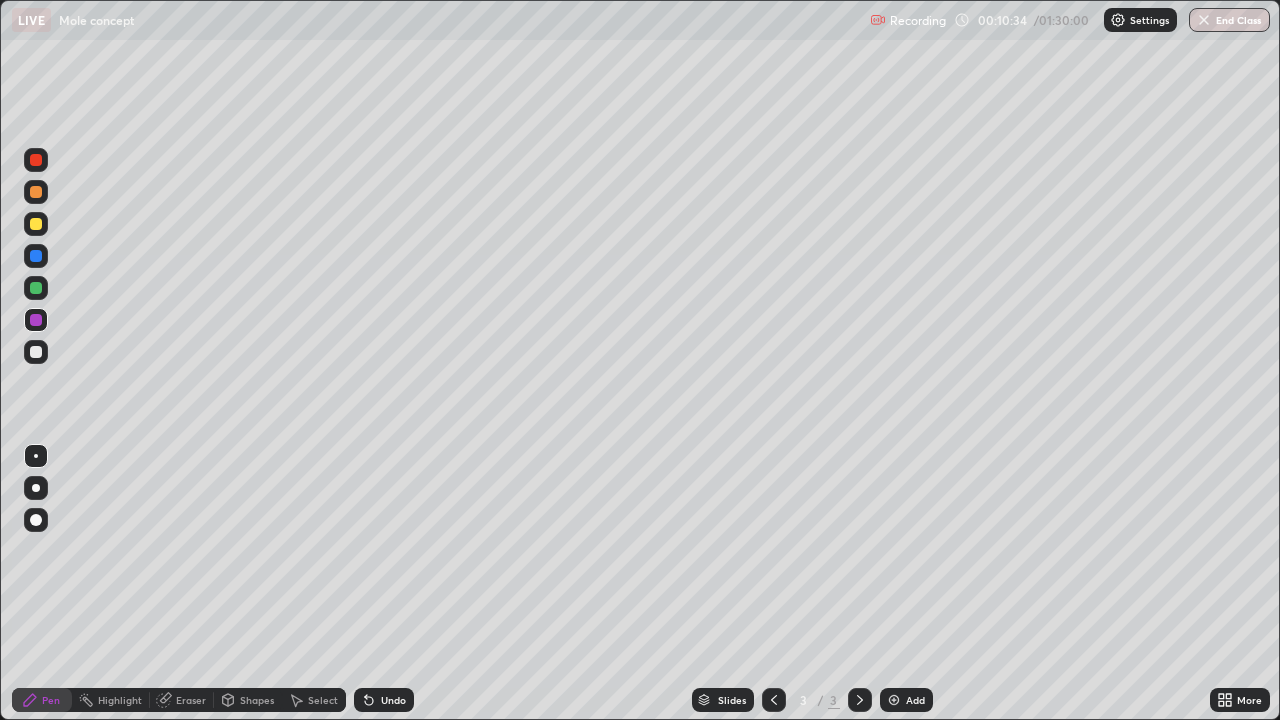 click at bounding box center [36, 288] 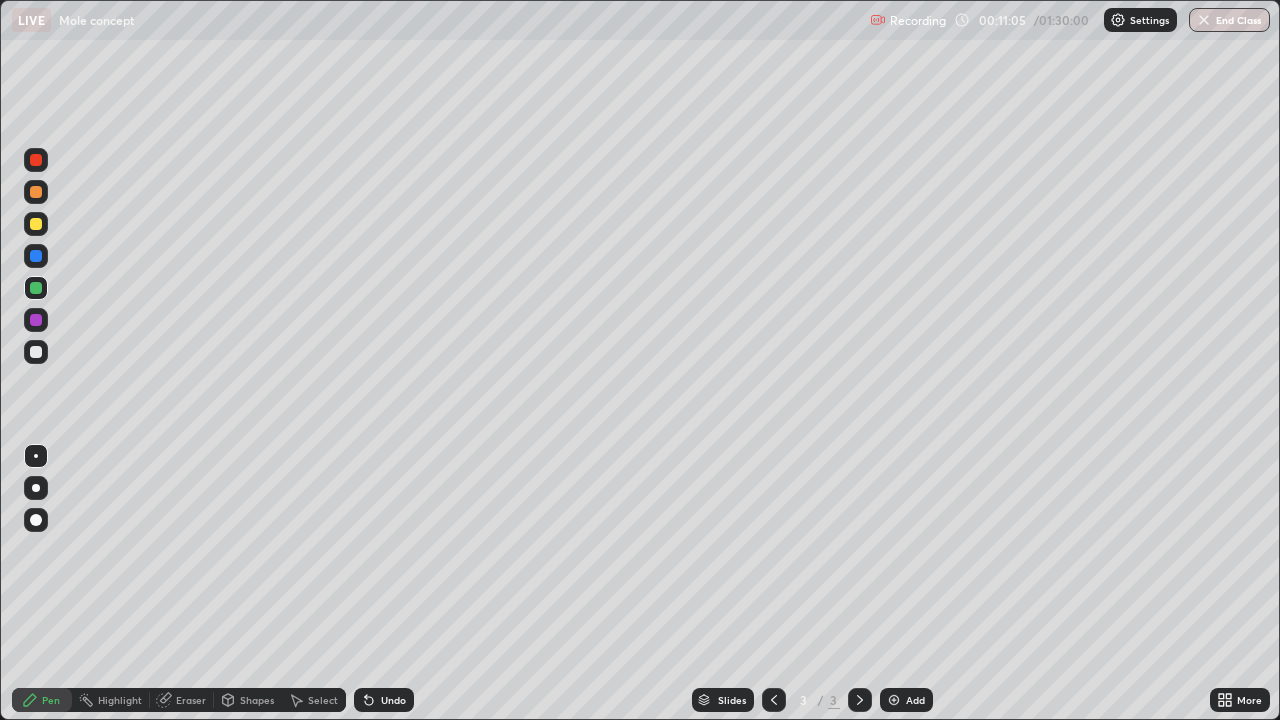 click at bounding box center (36, 352) 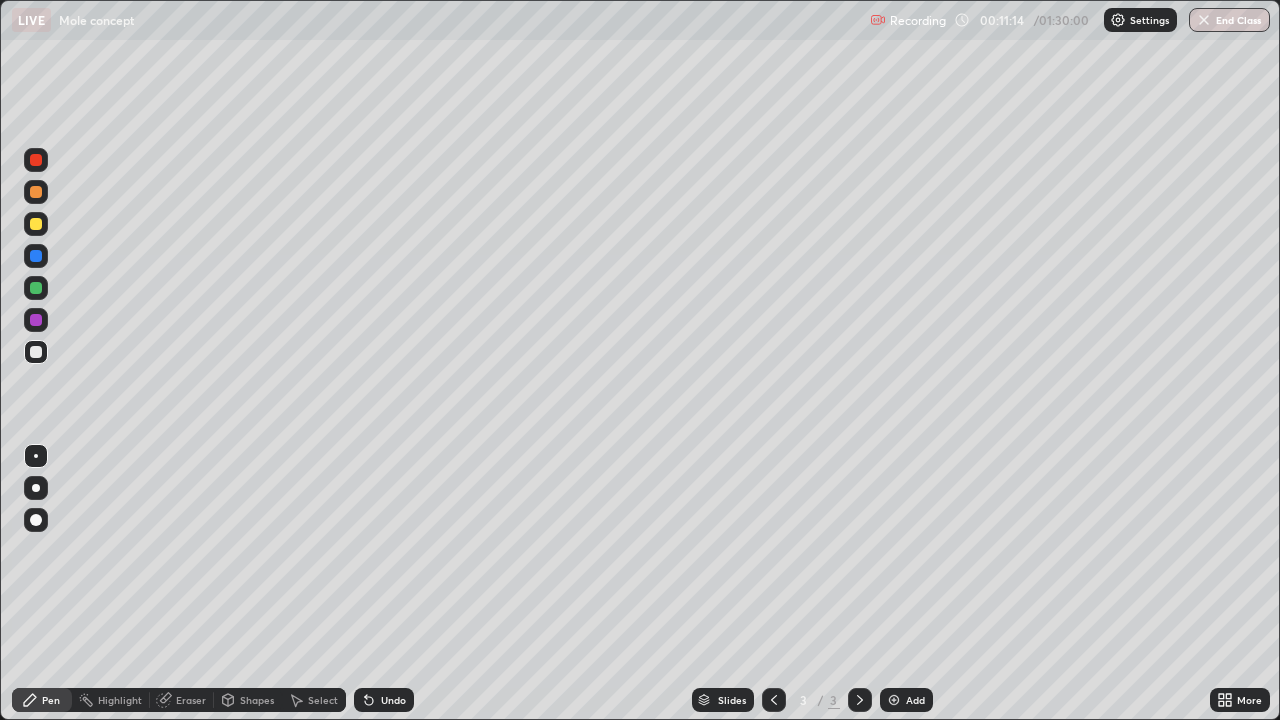 click 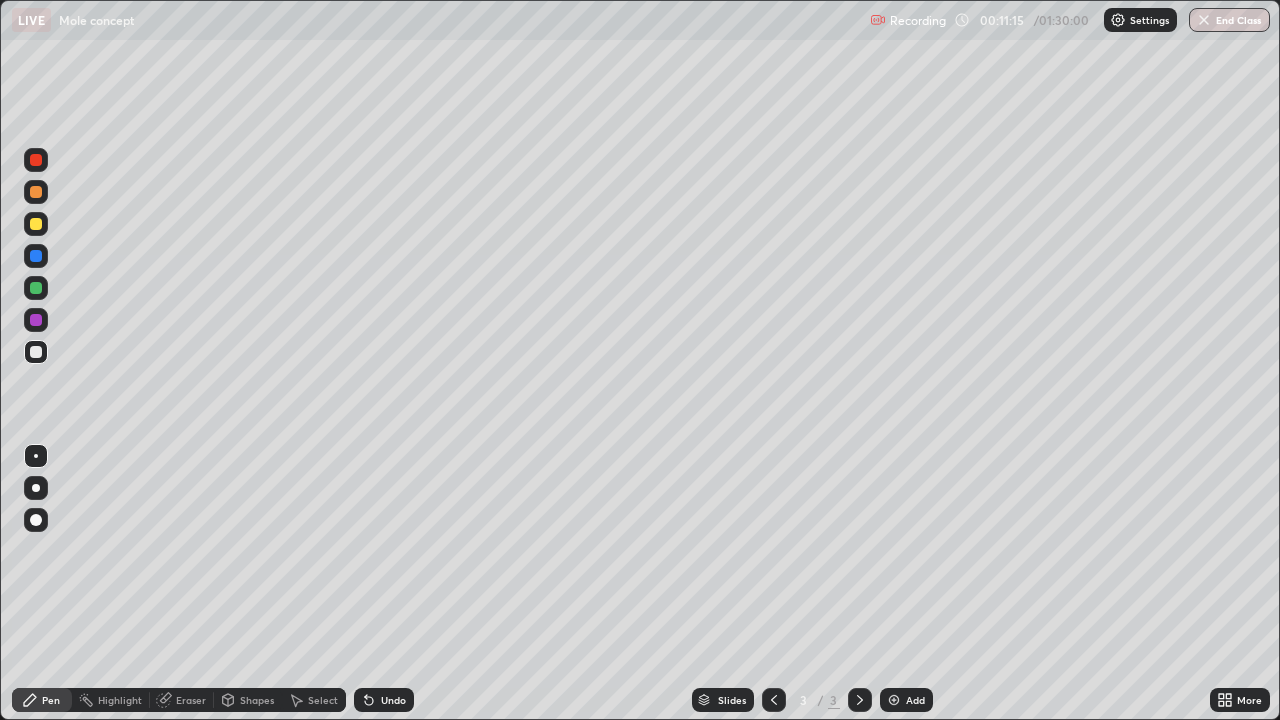 click 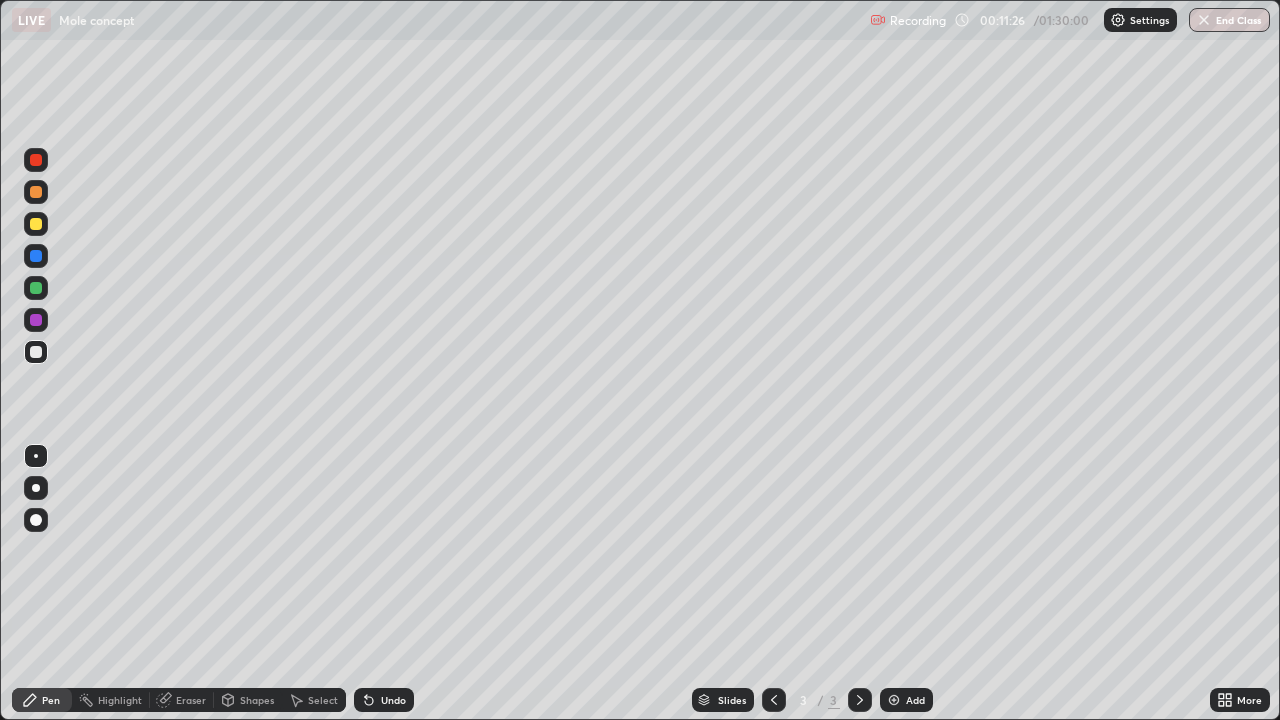 click at bounding box center [36, 288] 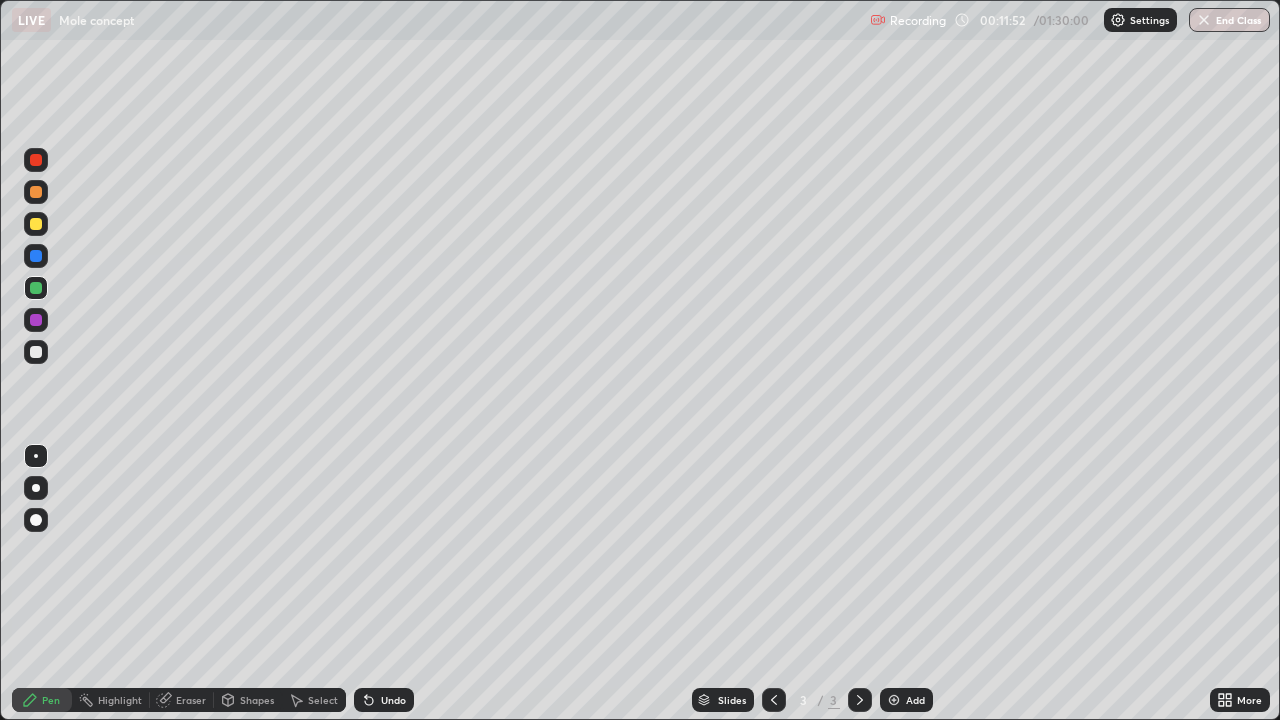 click on "Eraser" at bounding box center [182, 700] 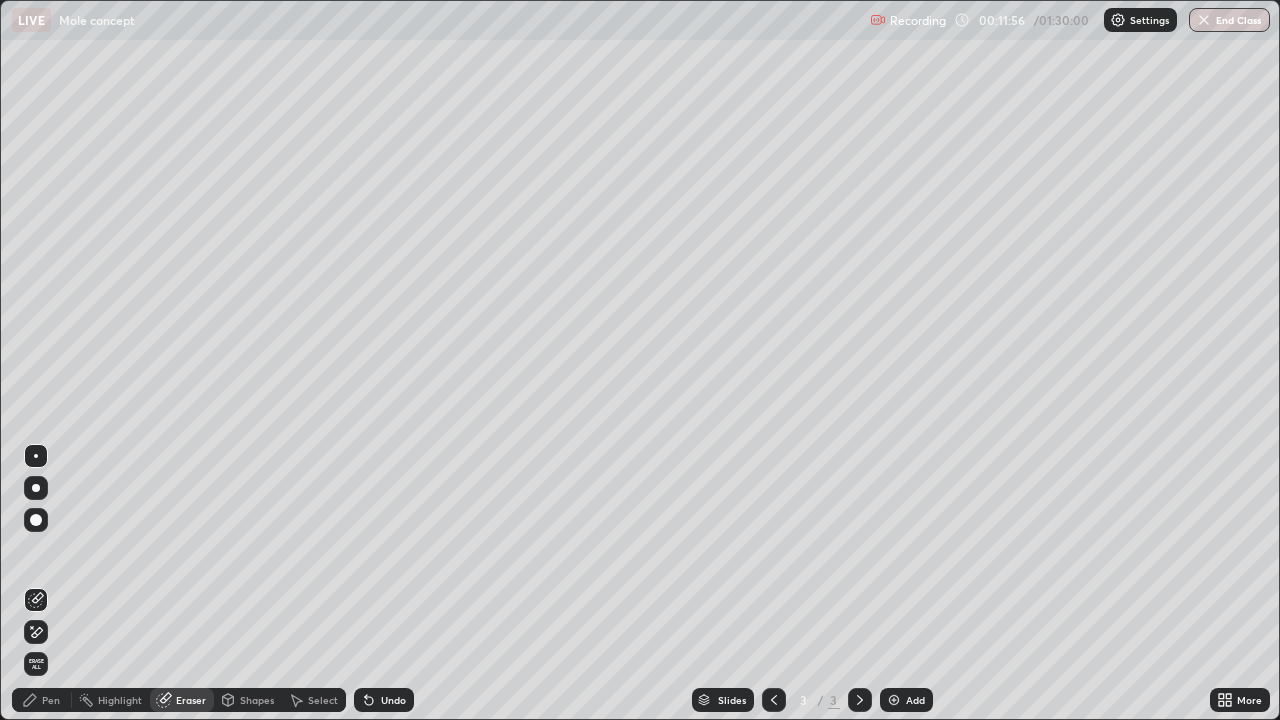 click on "Pen" at bounding box center [51, 700] 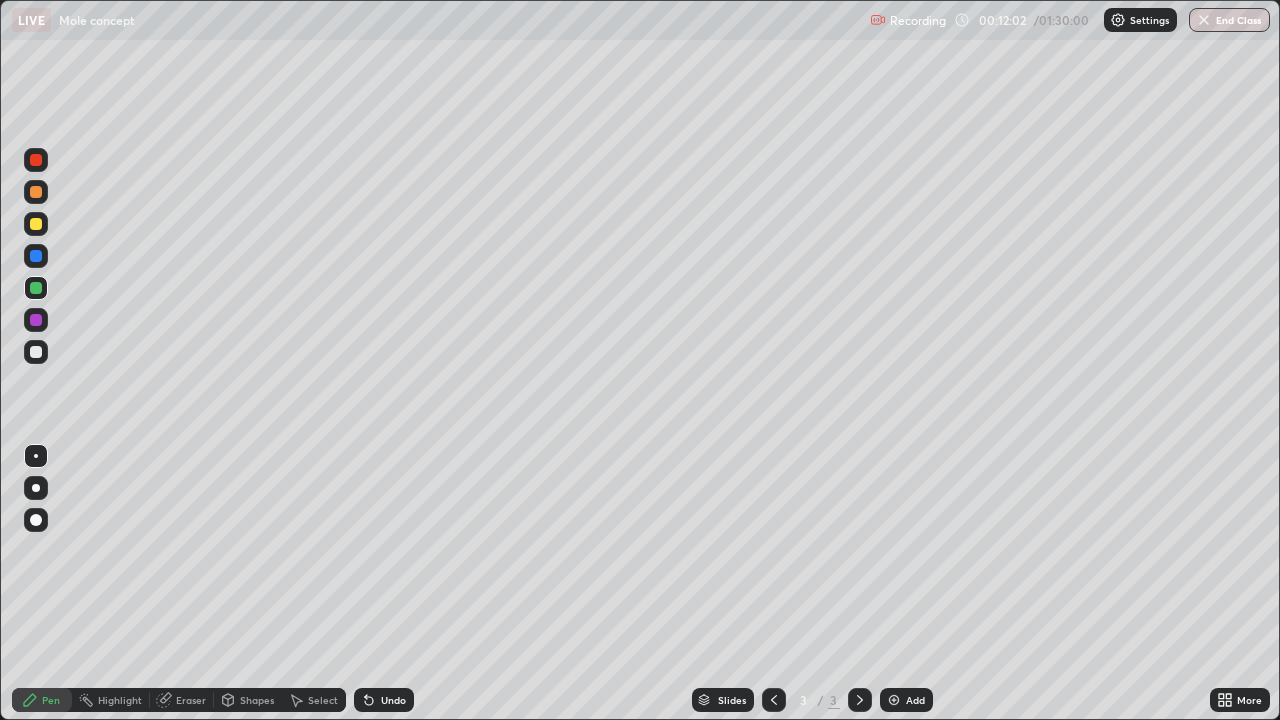 click at bounding box center [36, 320] 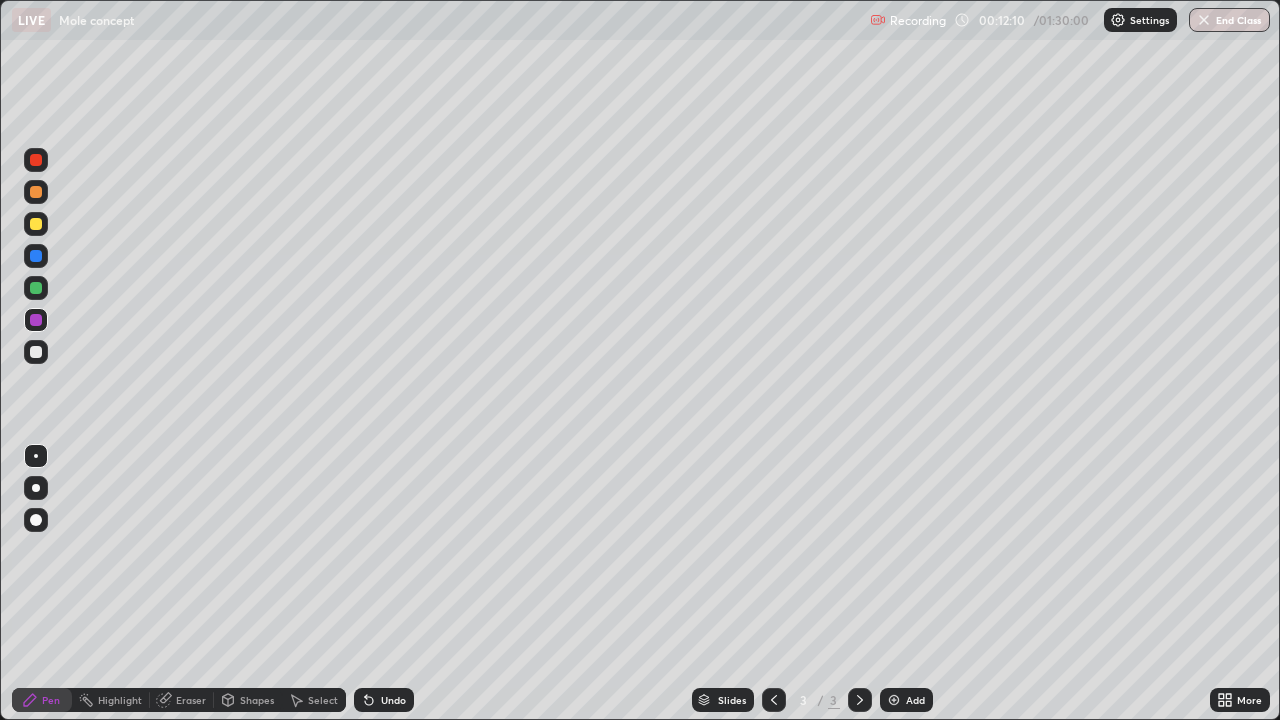 click at bounding box center [36, 256] 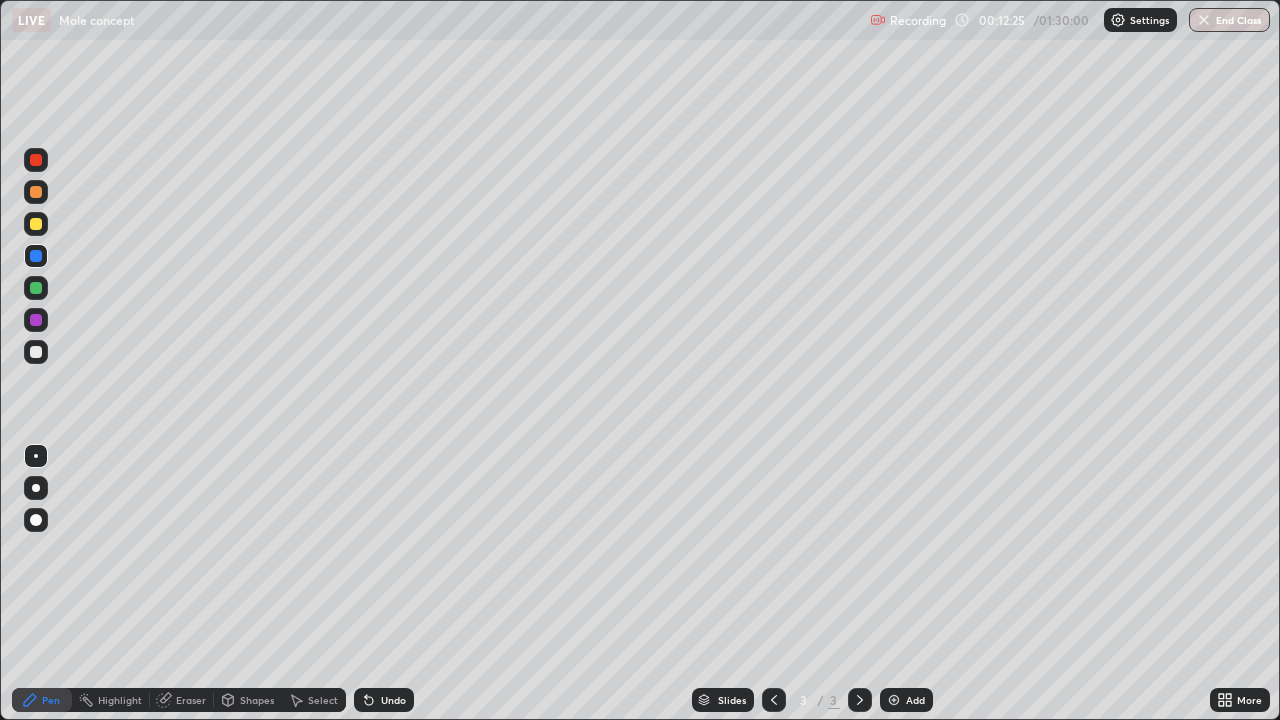 click at bounding box center [36, 160] 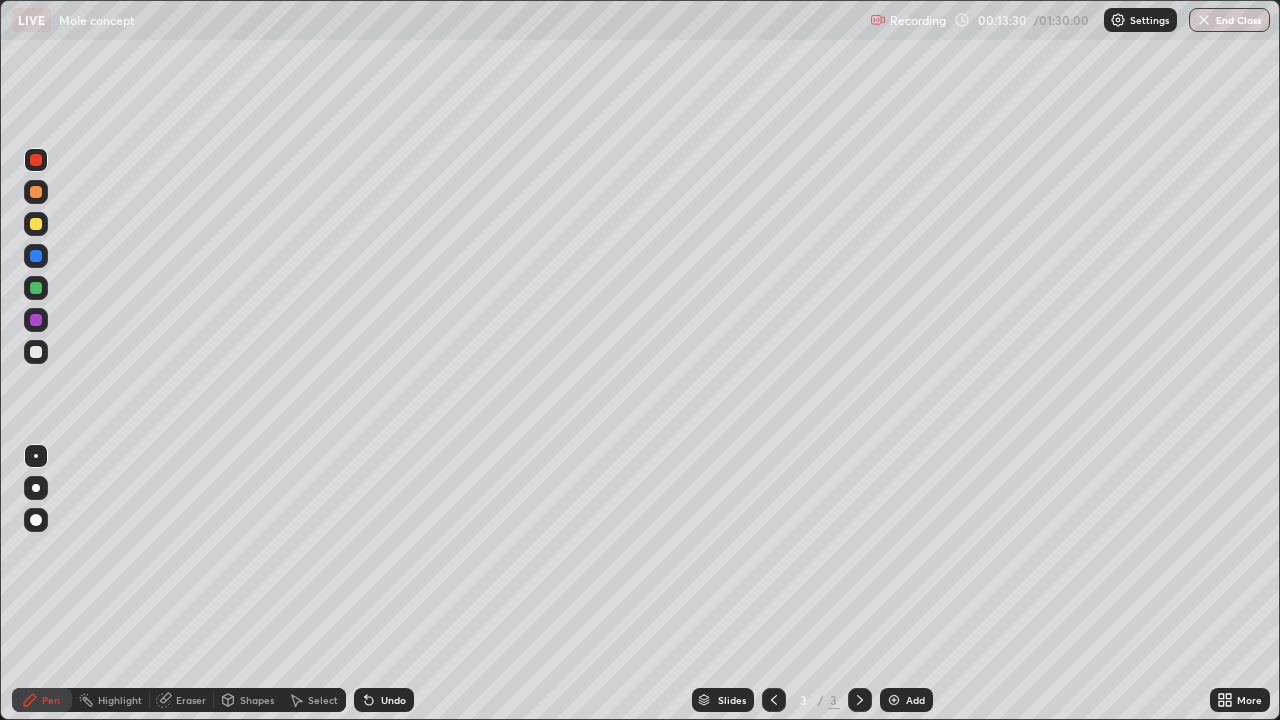 click at bounding box center [36, 224] 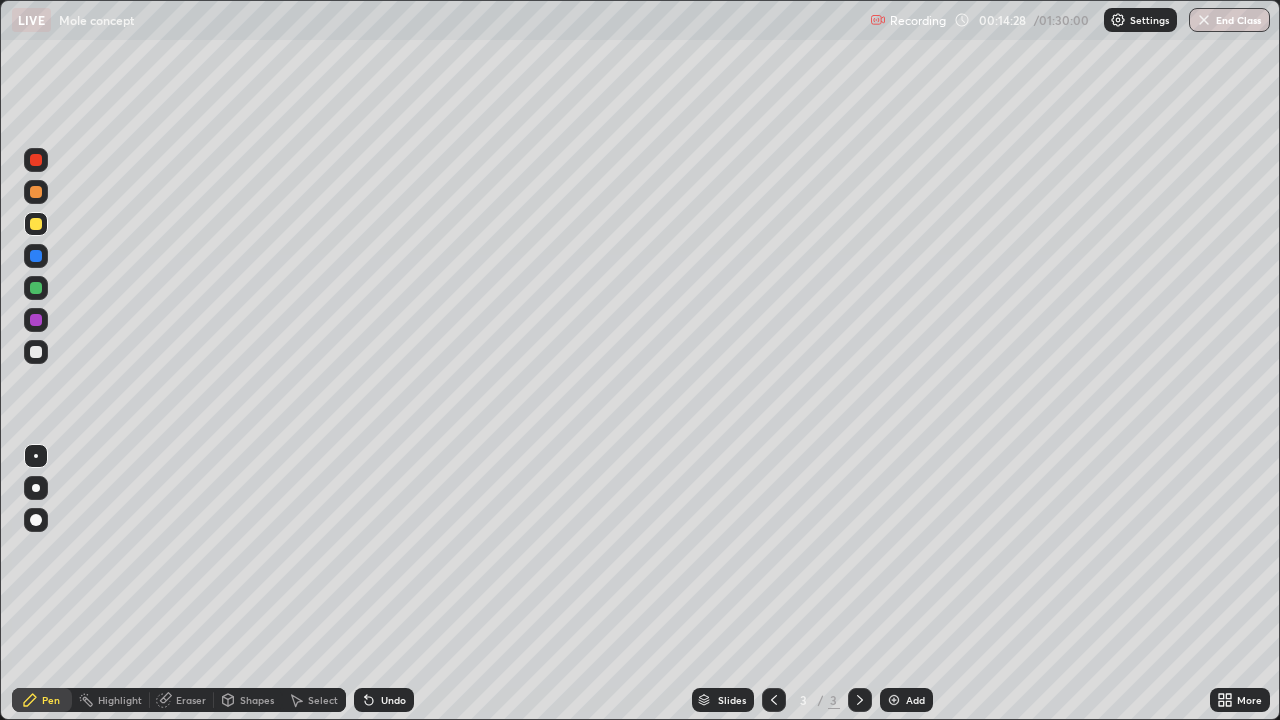 click on "Eraser" at bounding box center (182, 700) 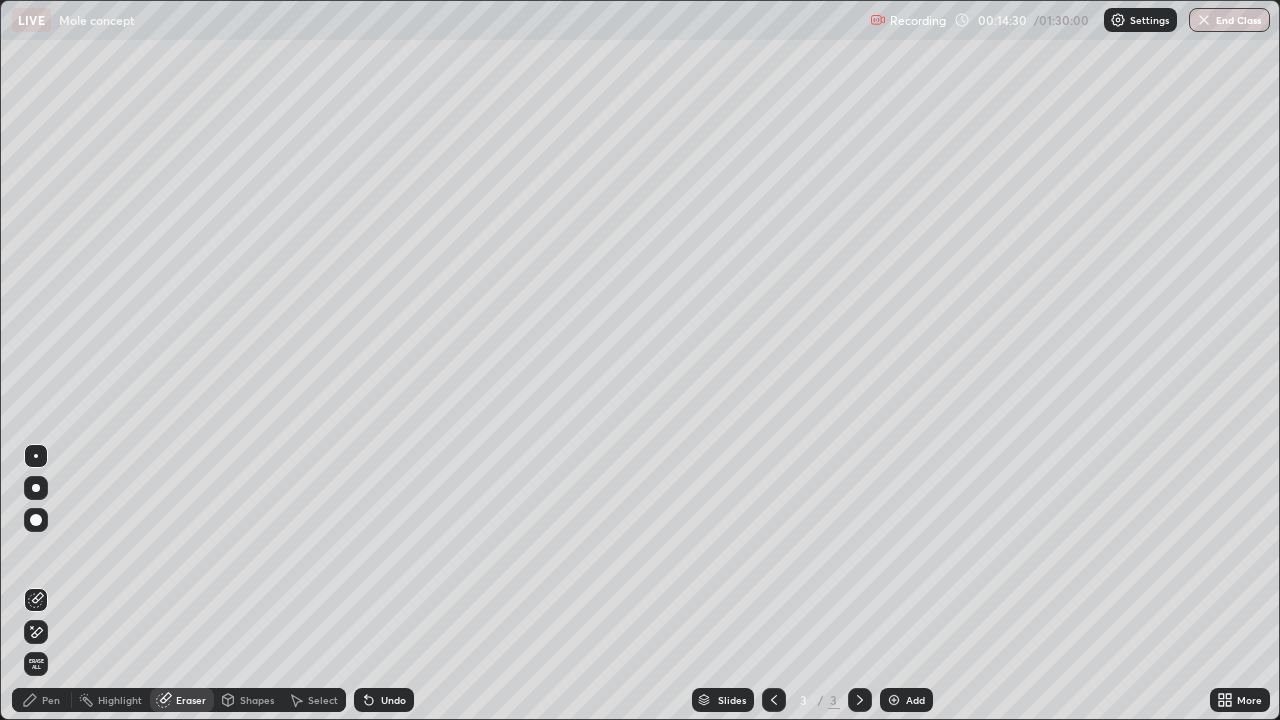 click 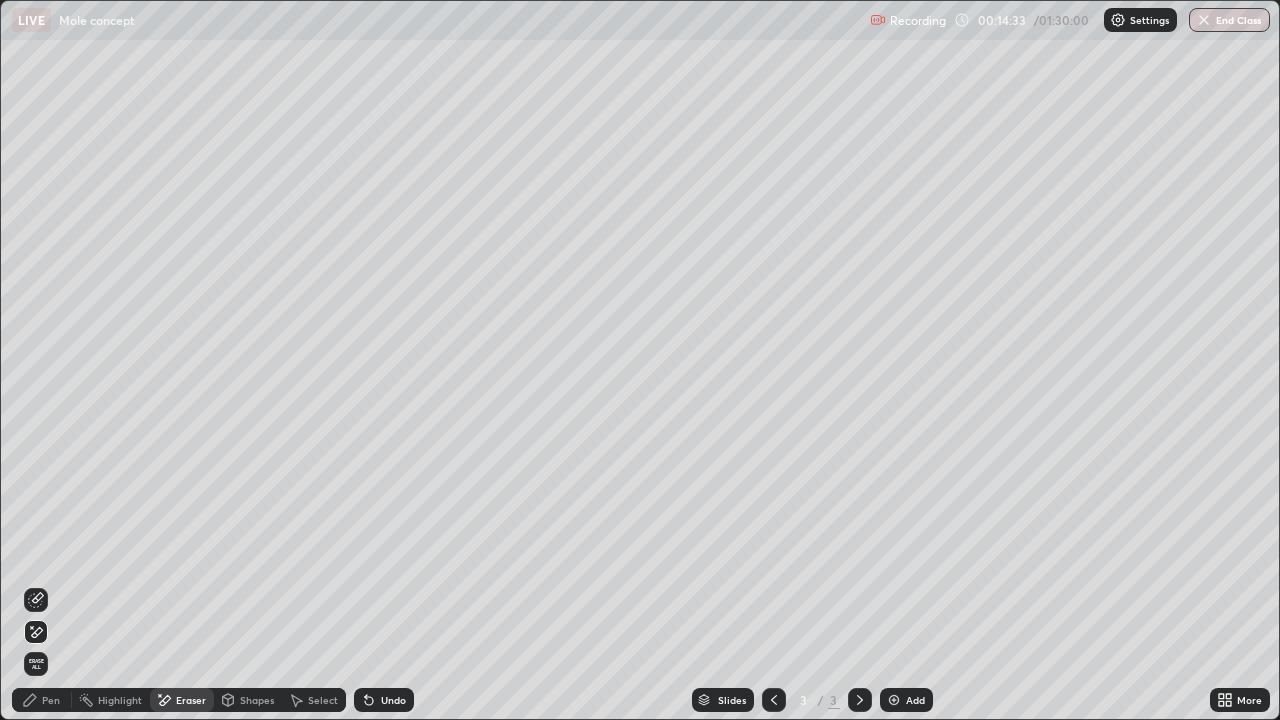 click on "Pen" at bounding box center (42, 700) 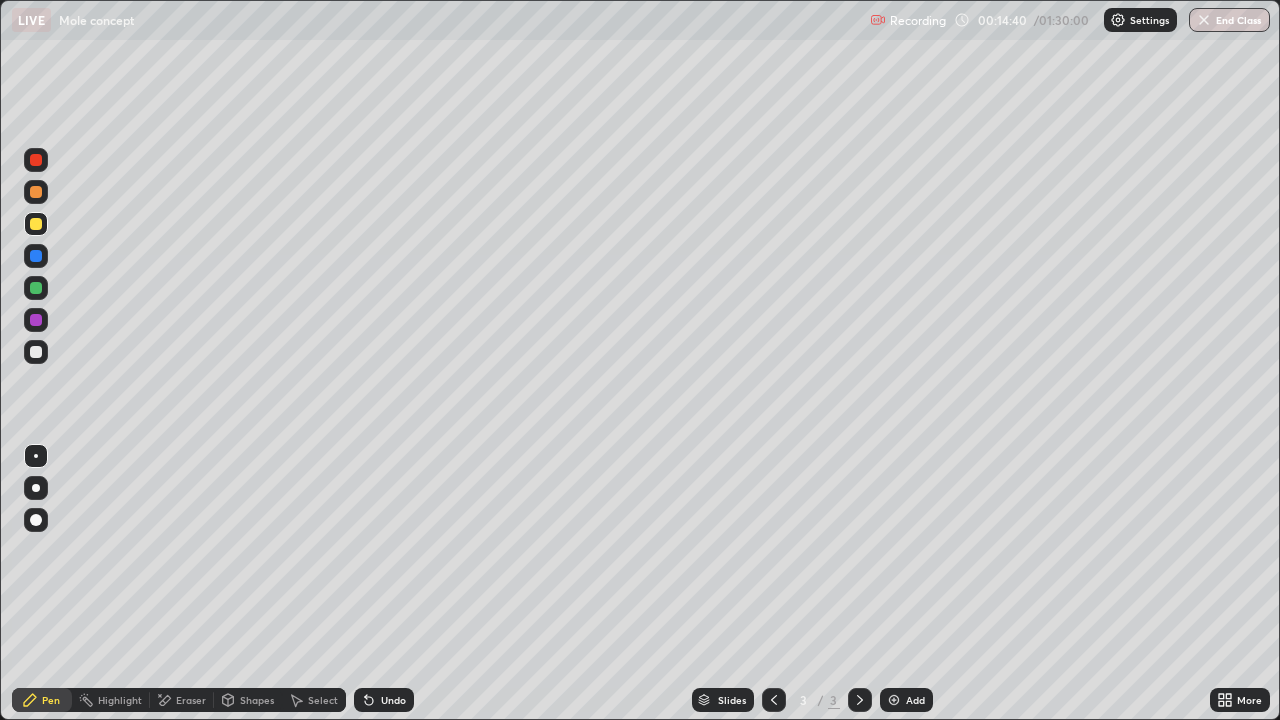 click at bounding box center [36, 320] 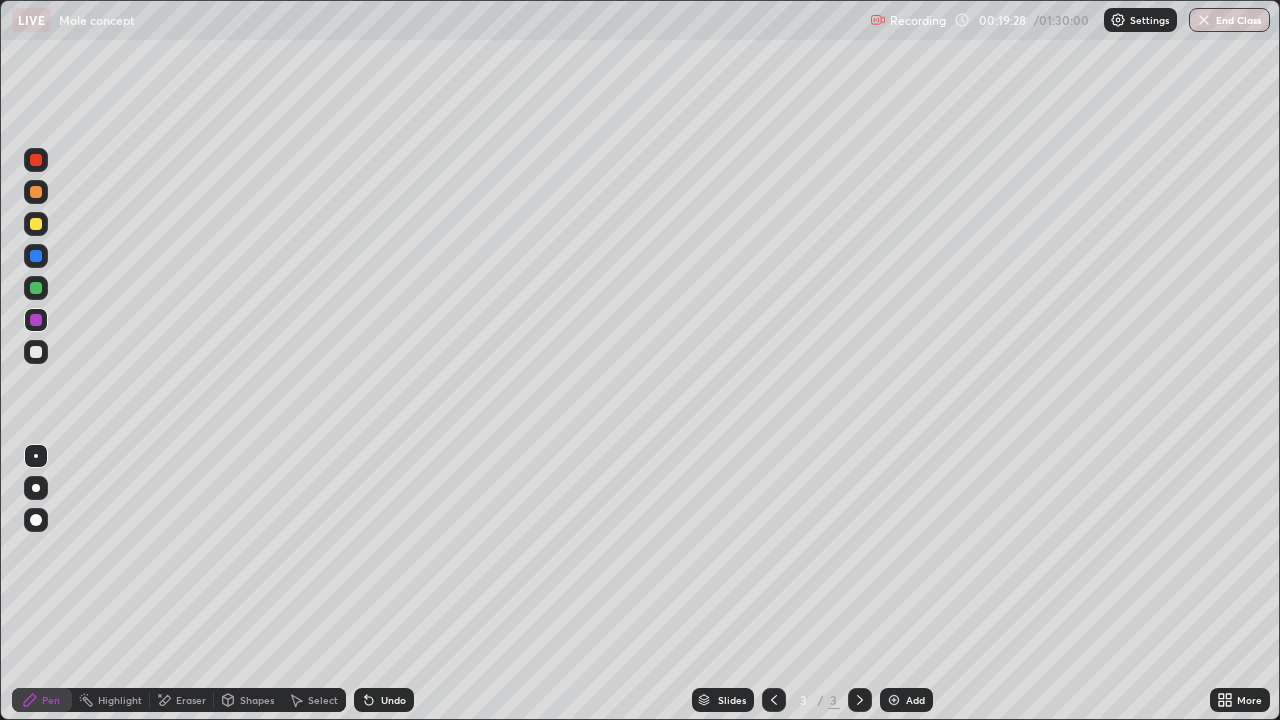 click 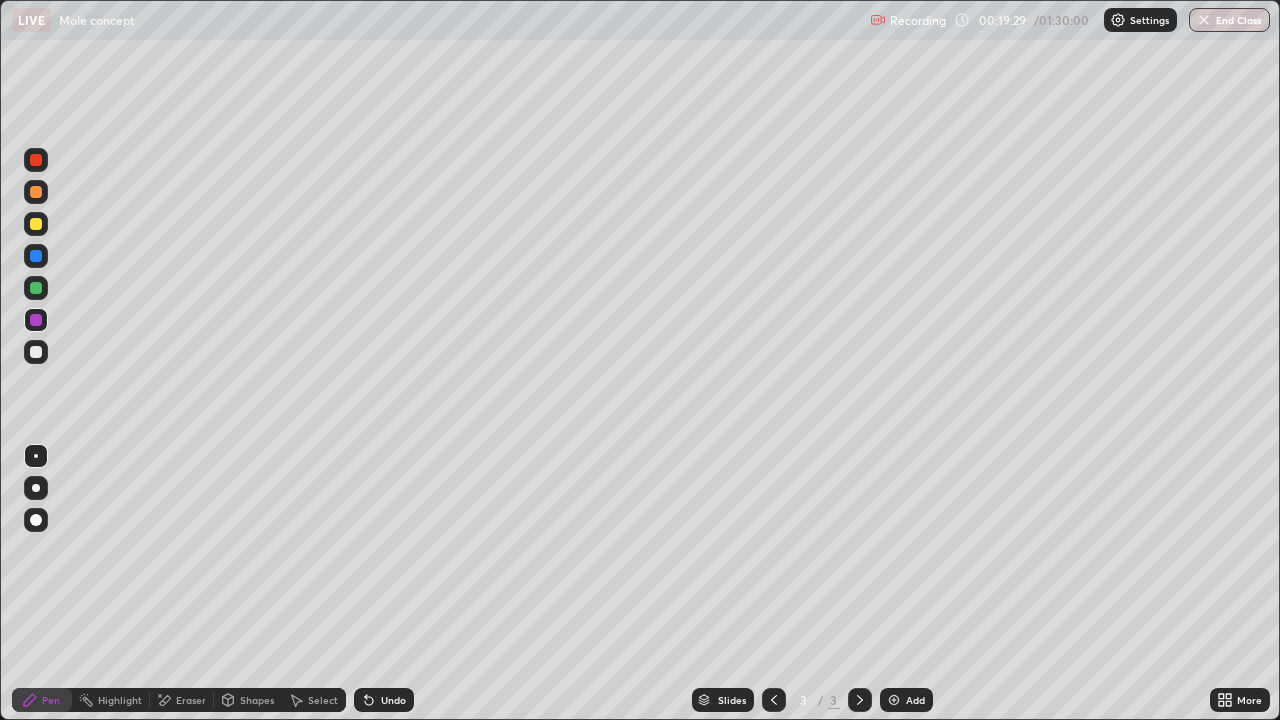 click at bounding box center [894, 700] 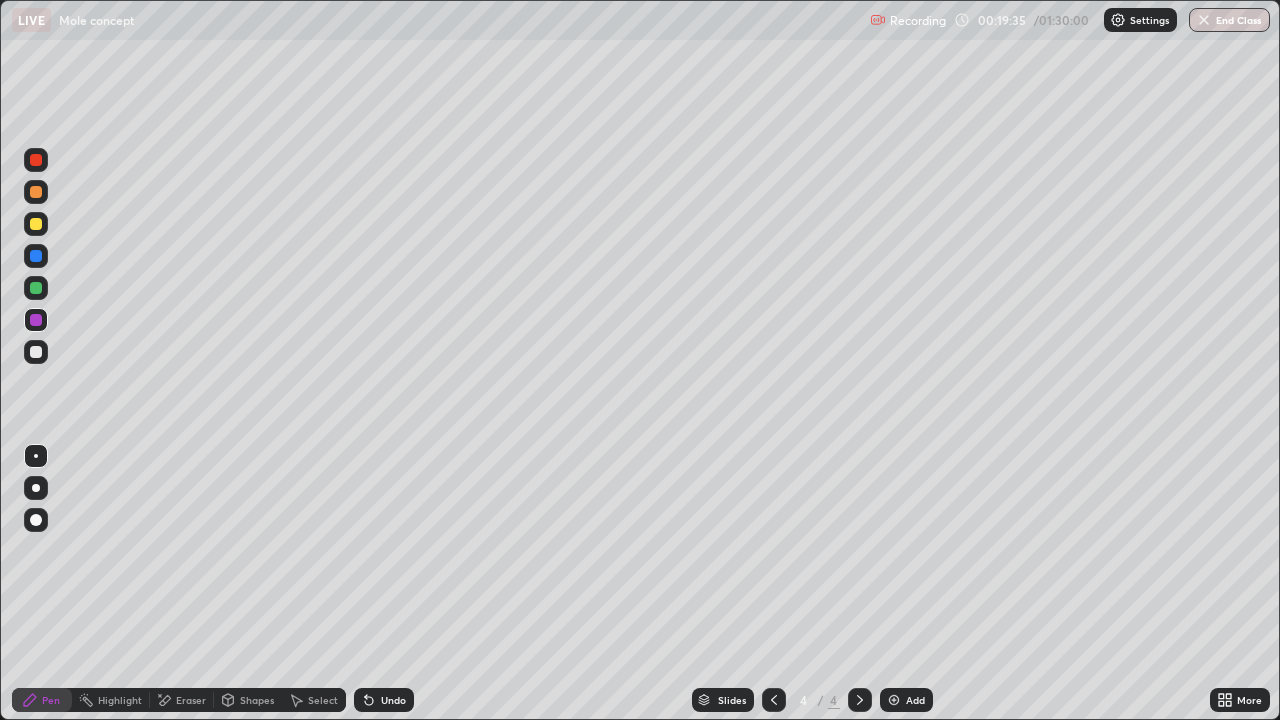 click 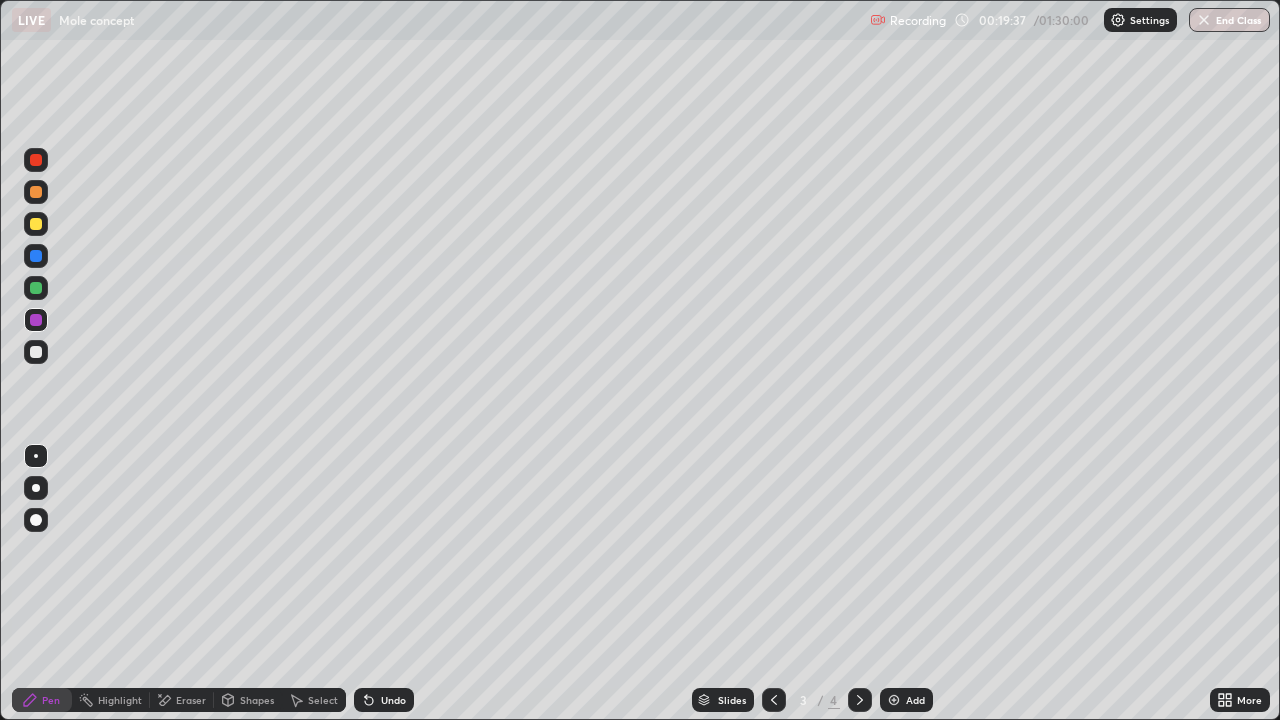 click at bounding box center (36, 352) 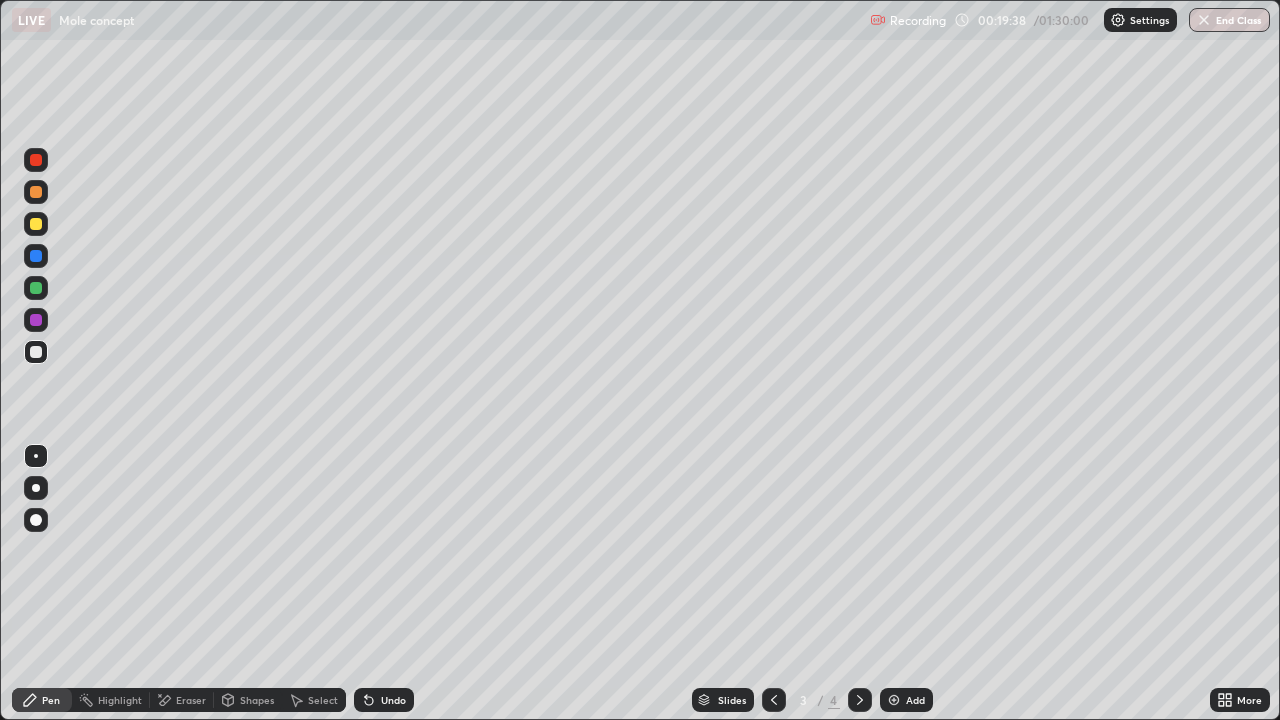 click 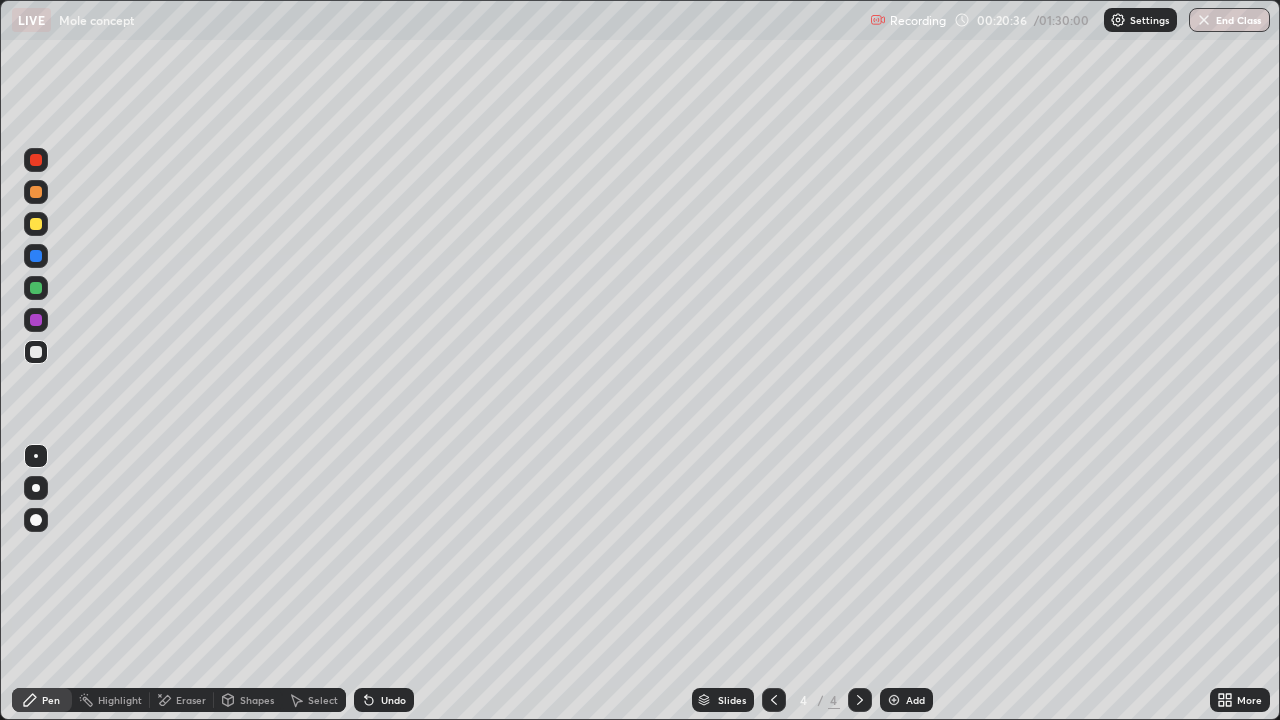 click at bounding box center [36, 224] 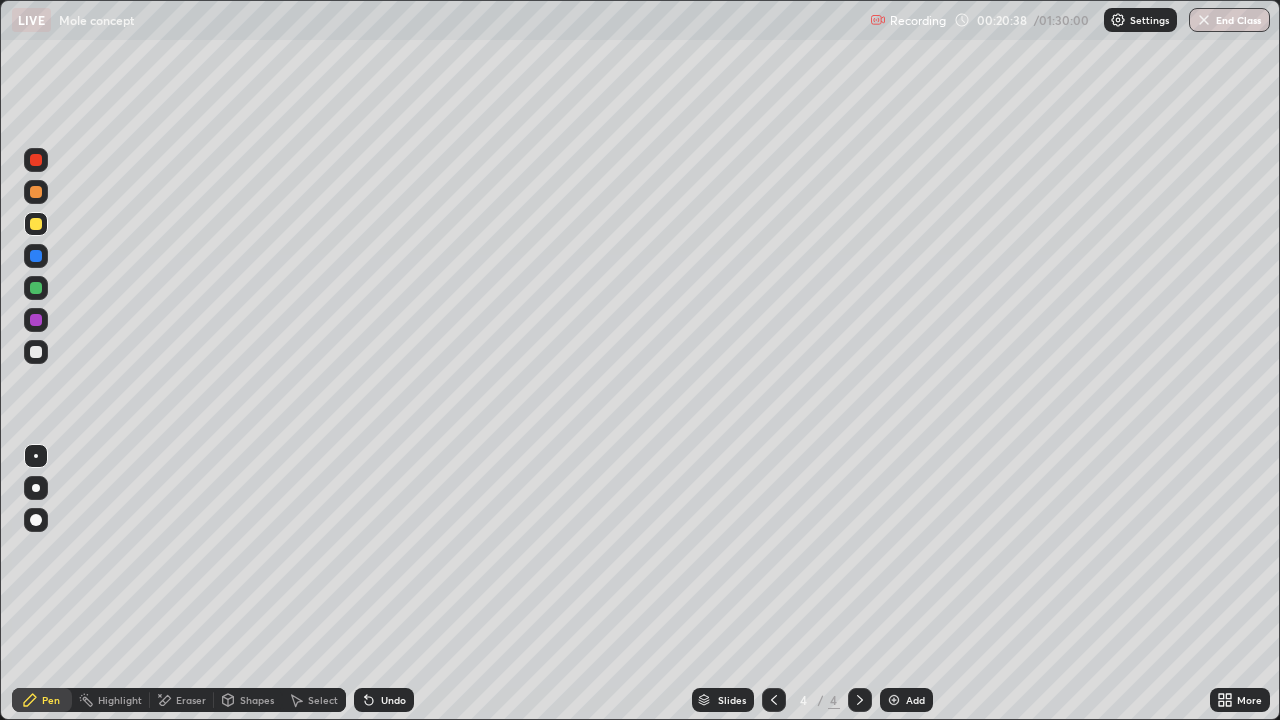 click at bounding box center (36, 320) 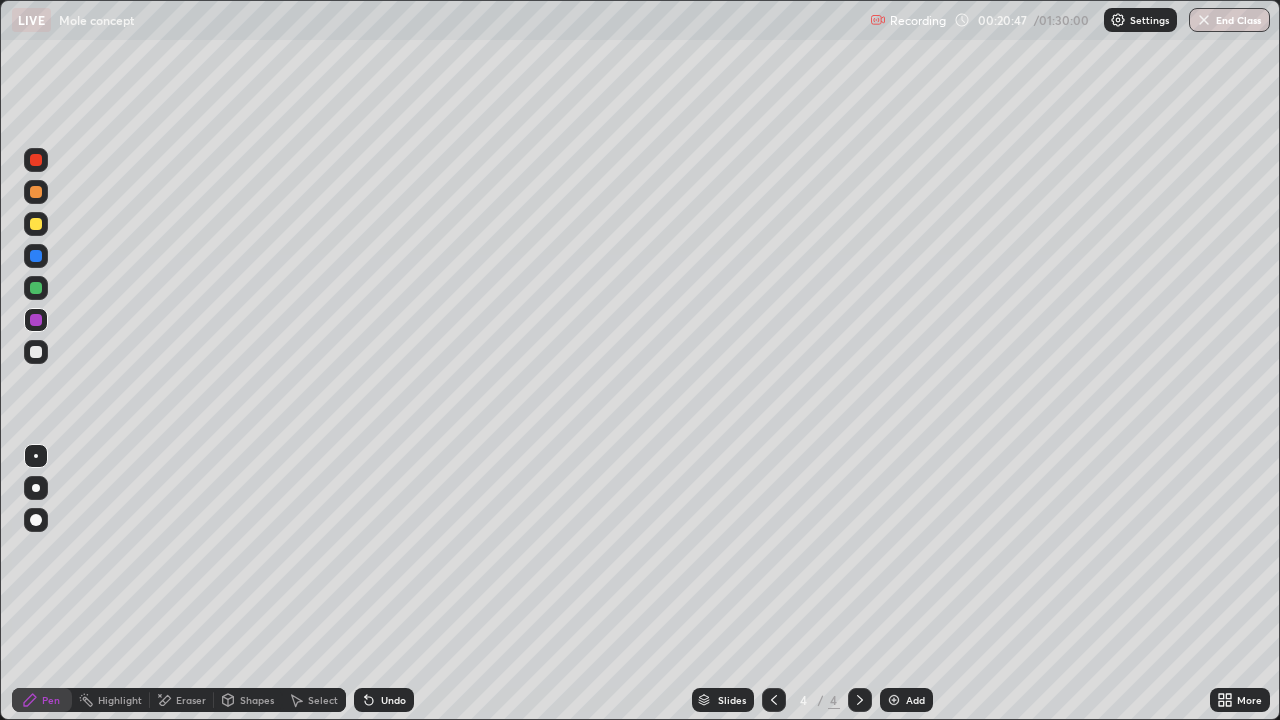 click 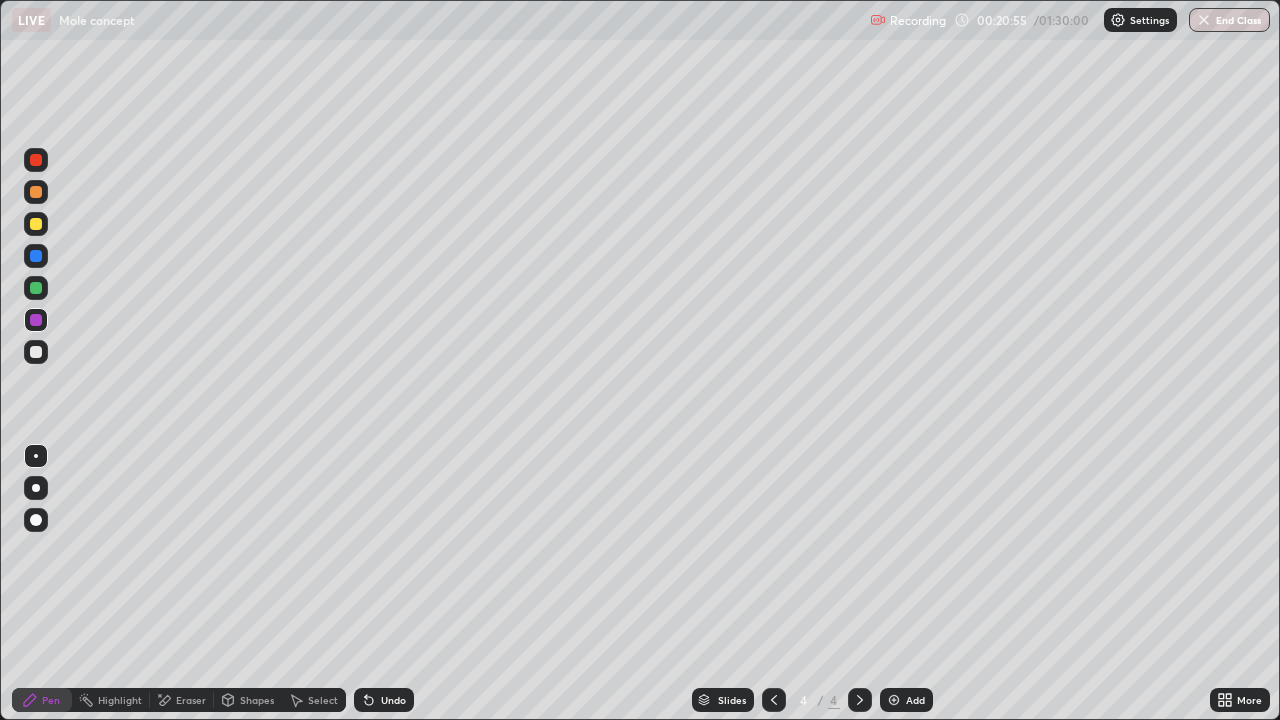 click at bounding box center (36, 256) 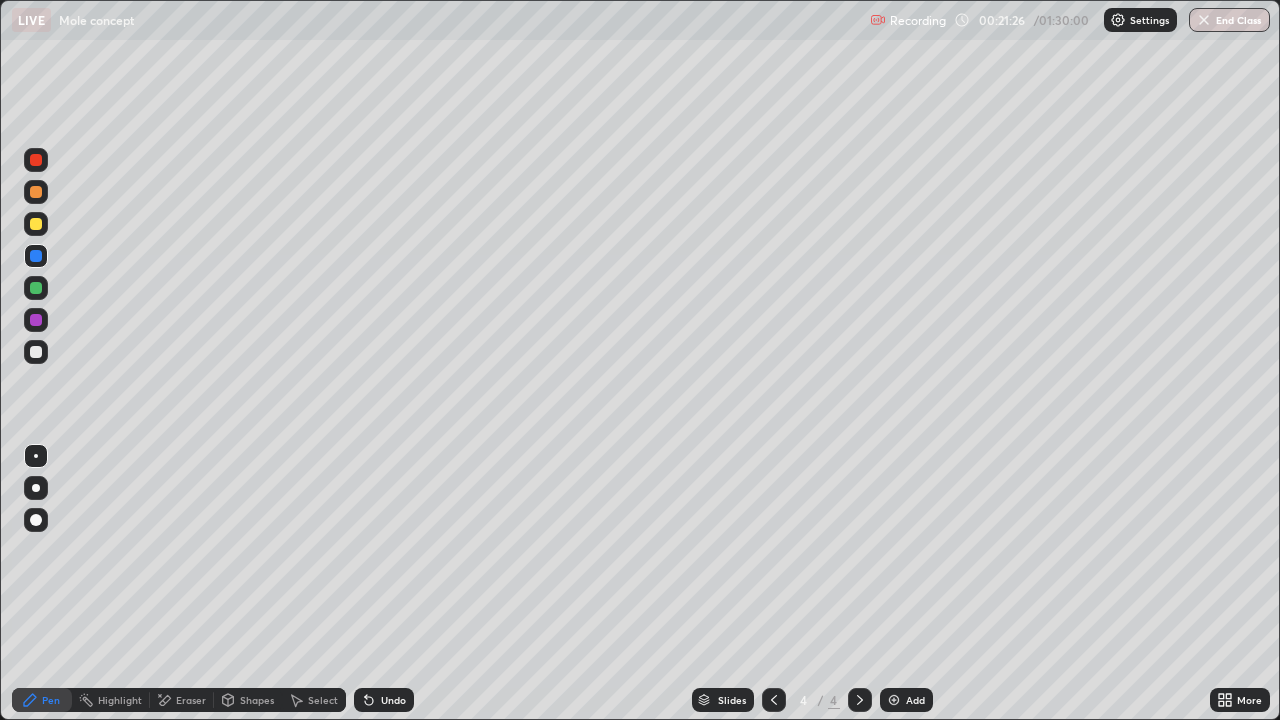 click at bounding box center [36, 320] 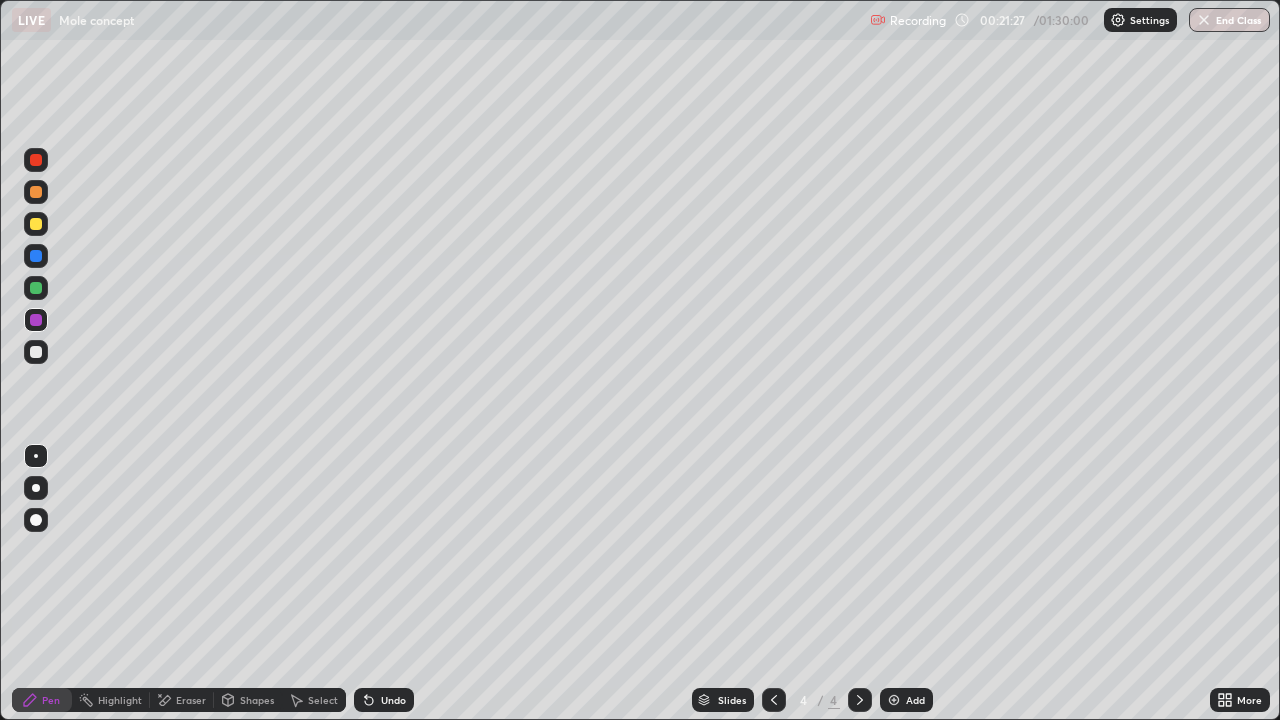click at bounding box center (36, 352) 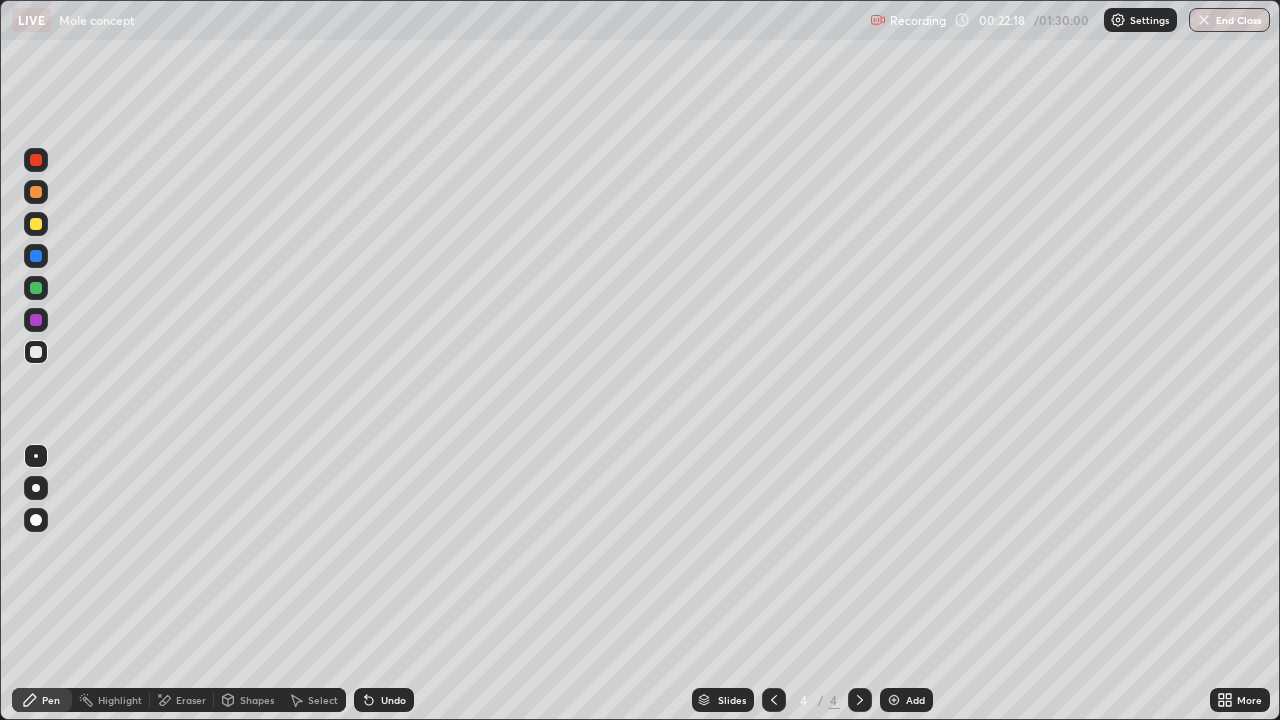 click at bounding box center (36, 320) 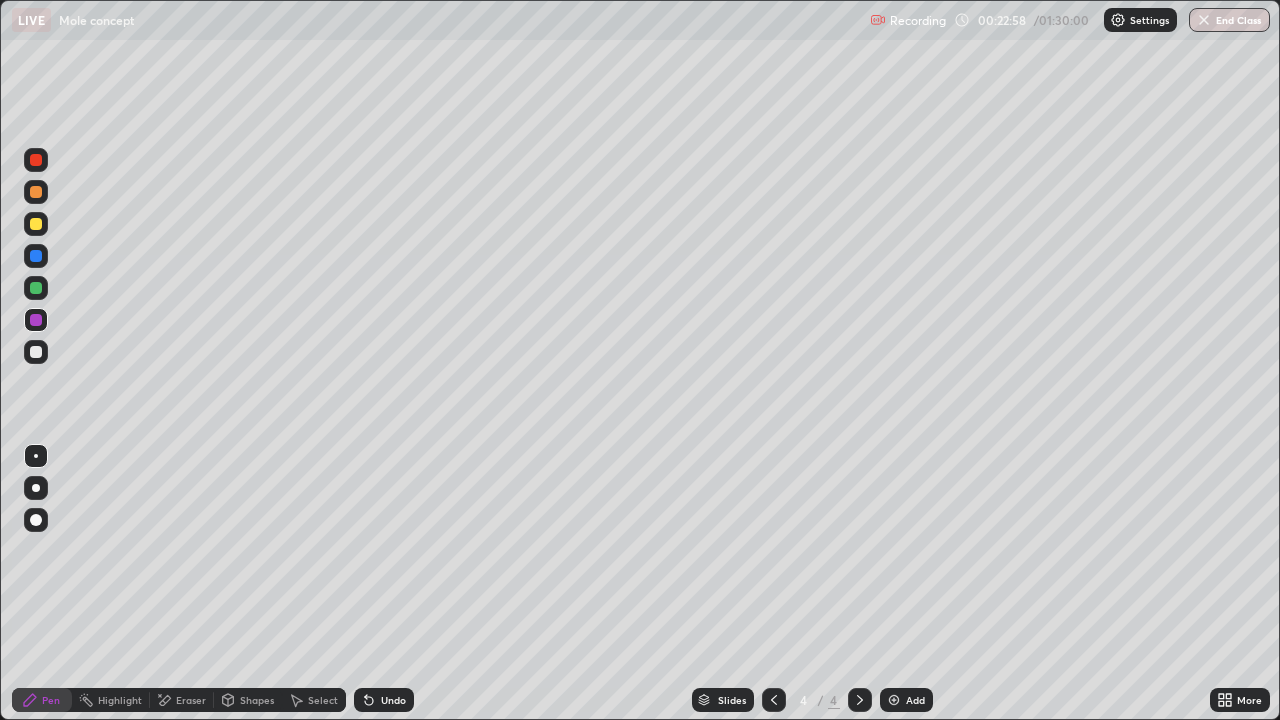 click 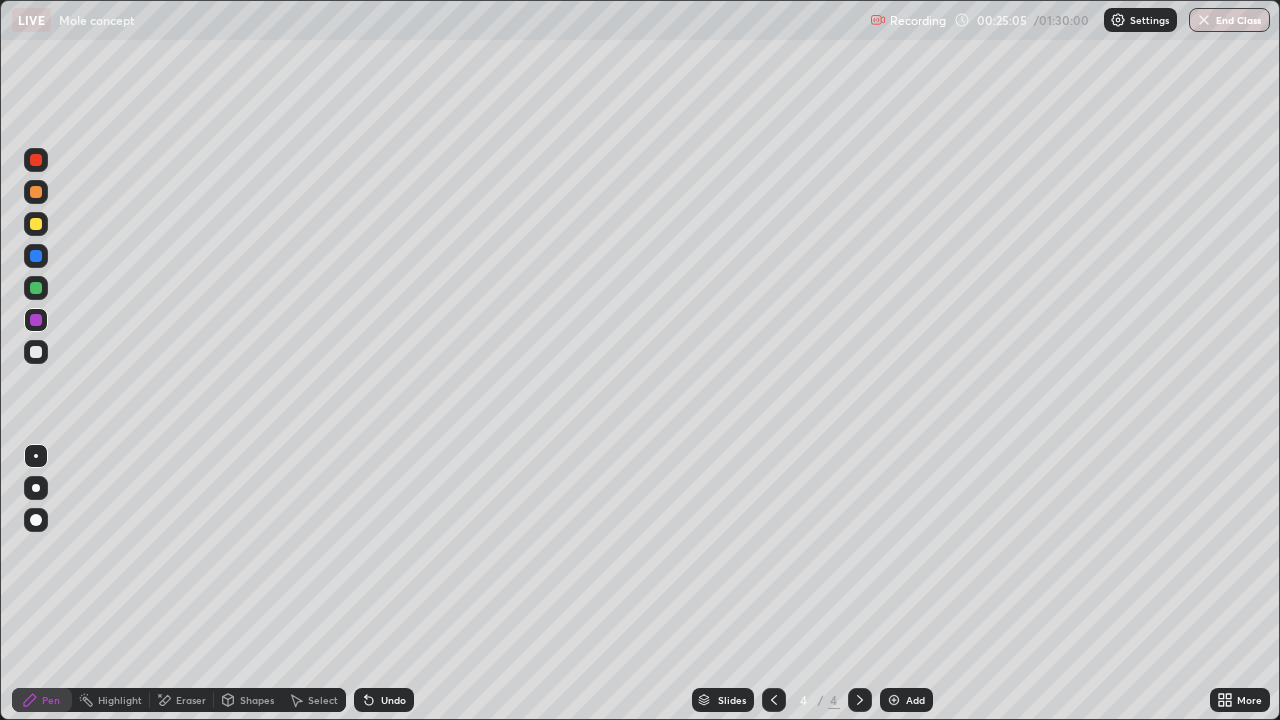 click at bounding box center (36, 256) 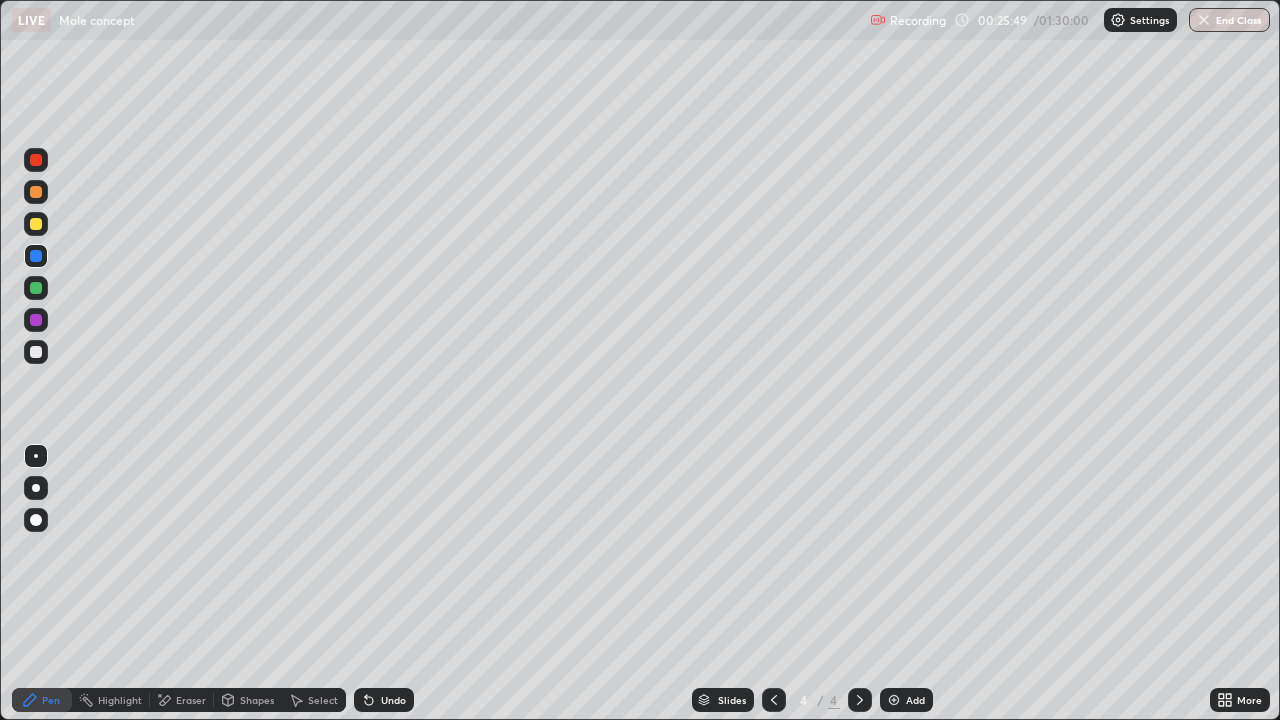 click at bounding box center (36, 352) 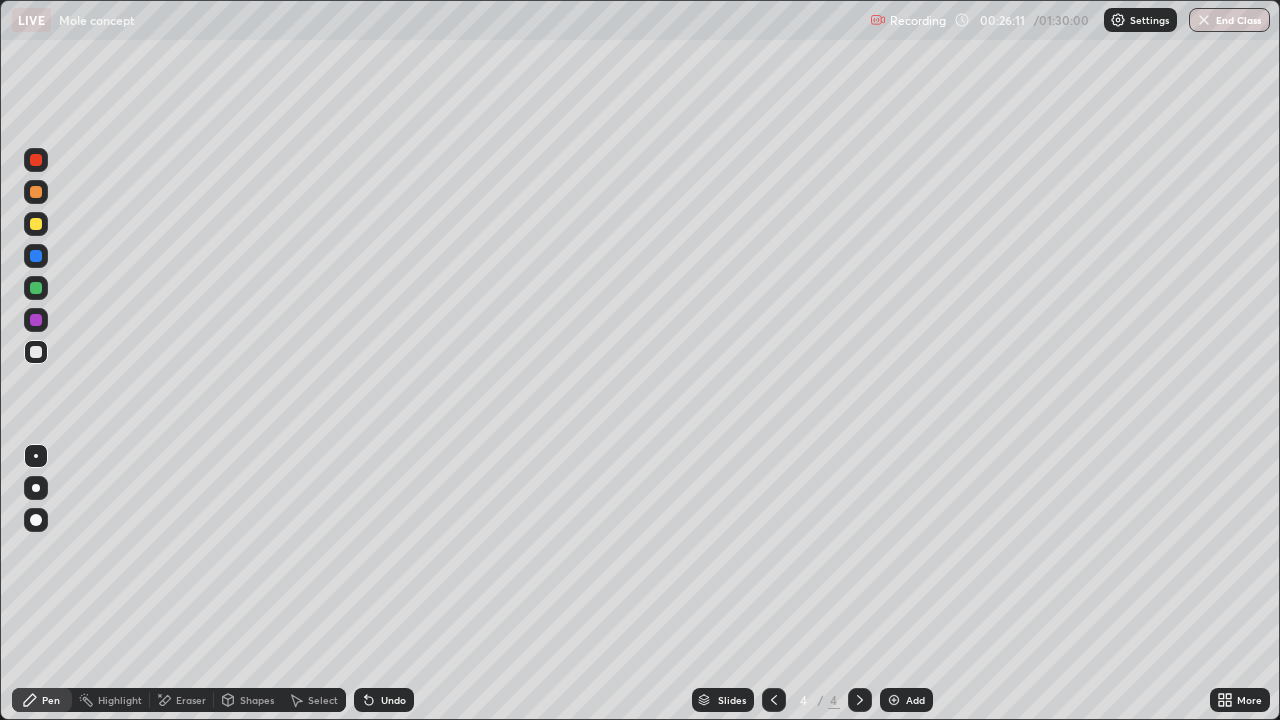 click 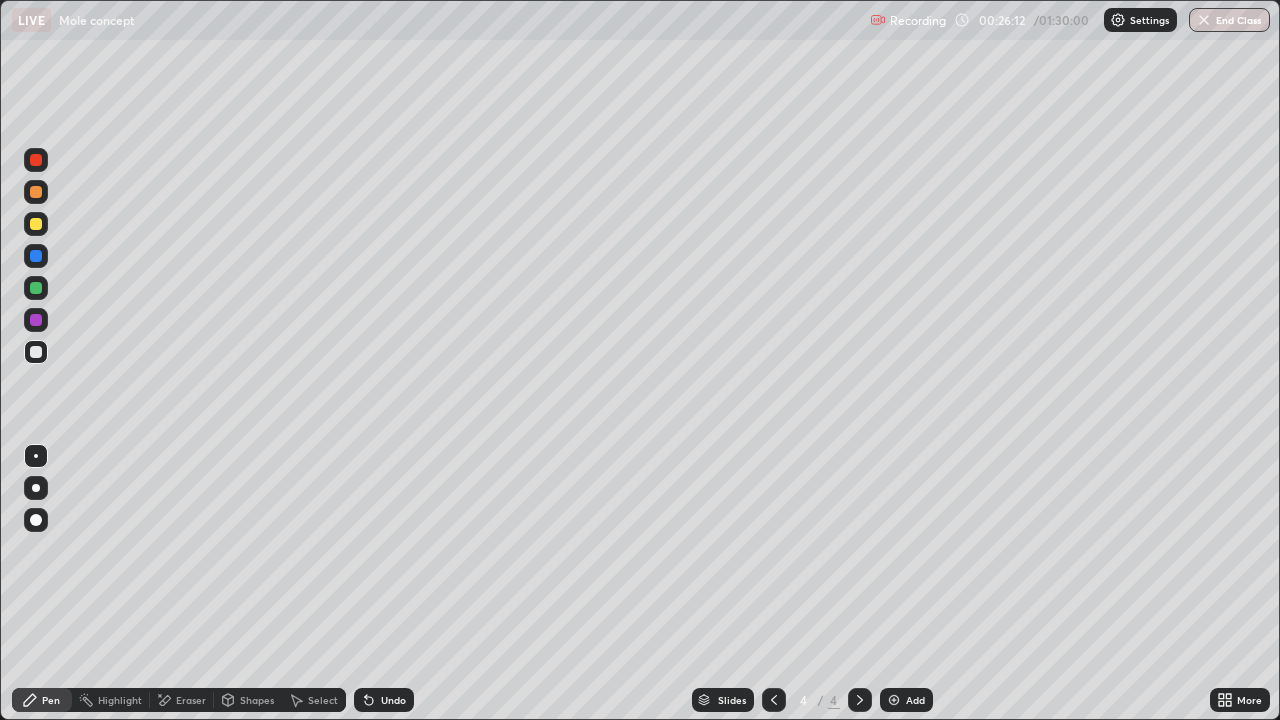 click 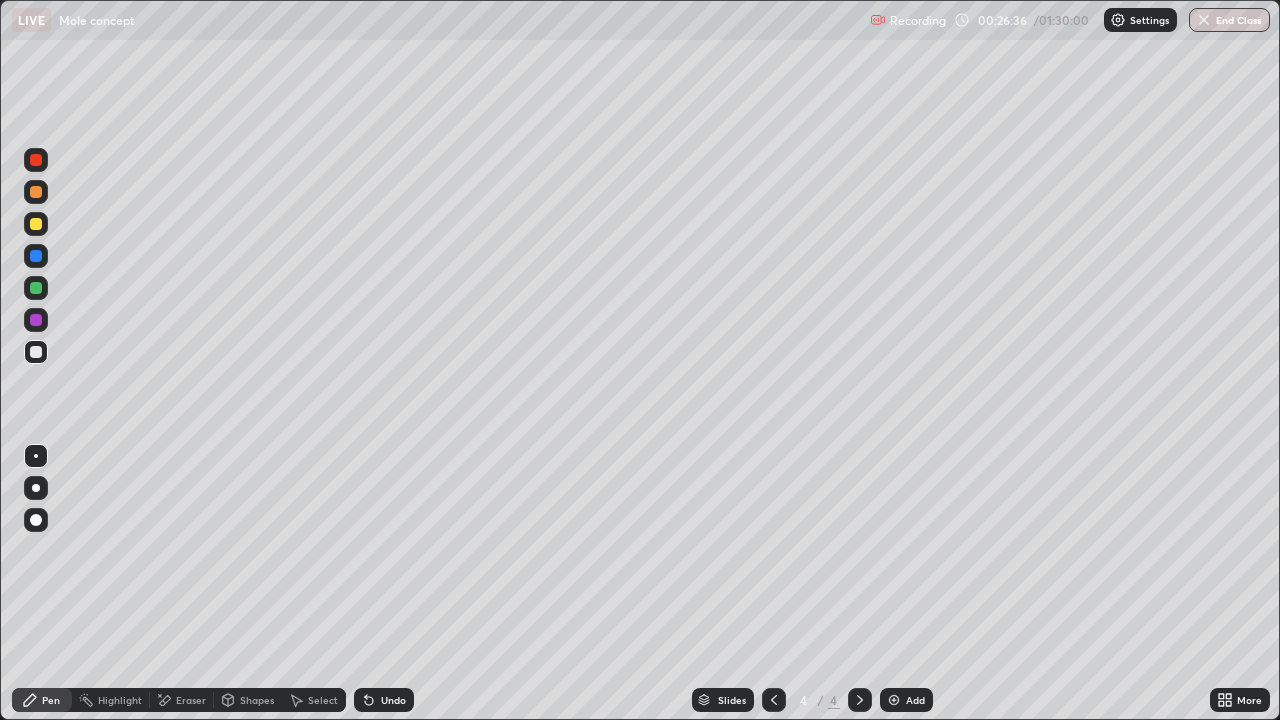 click 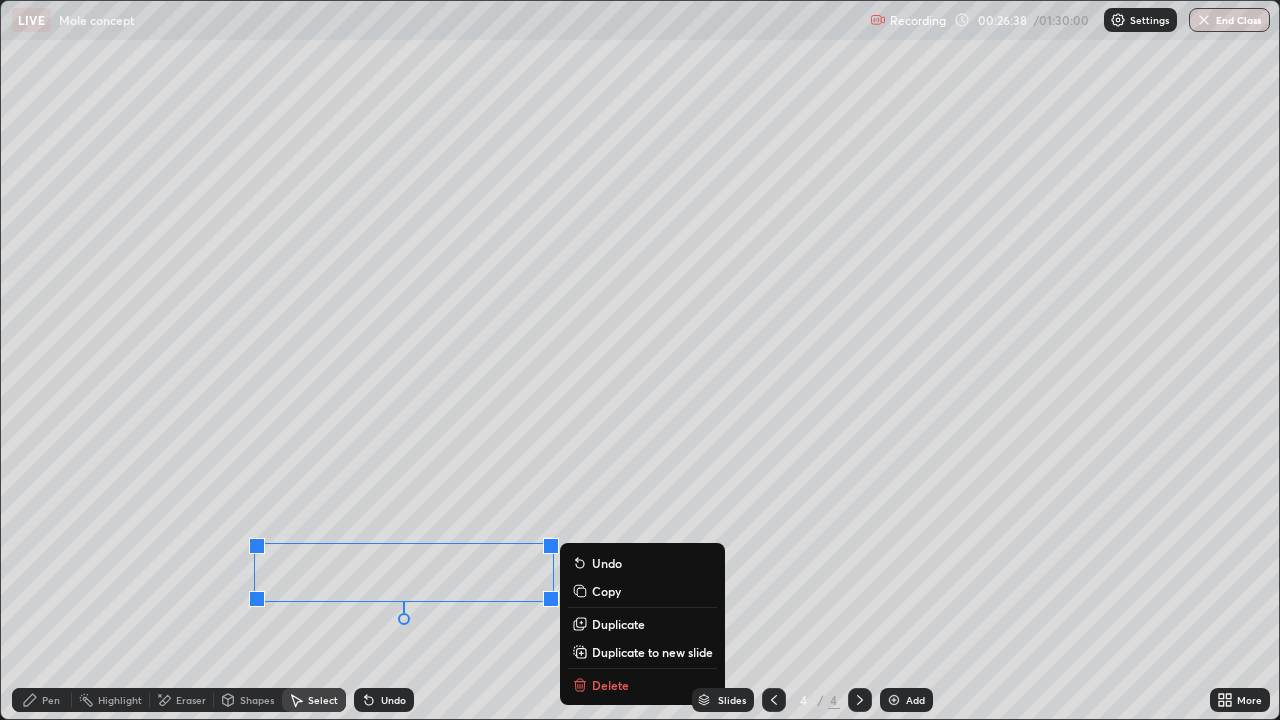 click 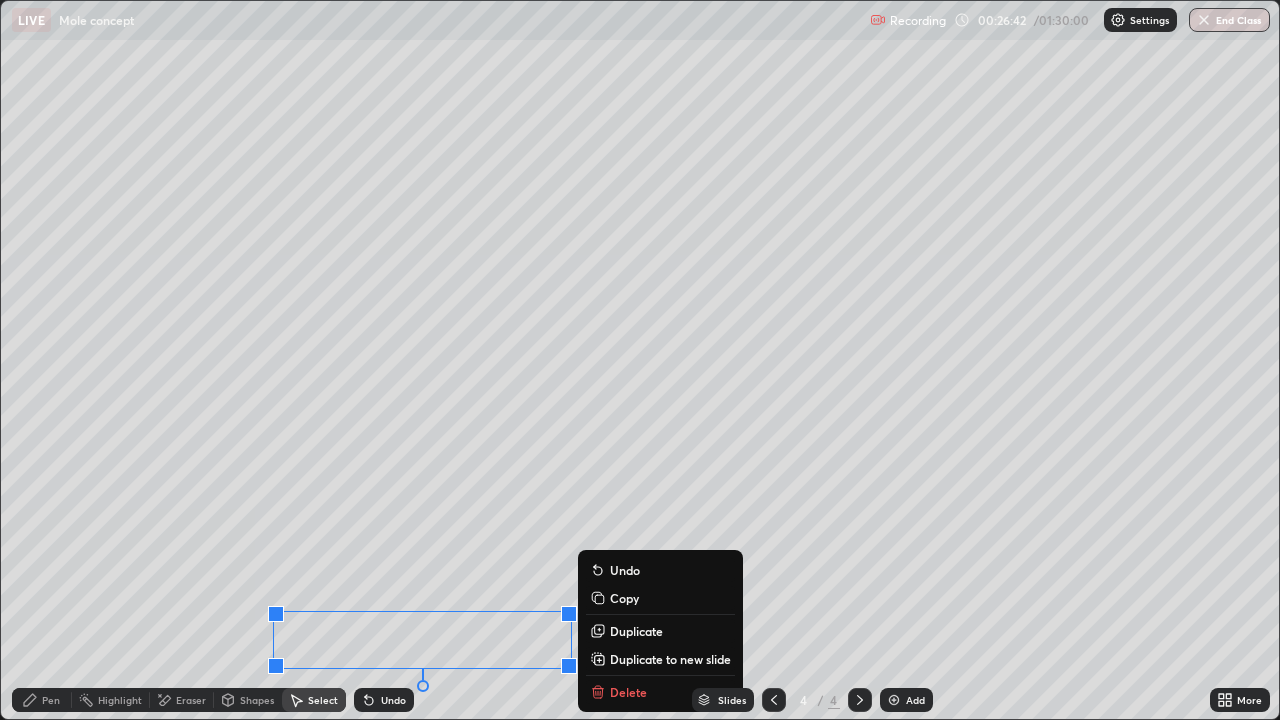 click 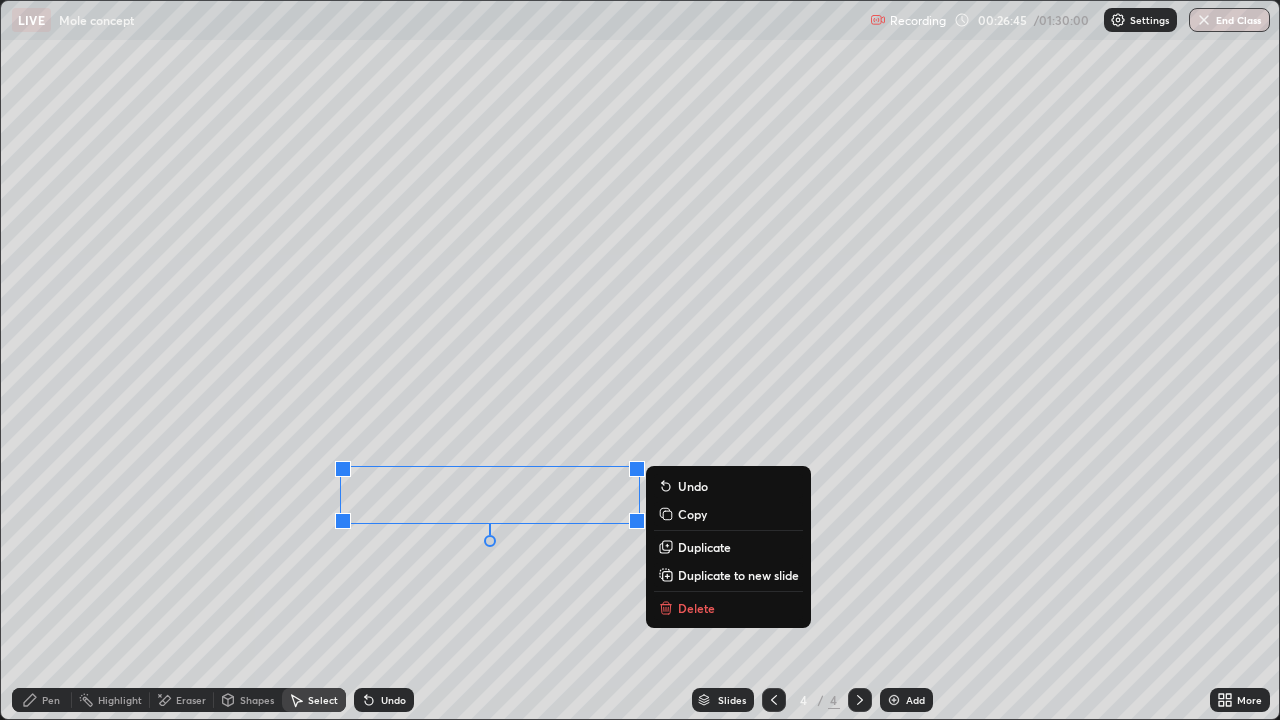 click on "0 ° Undo Copy Duplicate Duplicate to new slide Delete" at bounding box center [640, 360] 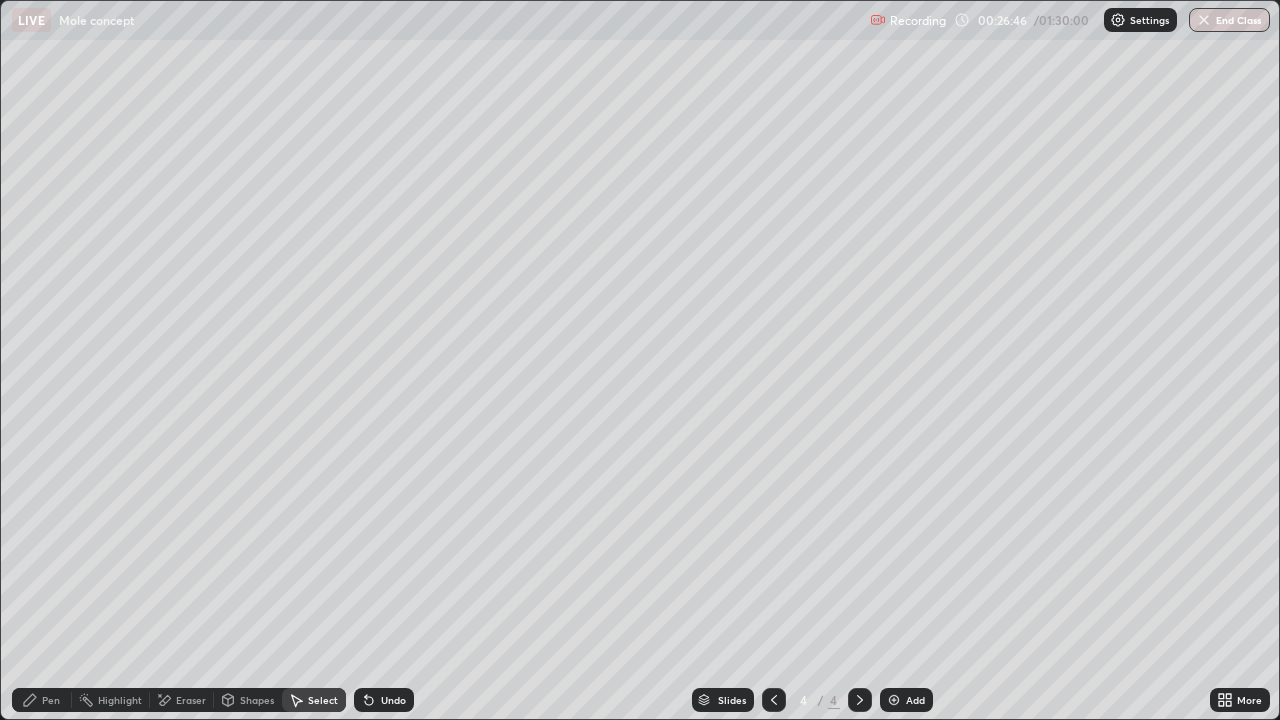click on "Pen" at bounding box center (42, 700) 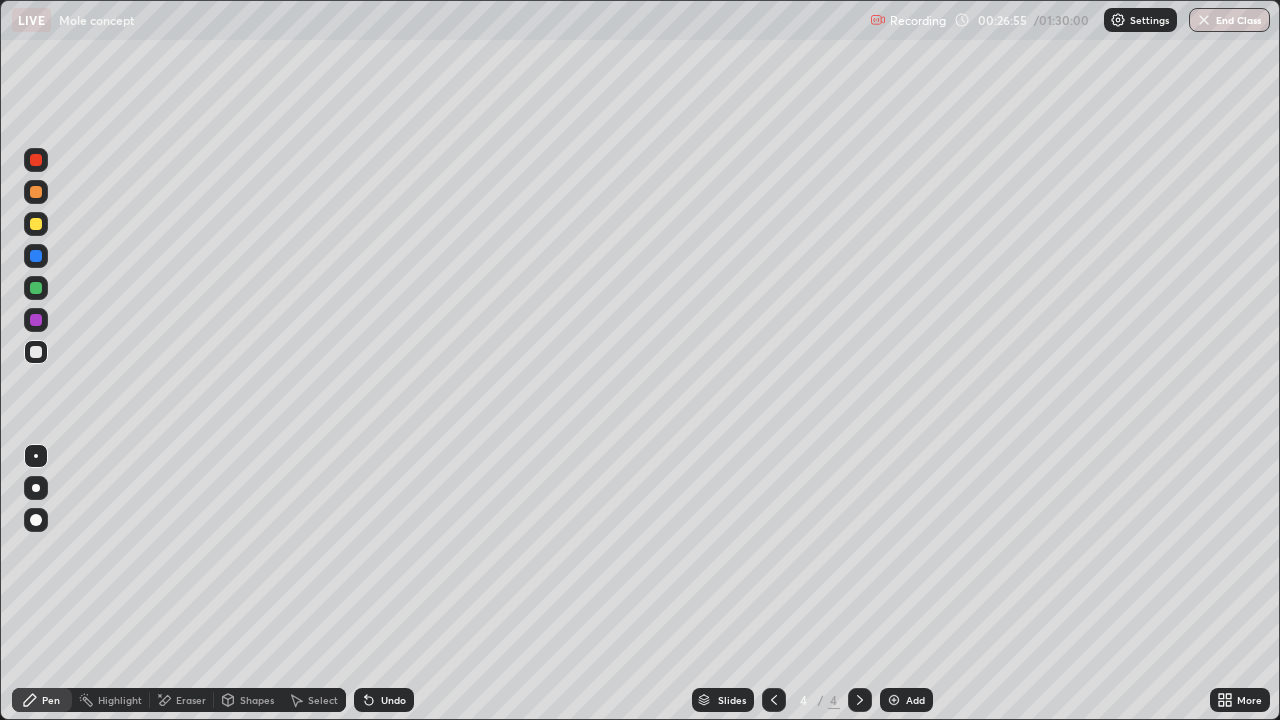 click at bounding box center [36, 320] 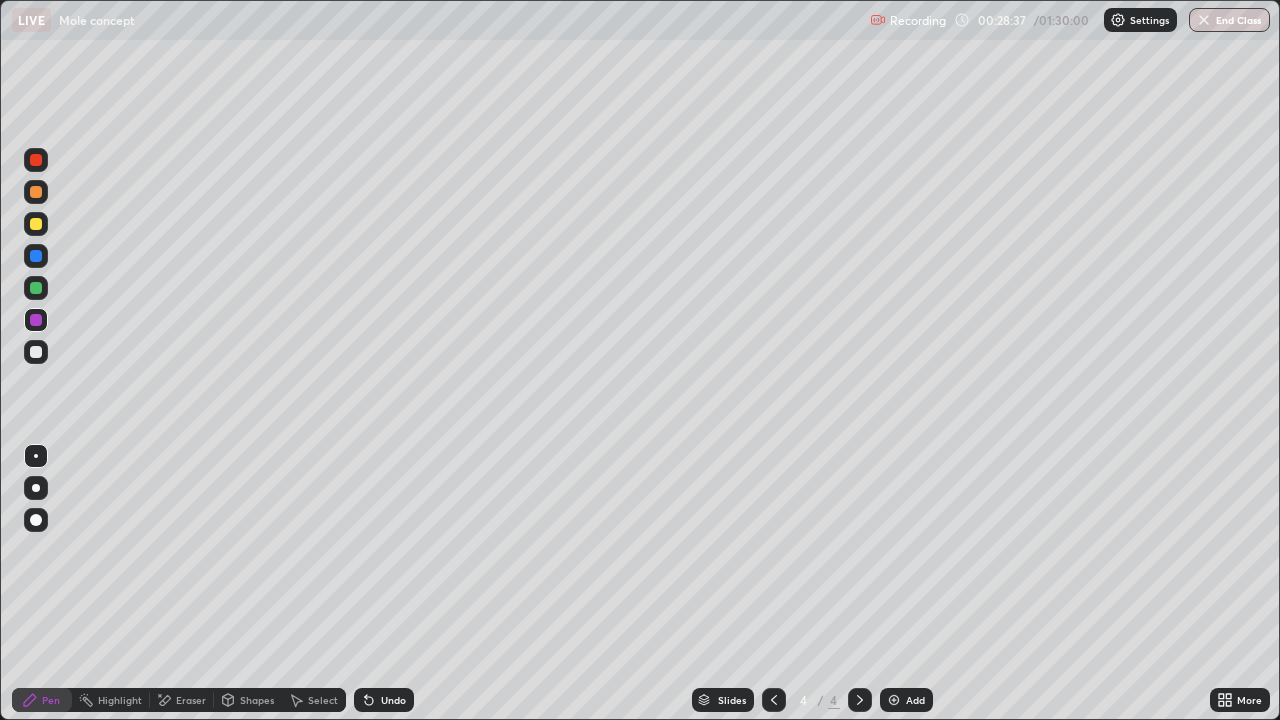 click at bounding box center [894, 700] 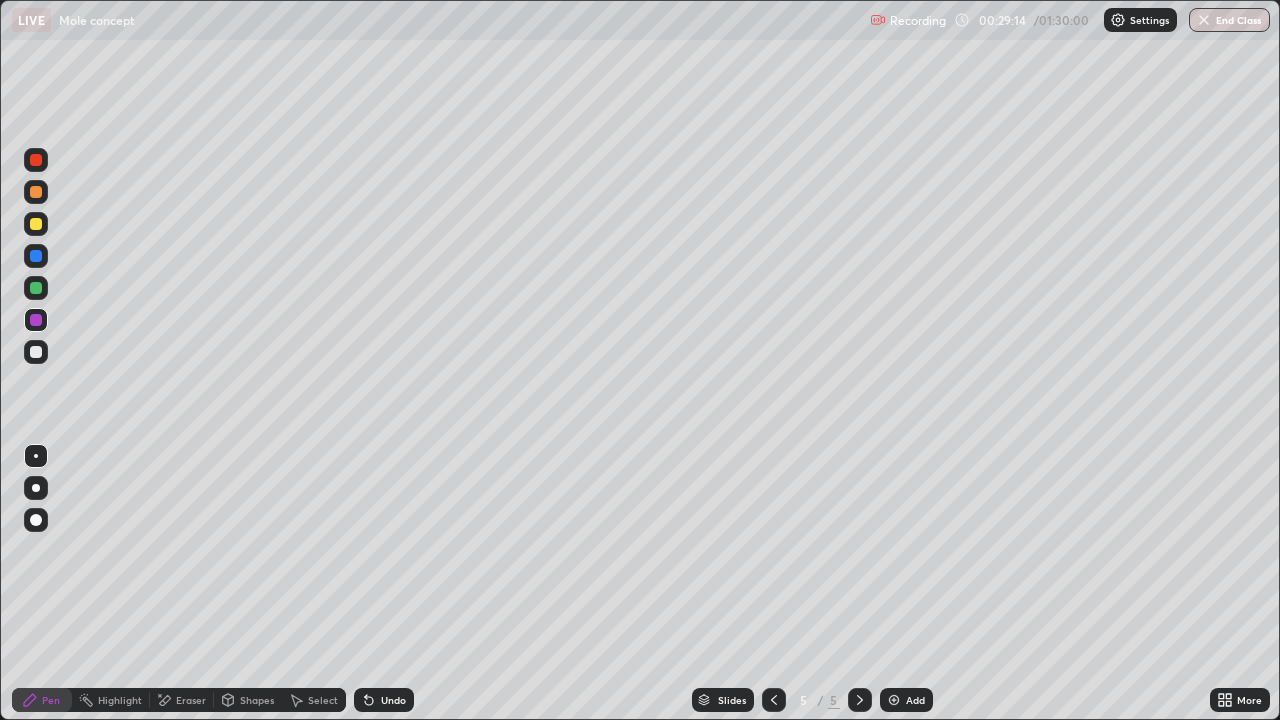 click at bounding box center (36, 288) 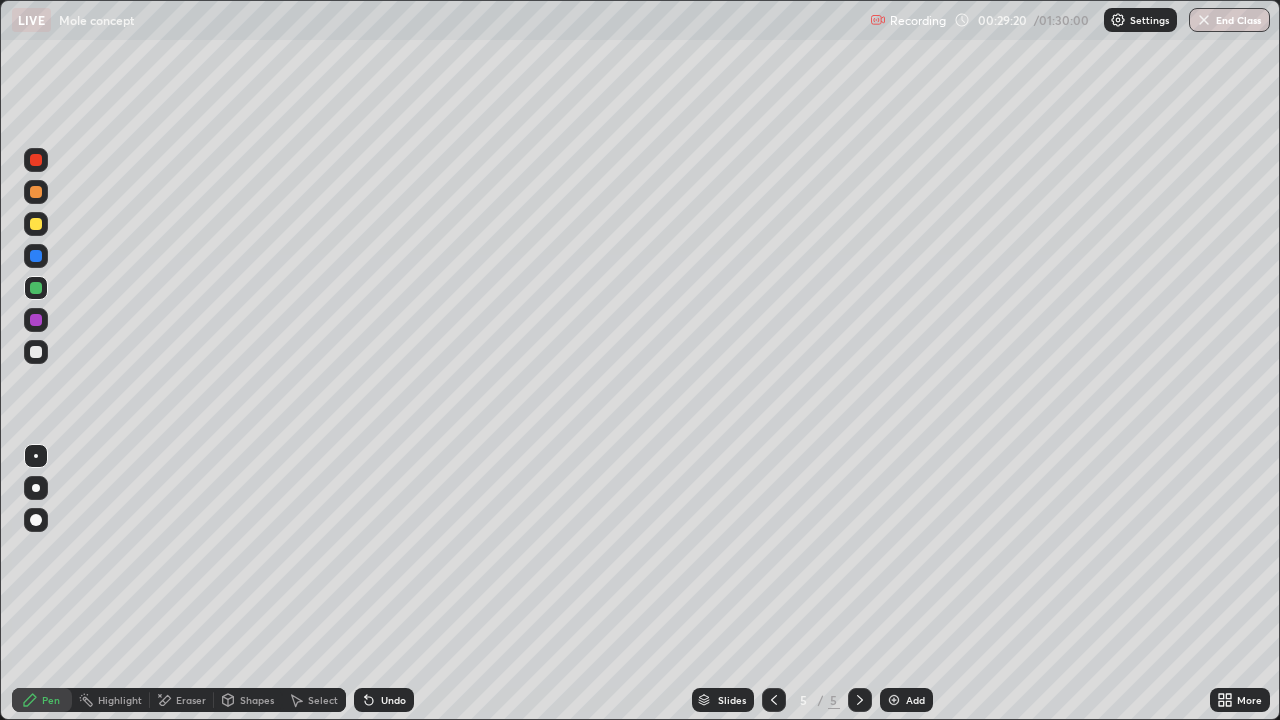 click at bounding box center (36, 320) 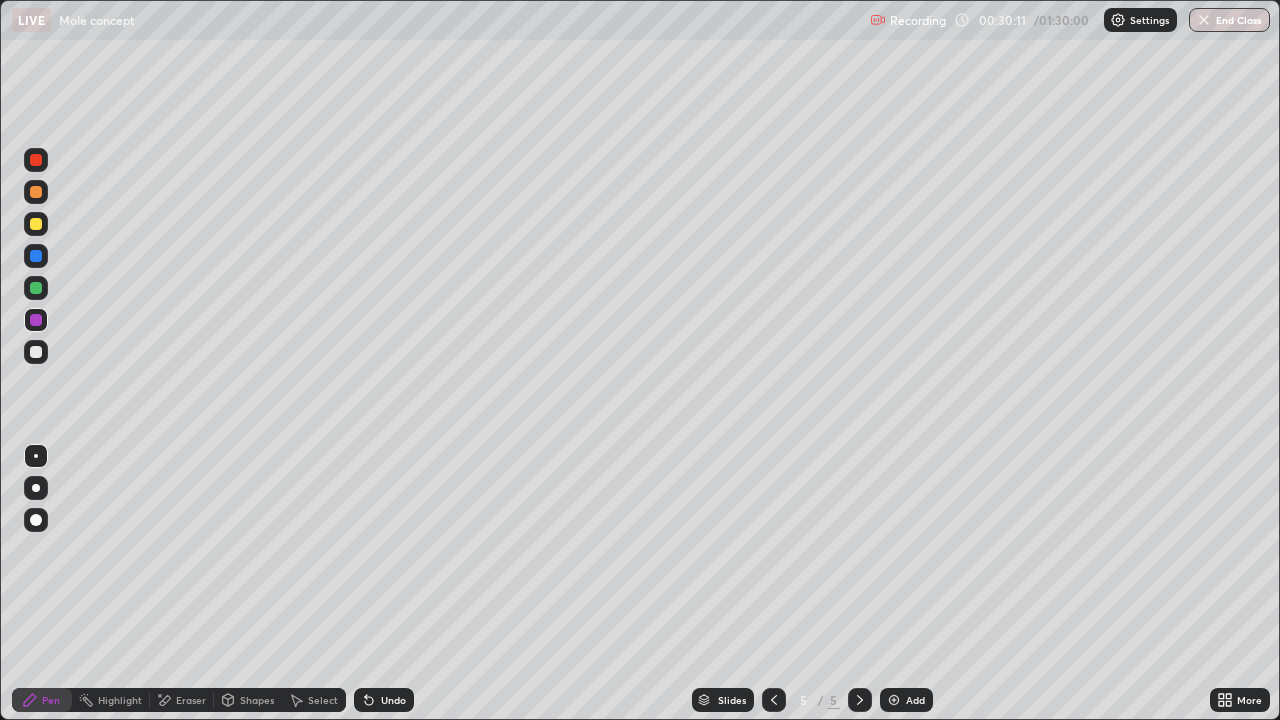 click at bounding box center [36, 256] 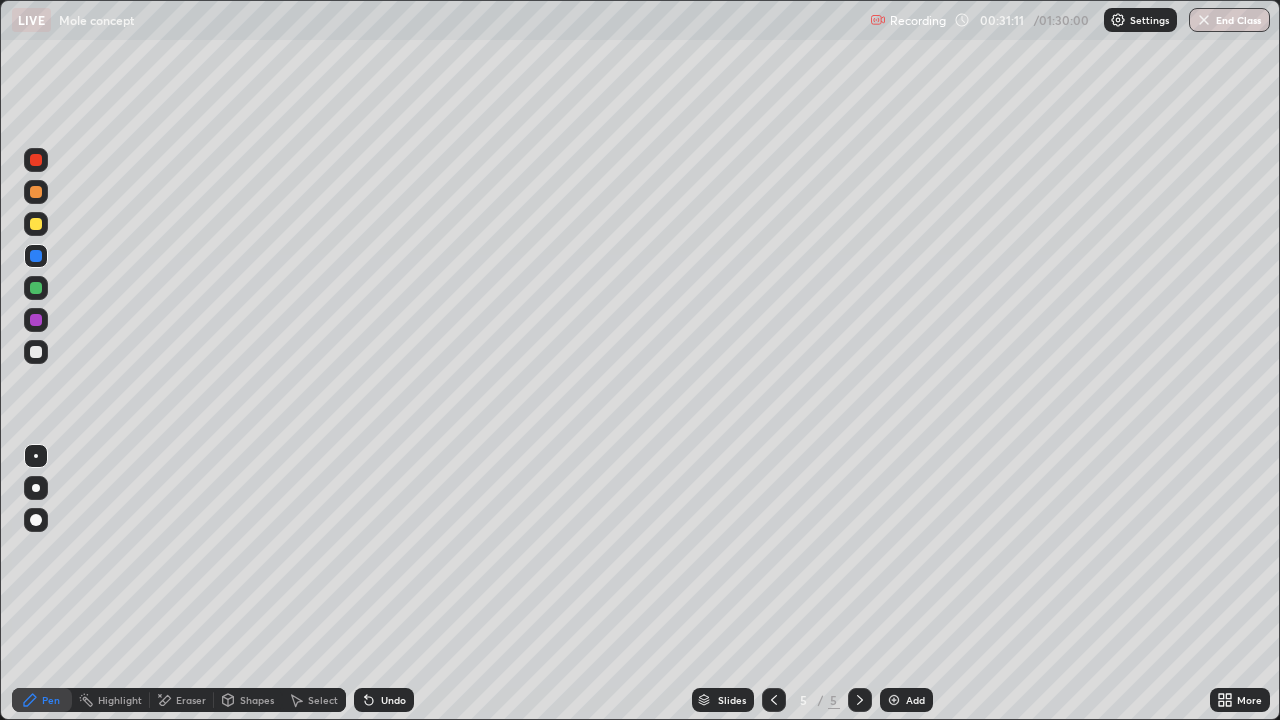 click at bounding box center [894, 700] 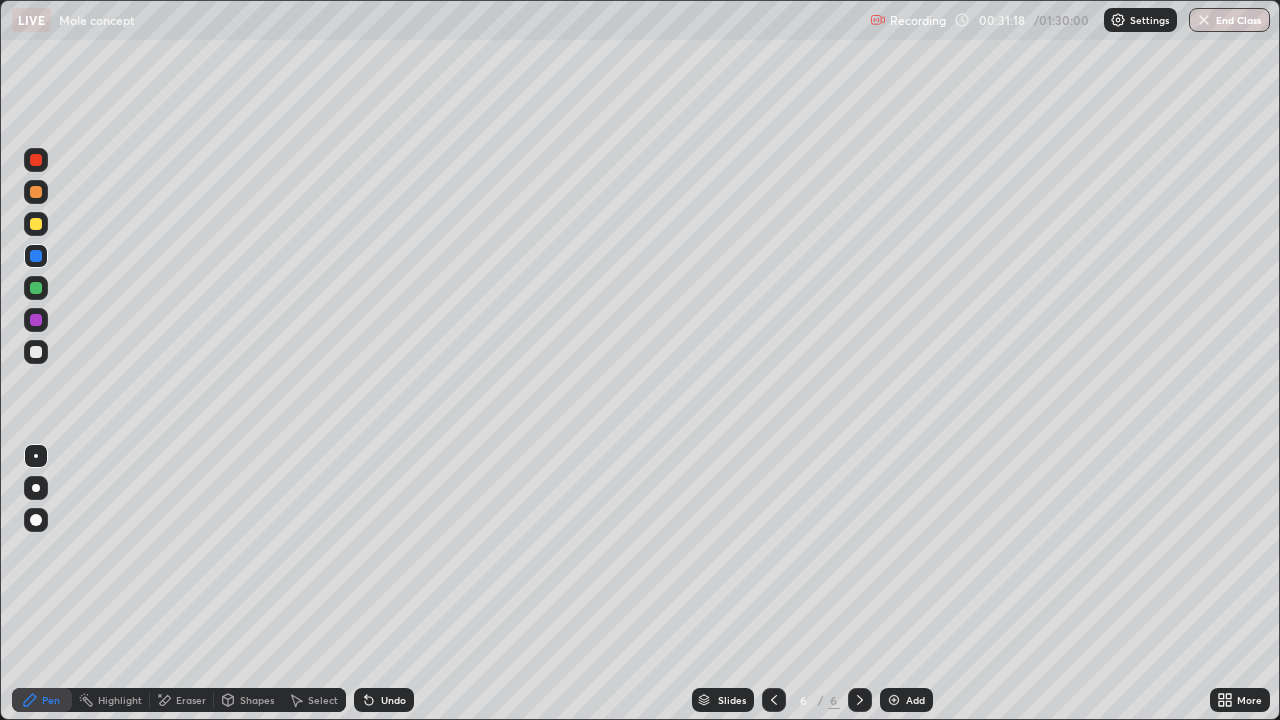 click on "Add" at bounding box center [906, 700] 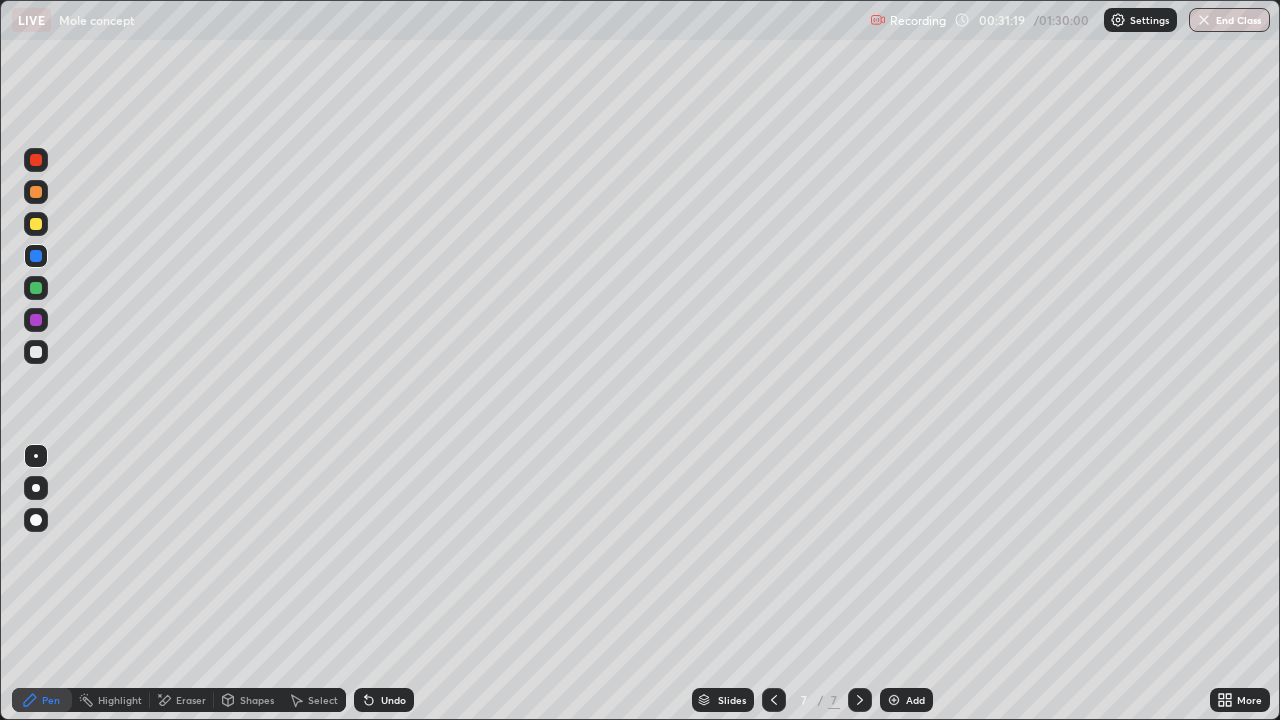 click 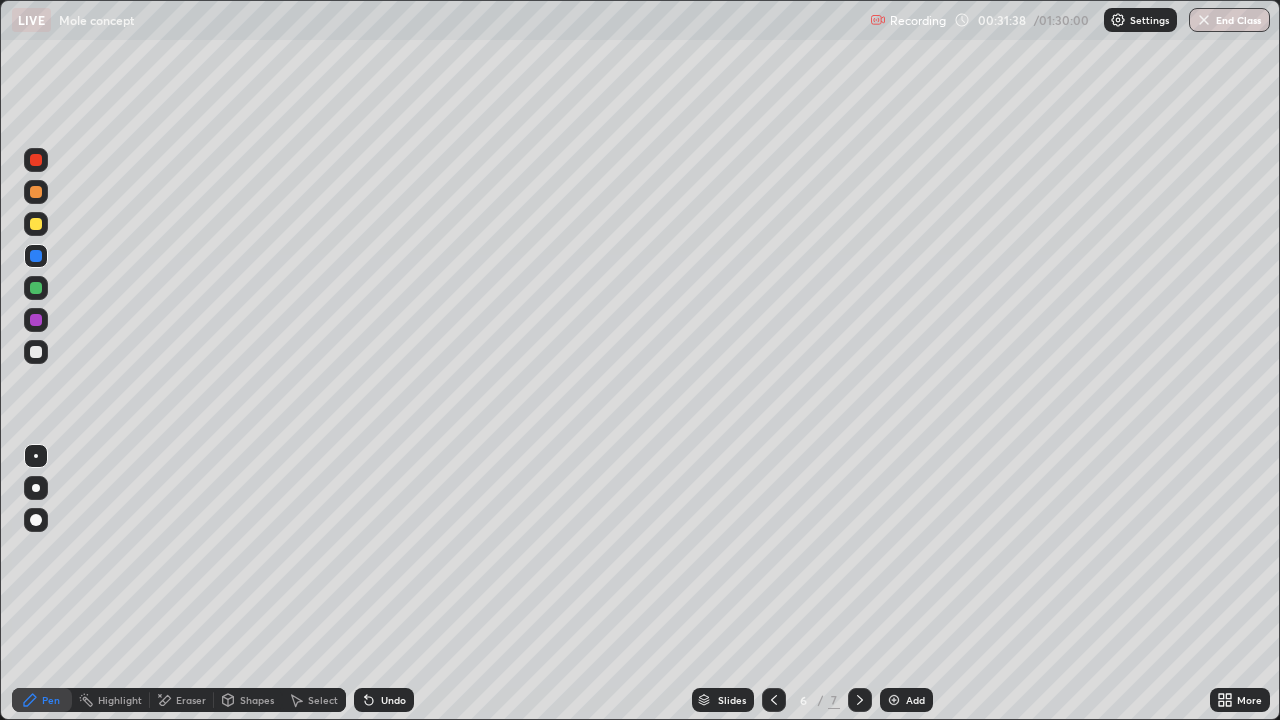 click at bounding box center (36, 224) 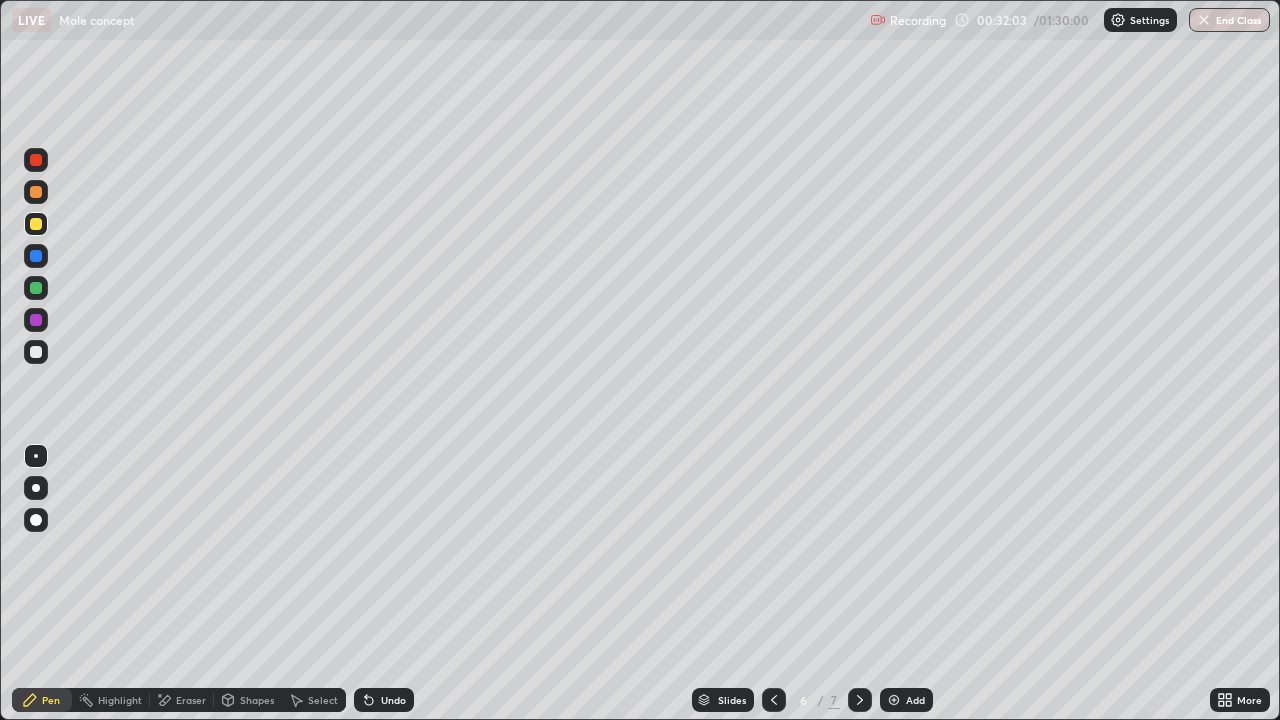 click at bounding box center (36, 320) 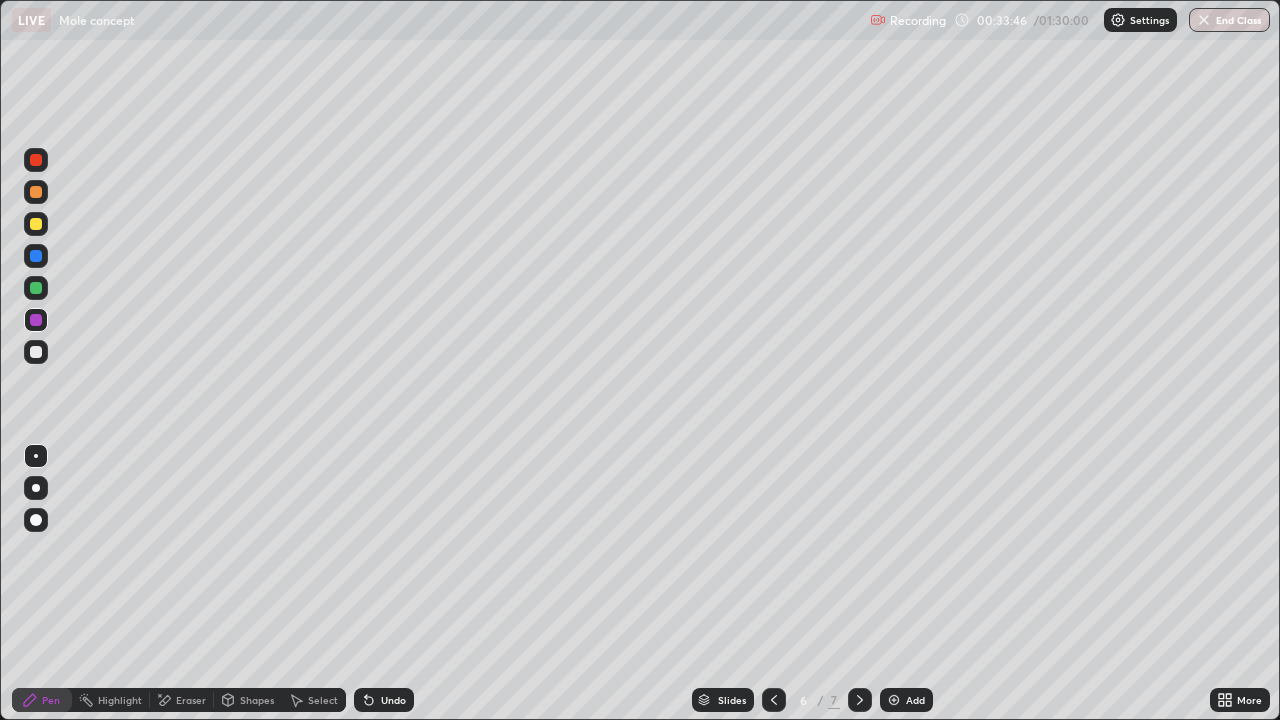 click at bounding box center [36, 288] 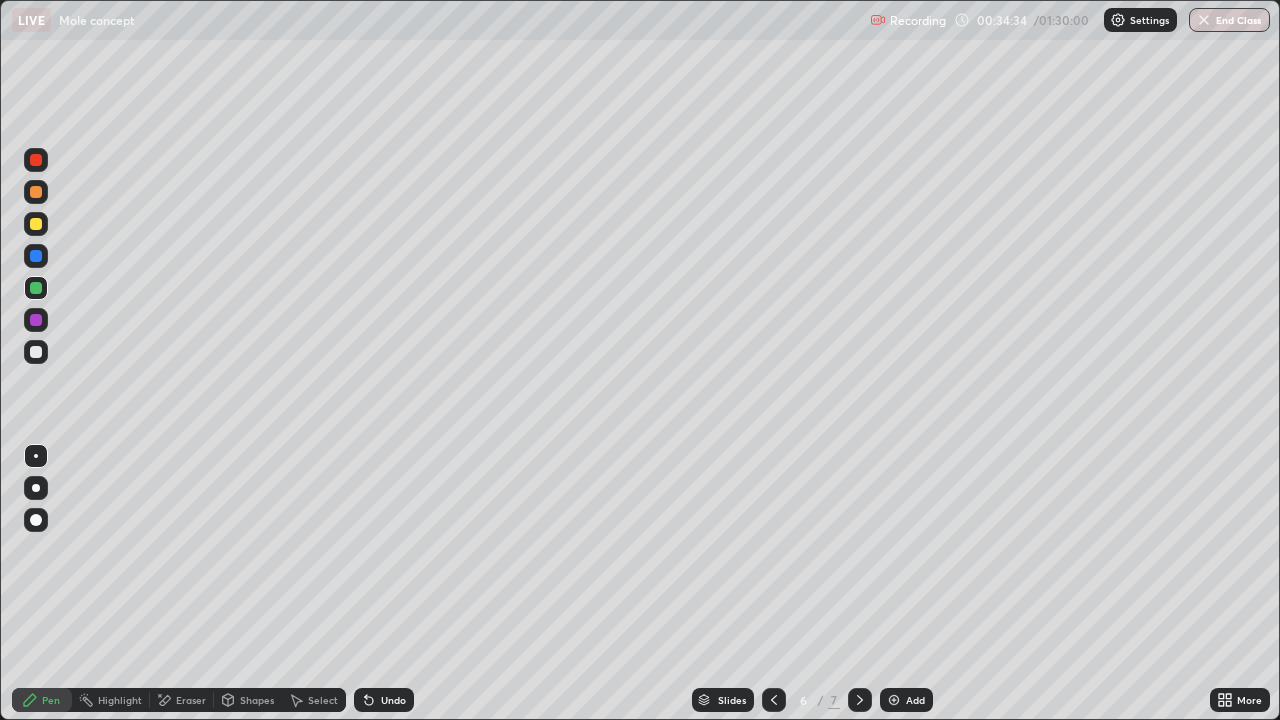 click at bounding box center (36, 256) 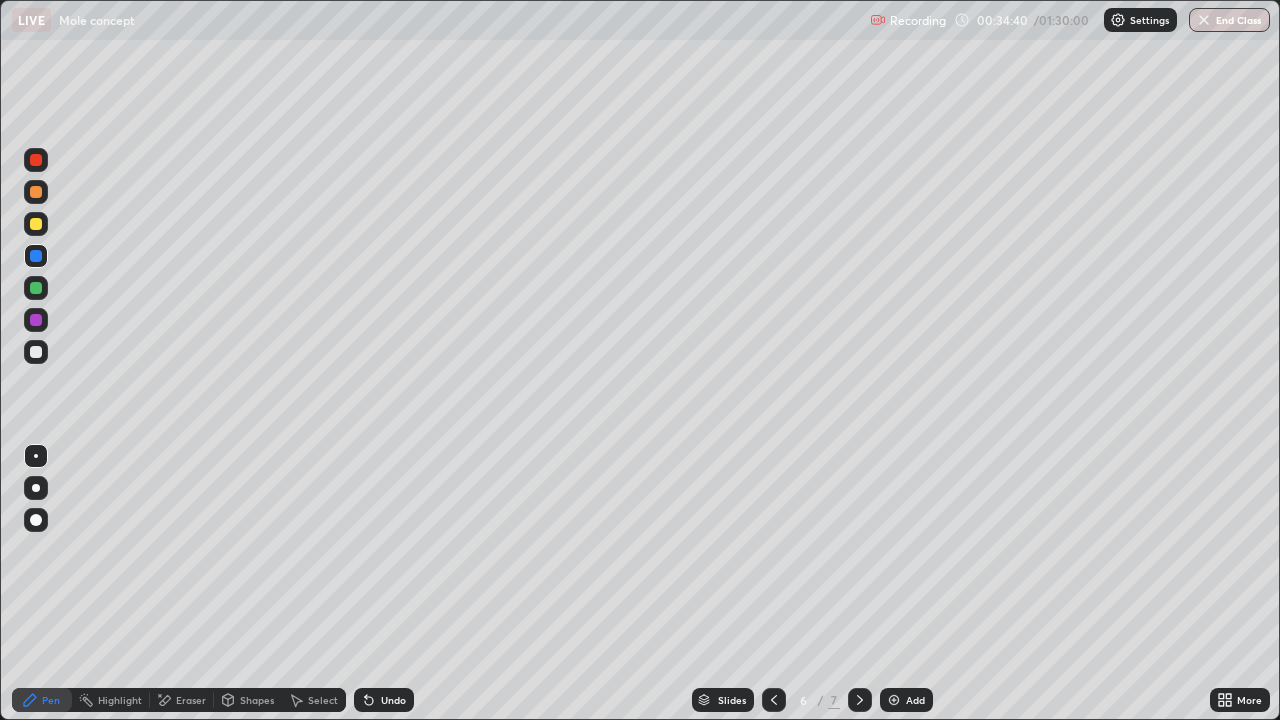 click at bounding box center [36, 160] 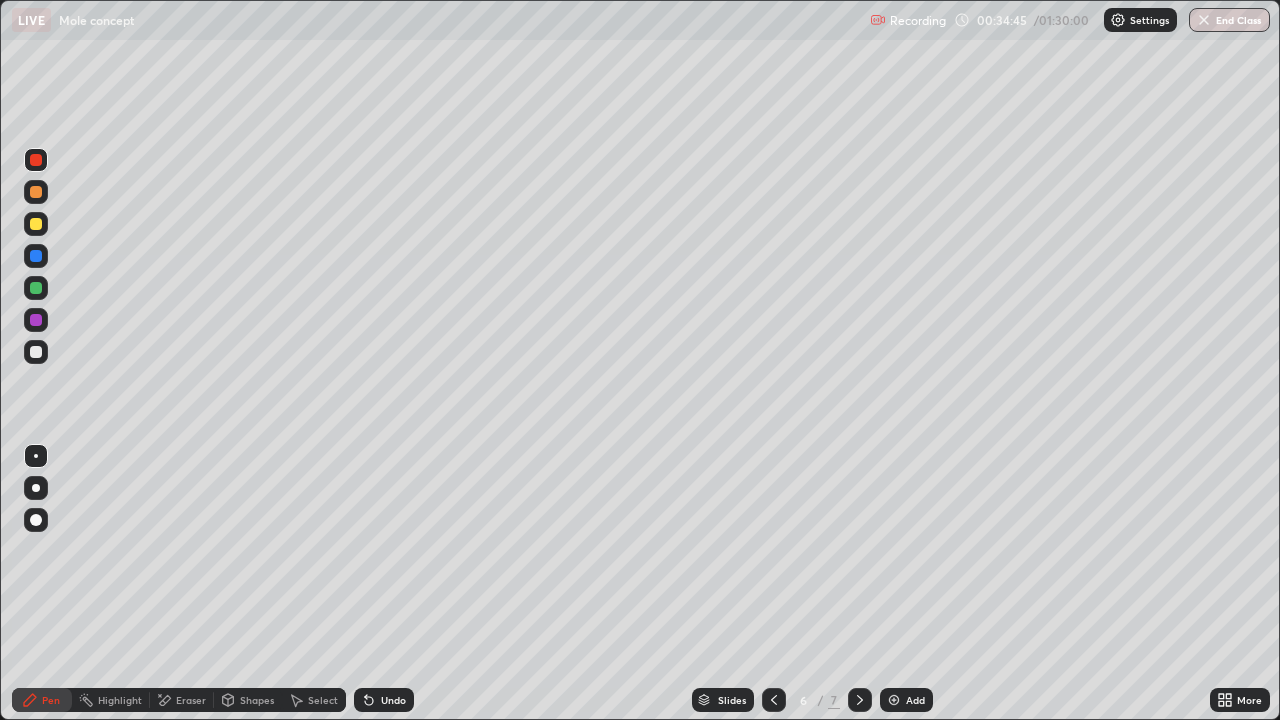 click at bounding box center [36, 288] 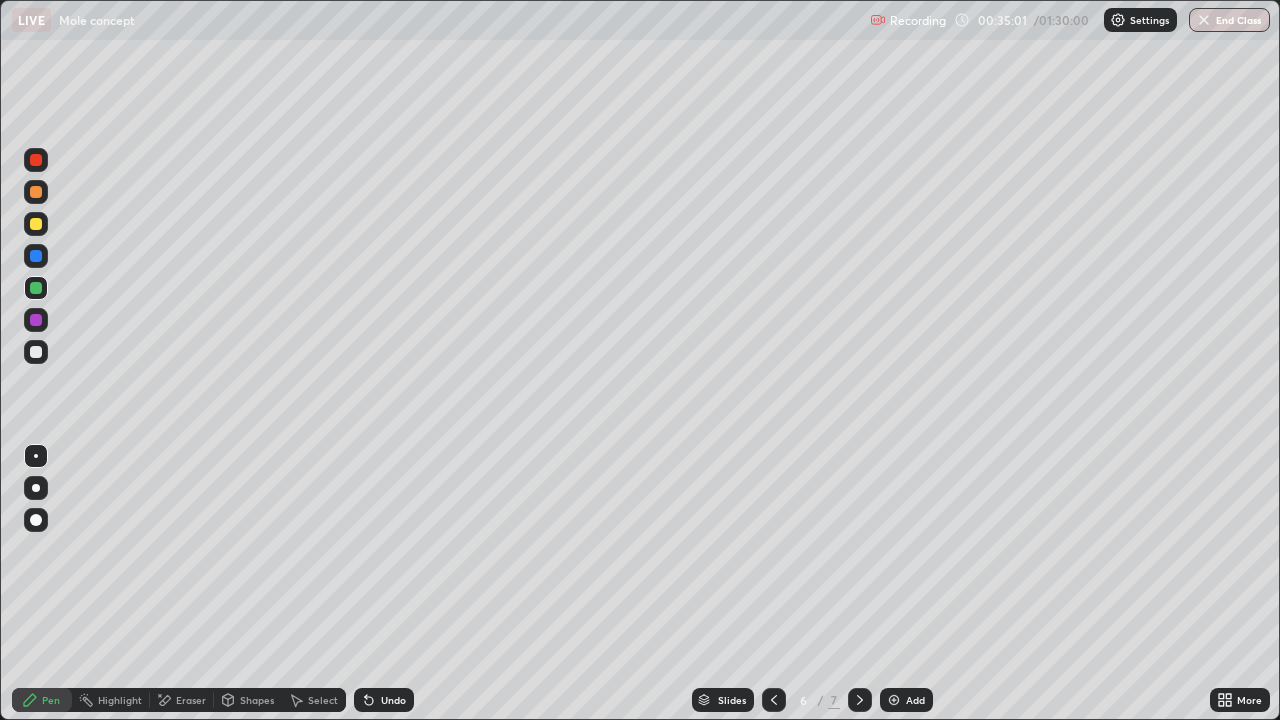click at bounding box center [36, 320] 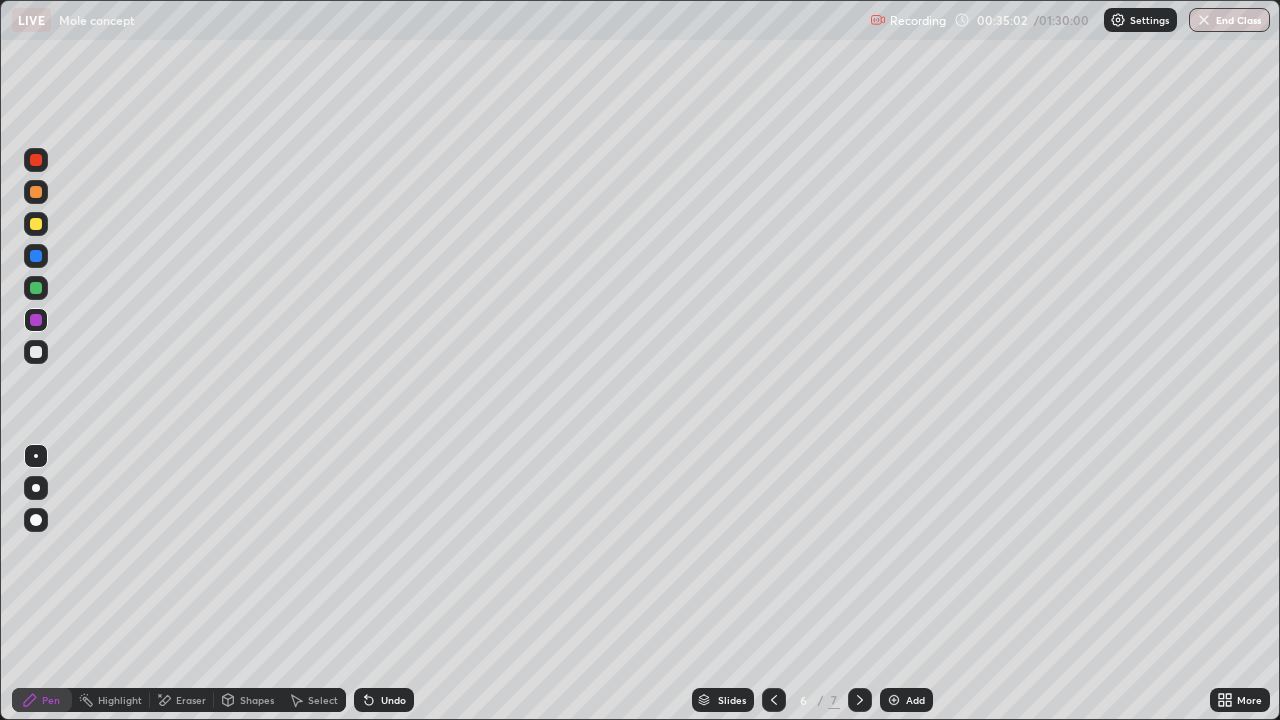 click at bounding box center [36, 352] 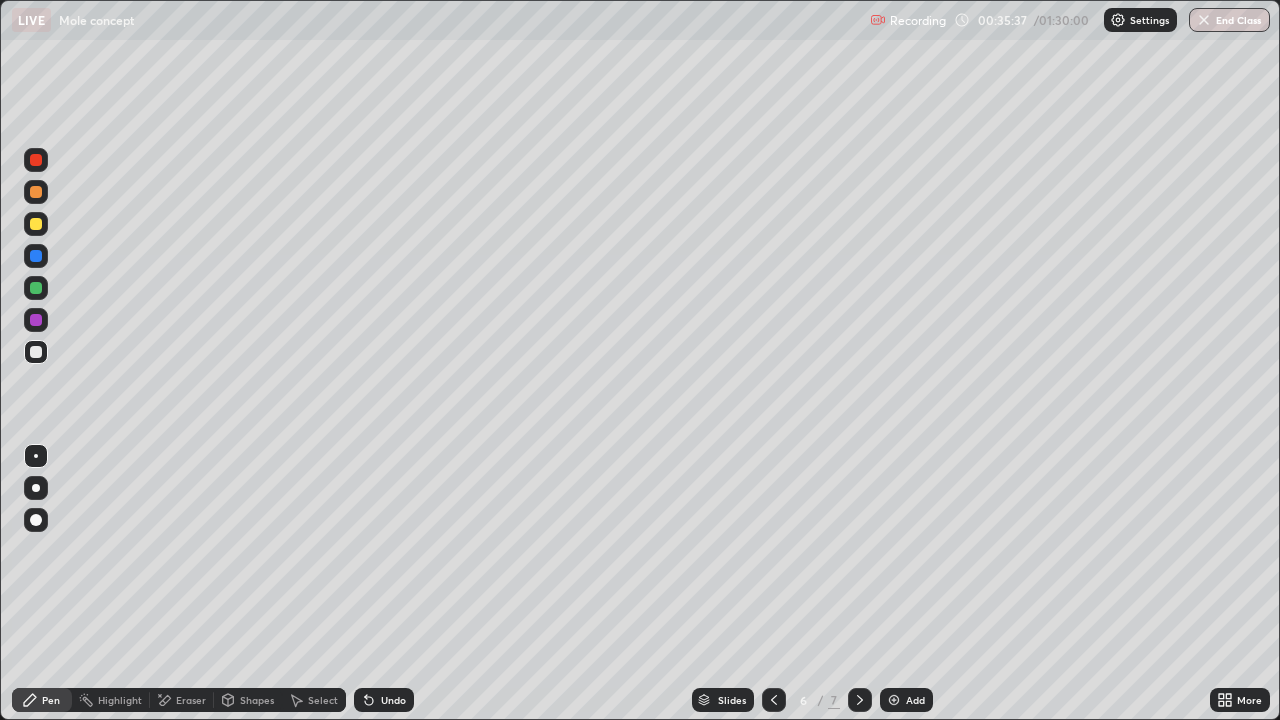 click 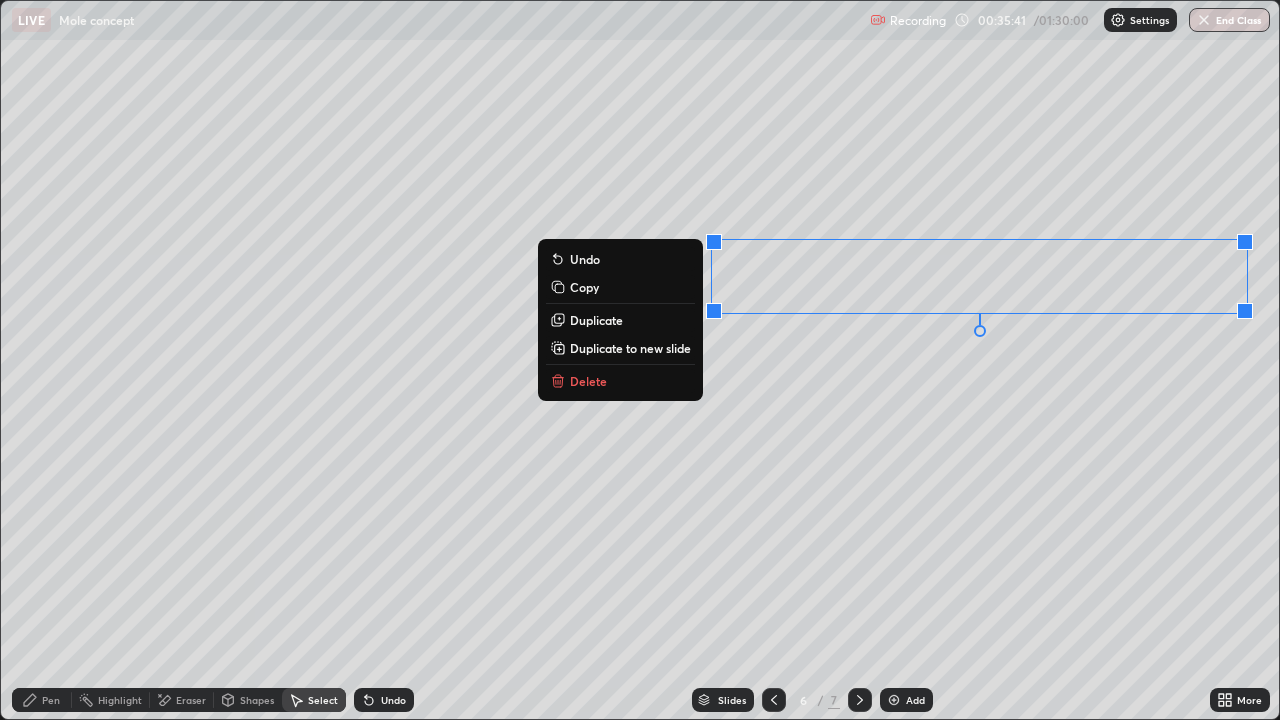 click on "Duplicate" at bounding box center (596, 320) 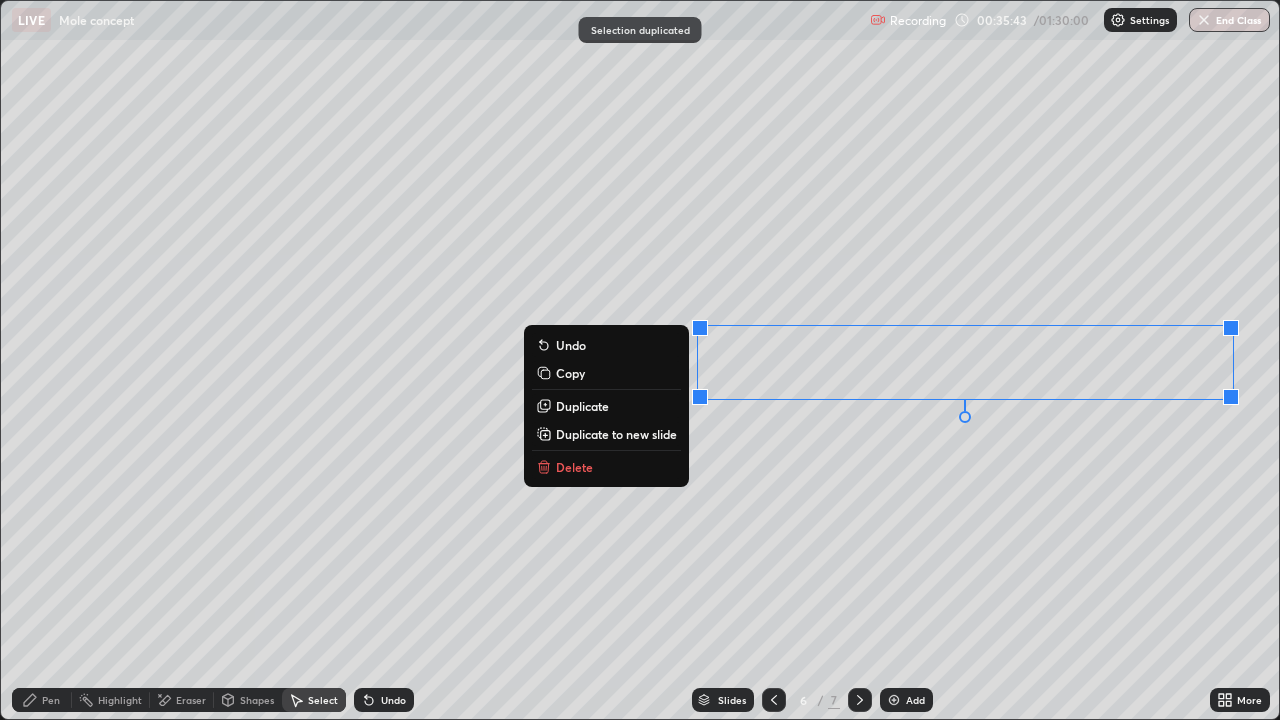 click on "Duplicate" at bounding box center (582, 406) 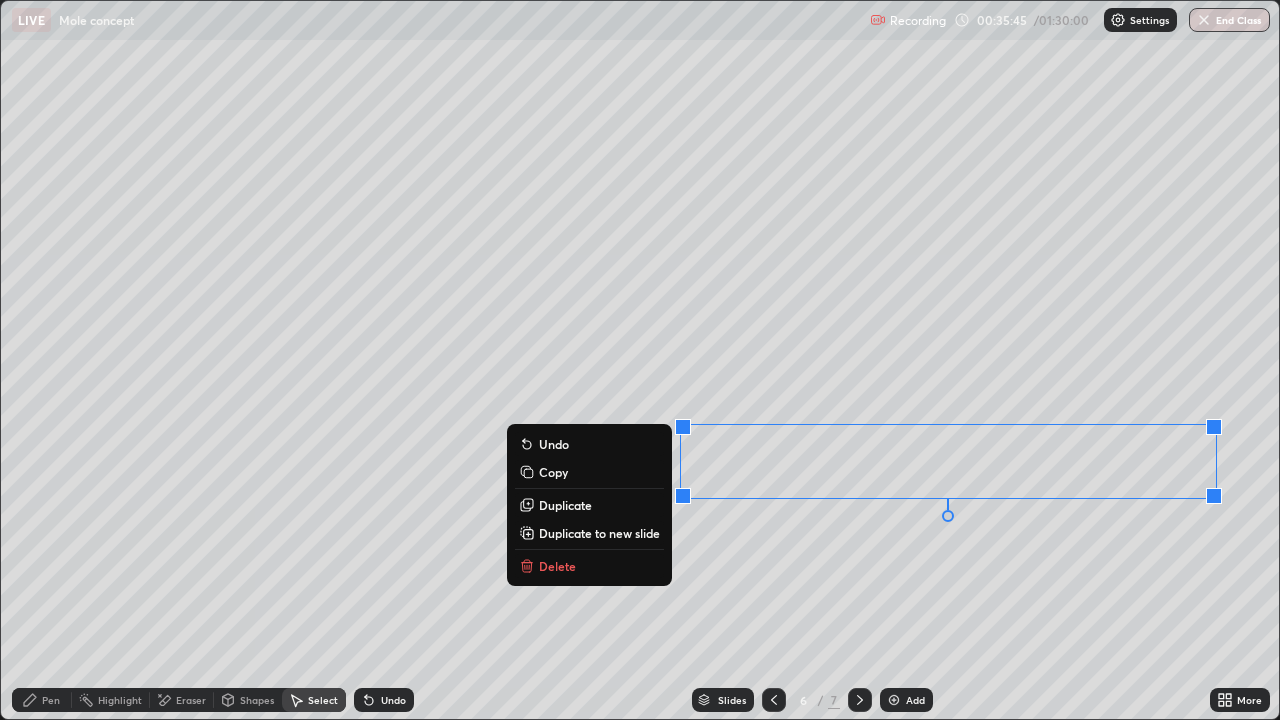click on "Duplicate" at bounding box center [565, 505] 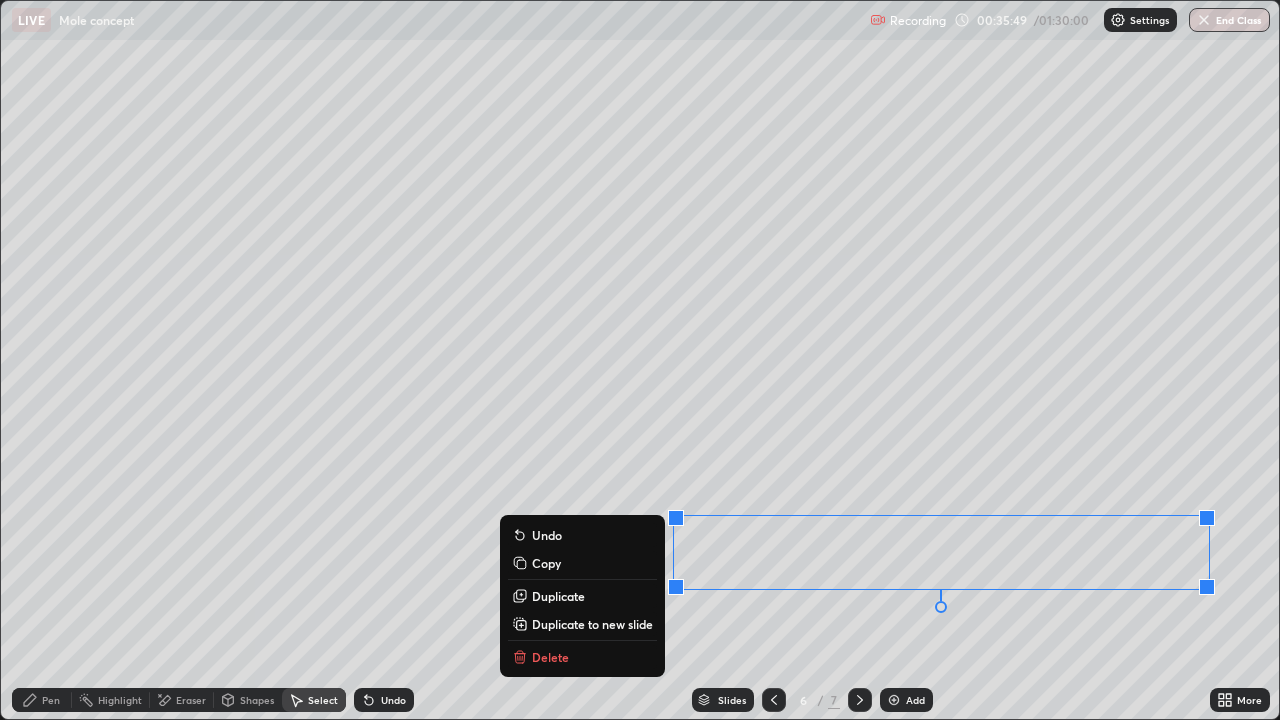 click on "Pen" at bounding box center [51, 700] 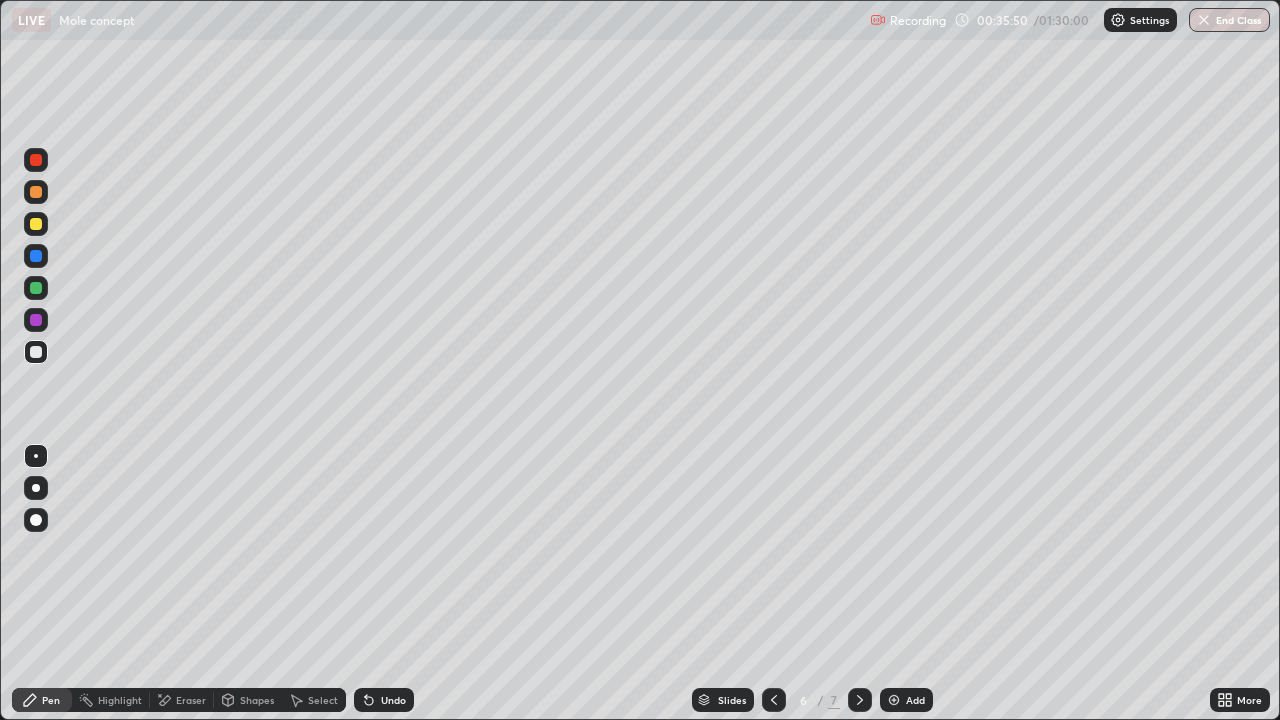 click 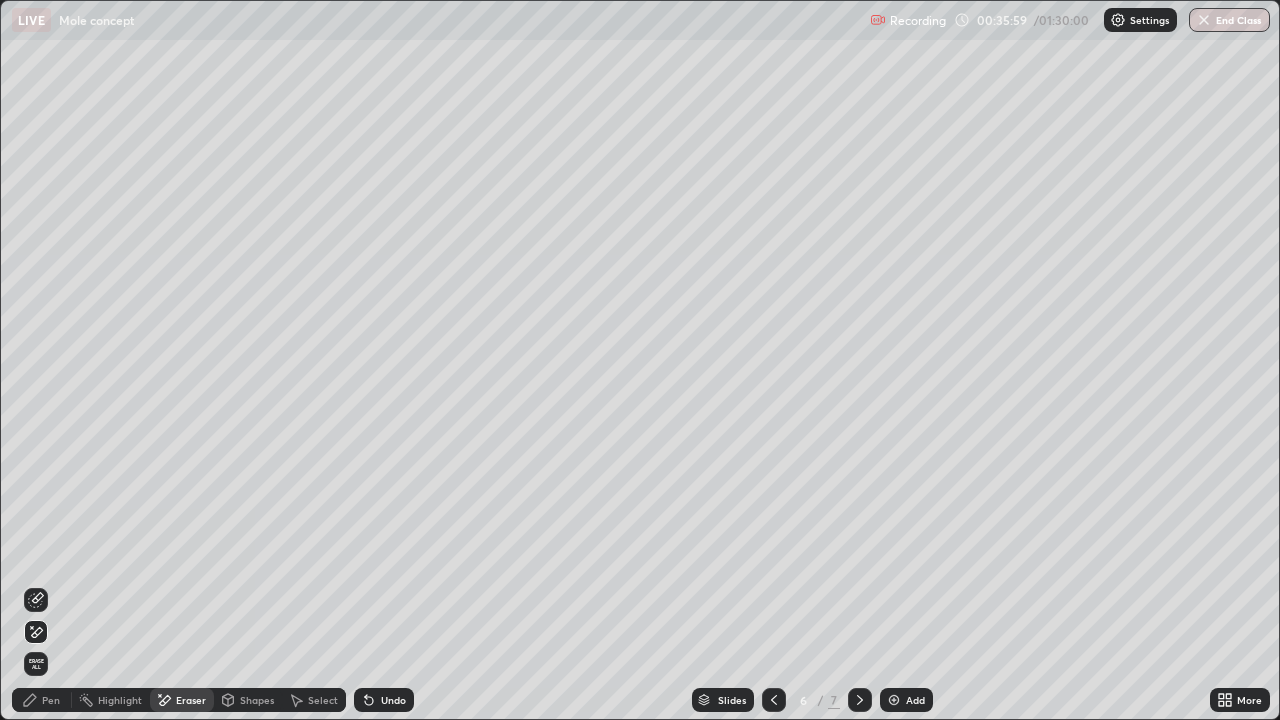 click on "Pen" at bounding box center (51, 700) 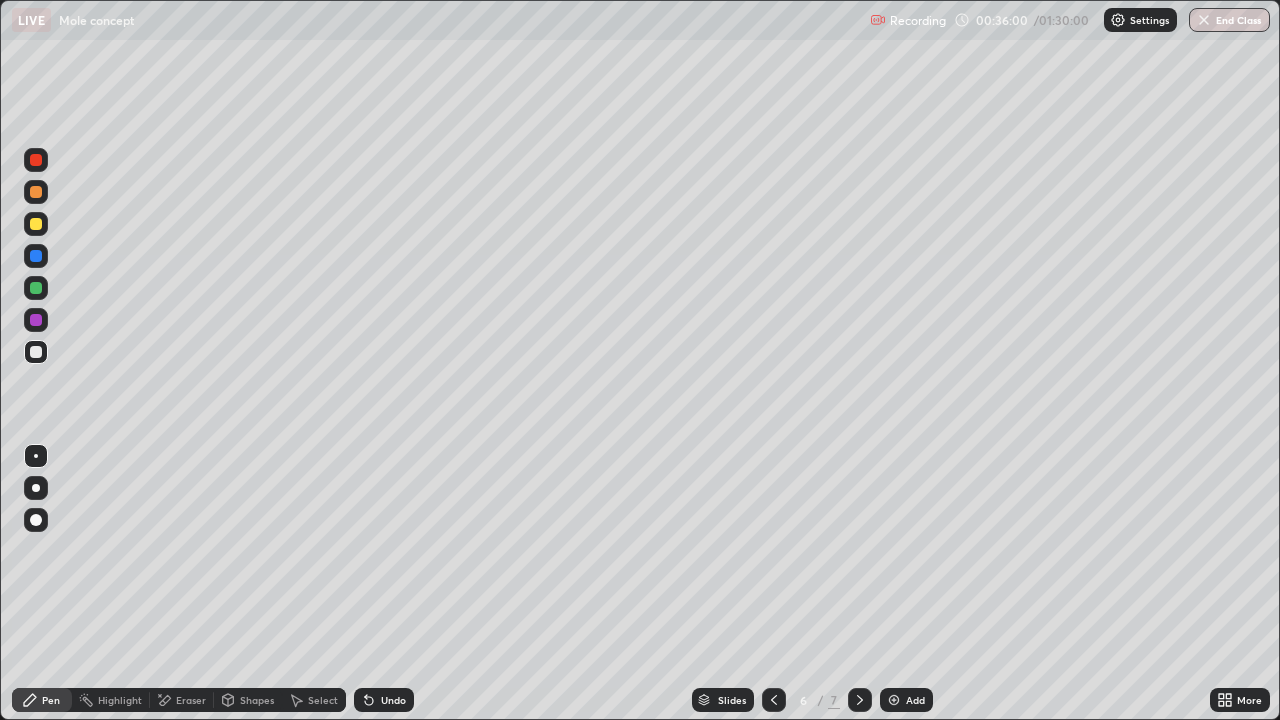 click at bounding box center [36, 320] 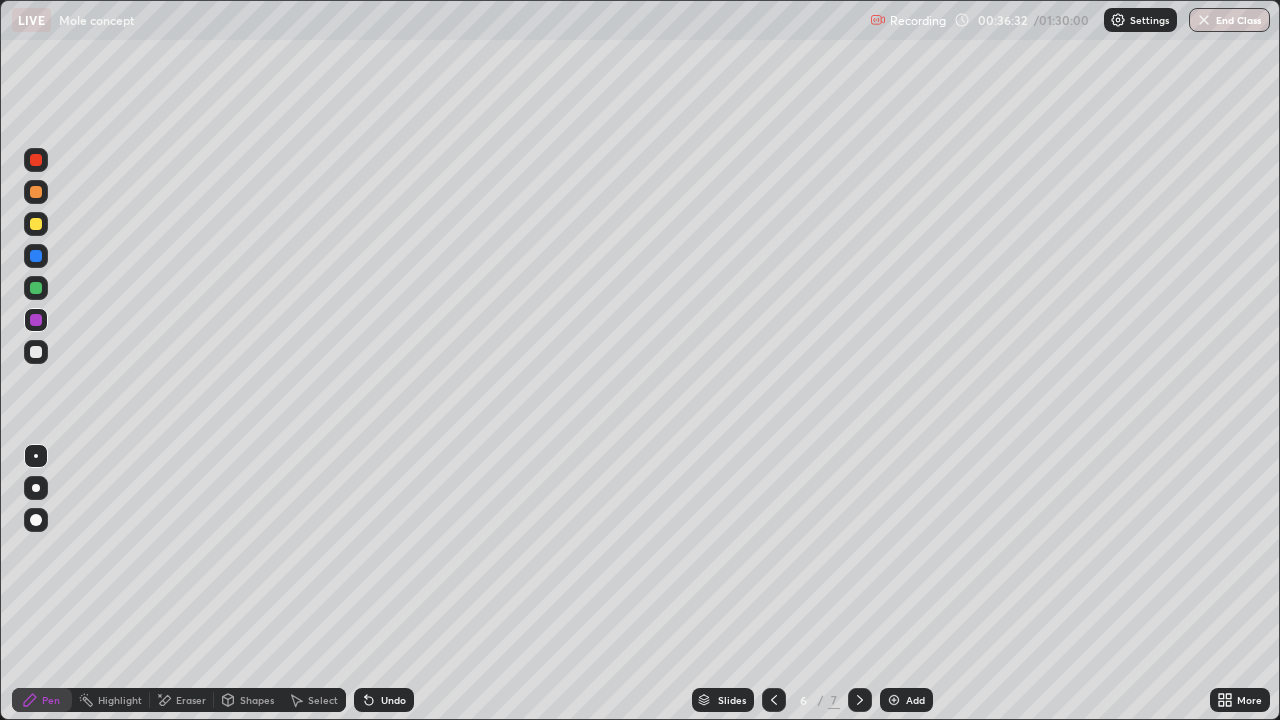 click at bounding box center [36, 160] 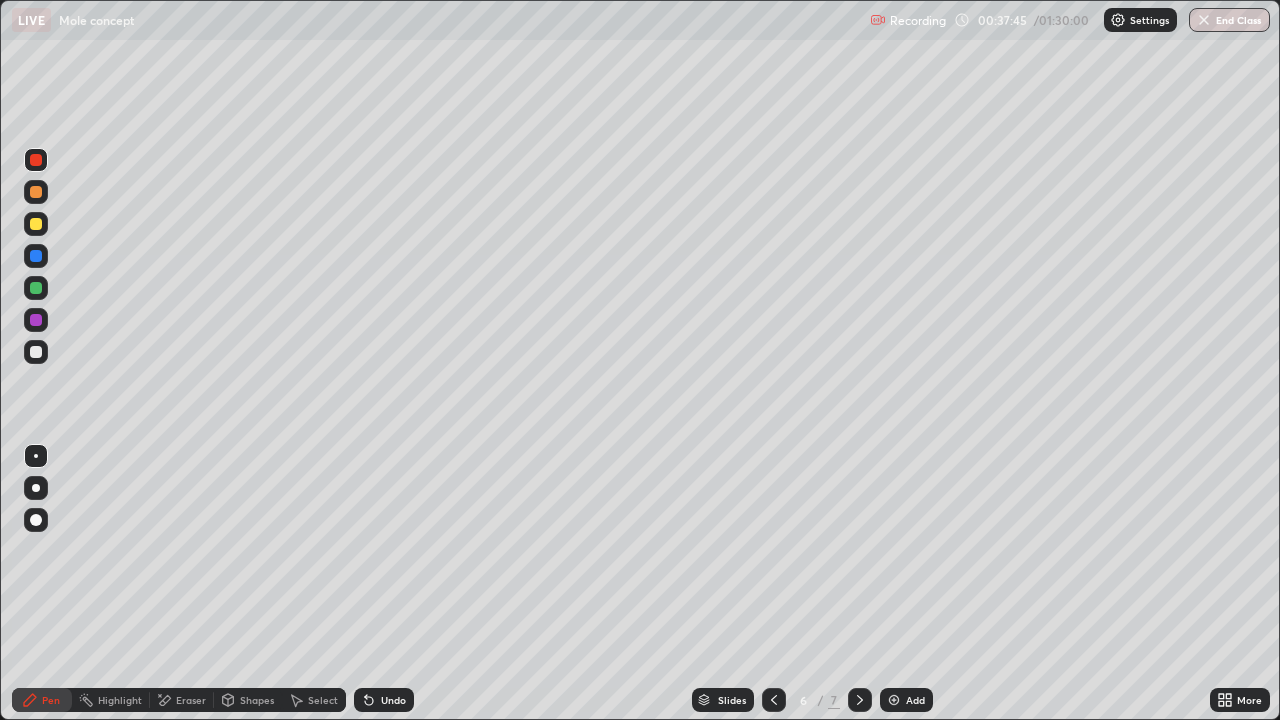 click on "Eraser" at bounding box center (191, 700) 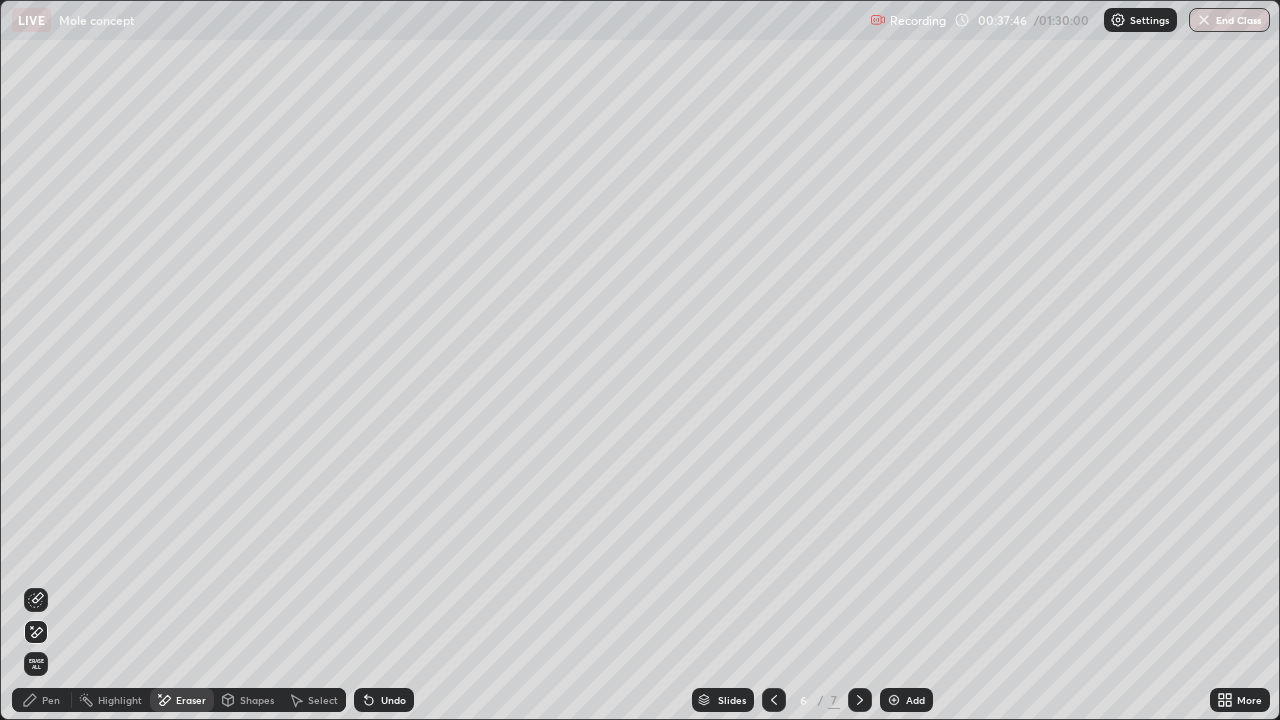 click 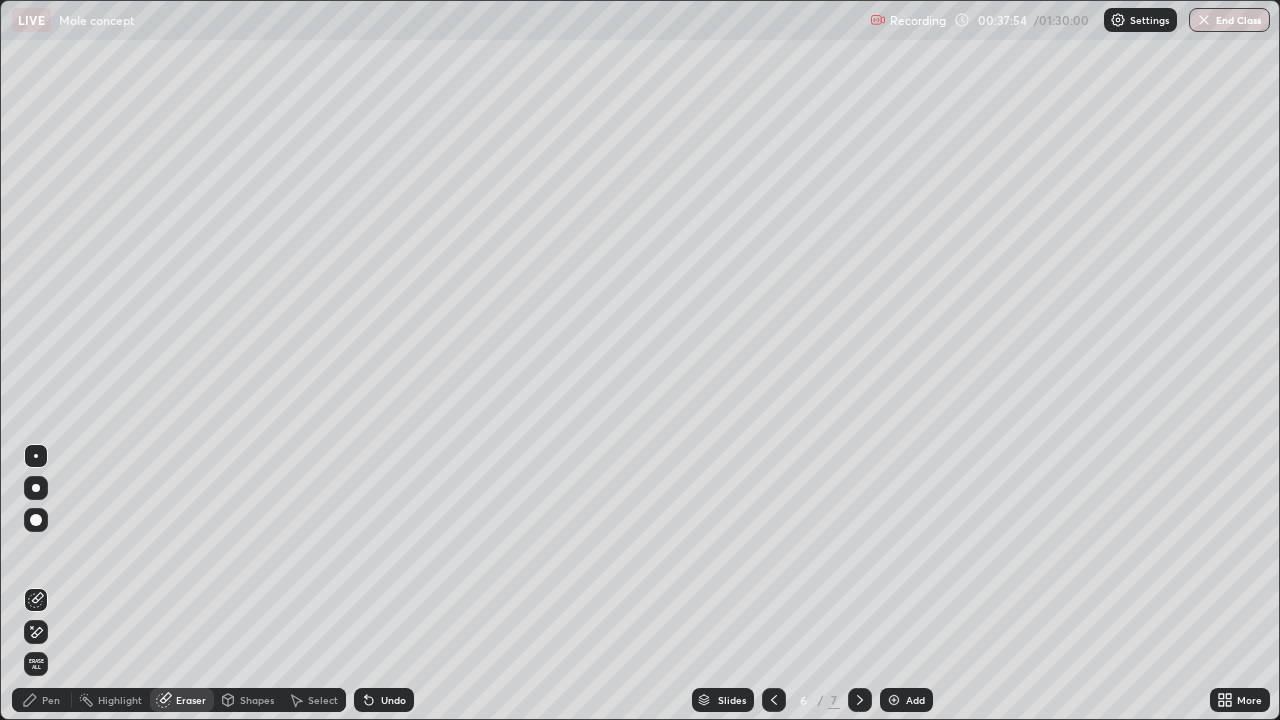 click on "Pen" at bounding box center [51, 700] 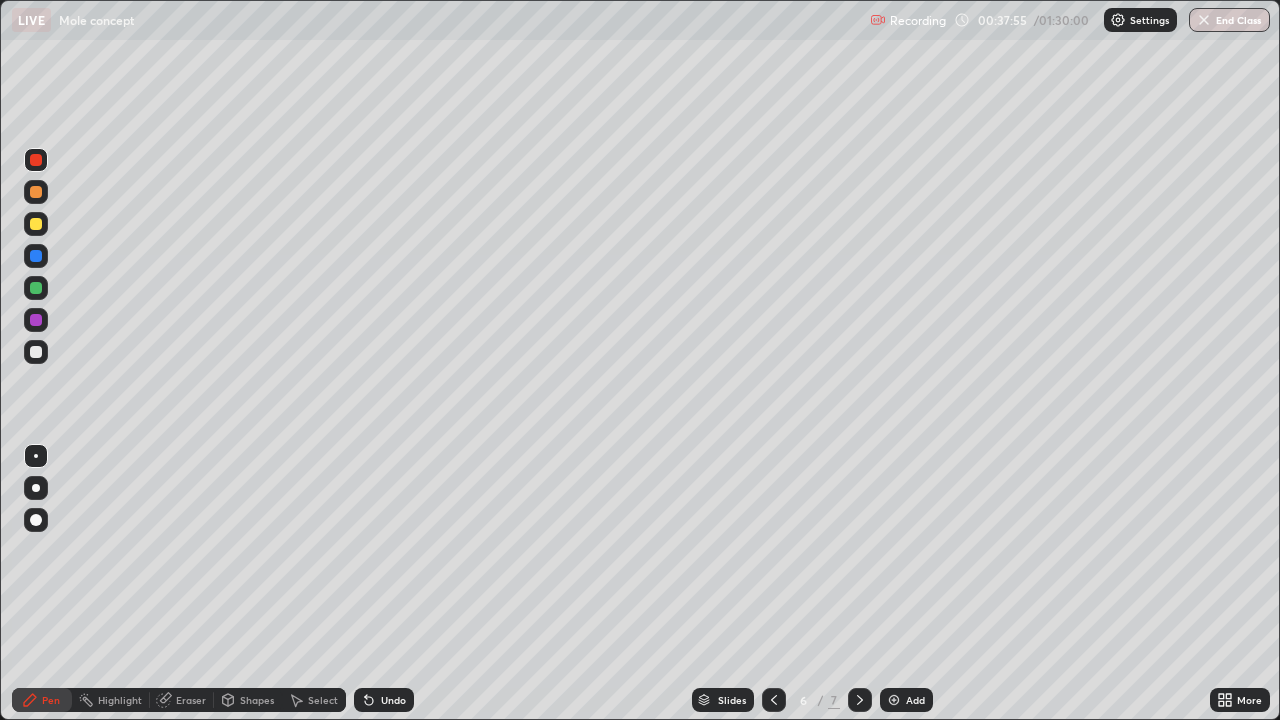 click at bounding box center (36, 352) 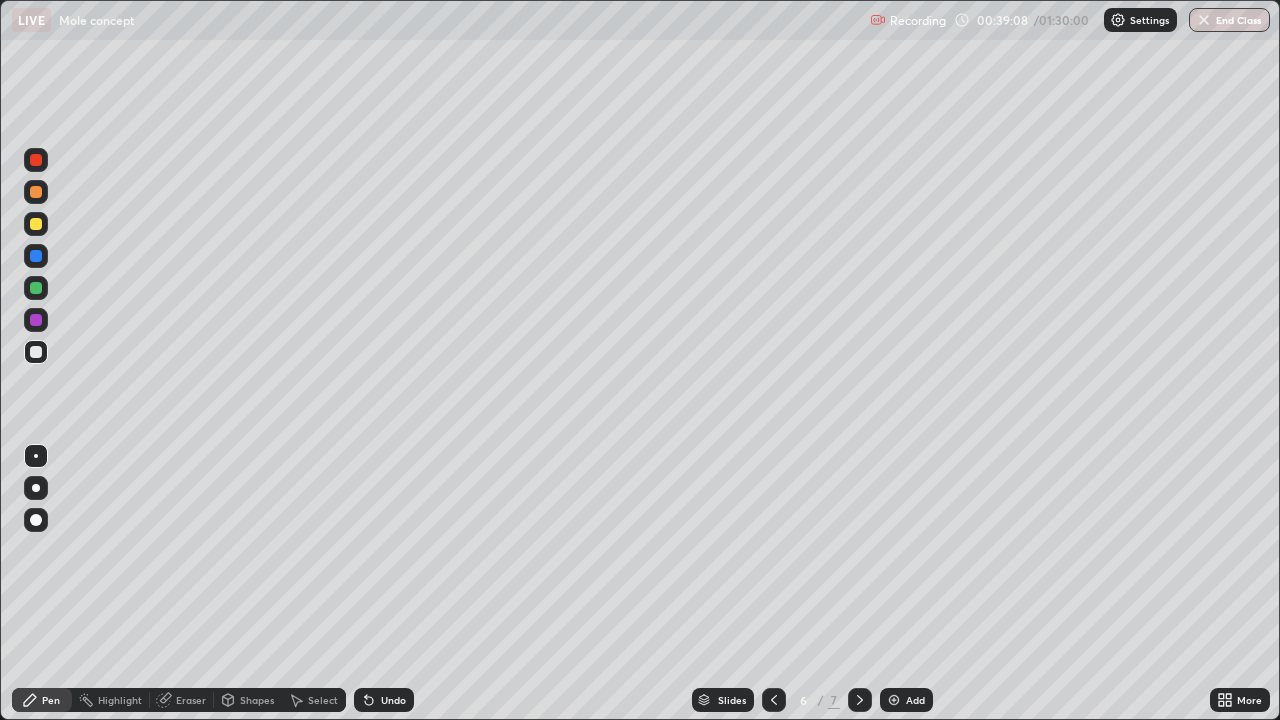 click 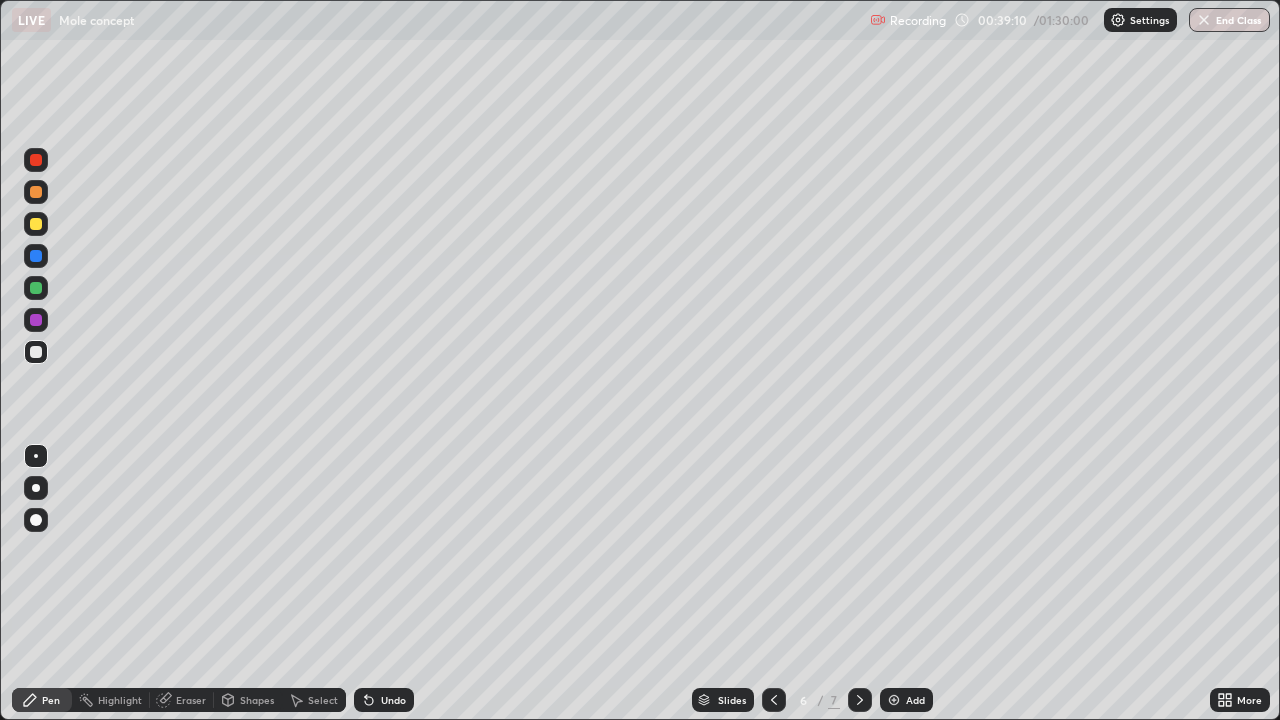 click 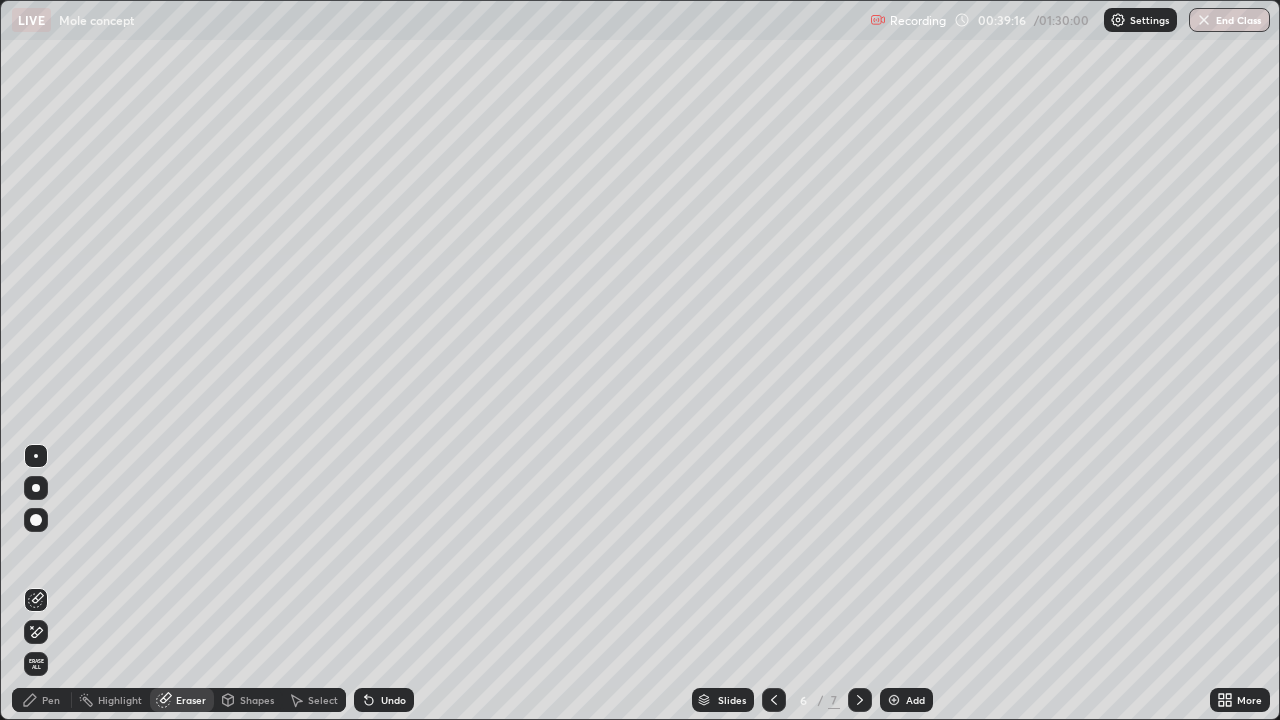 click on "Pen" at bounding box center [42, 700] 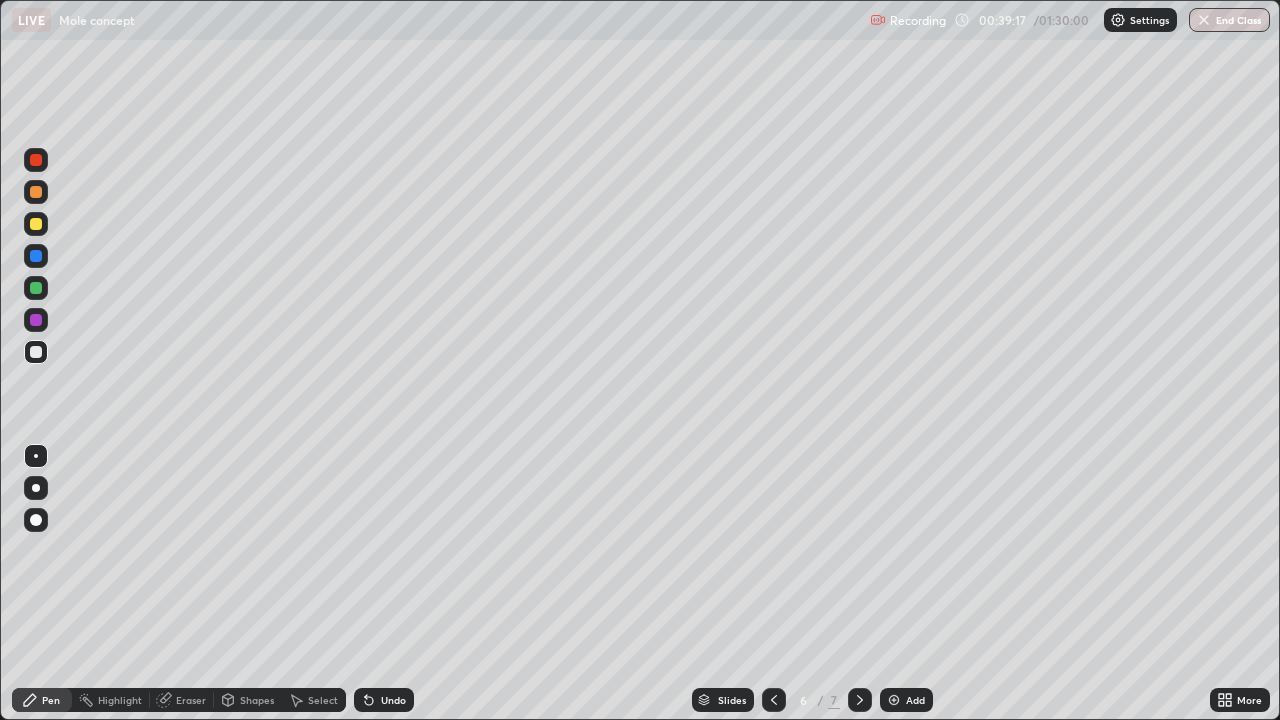 click at bounding box center (36, 320) 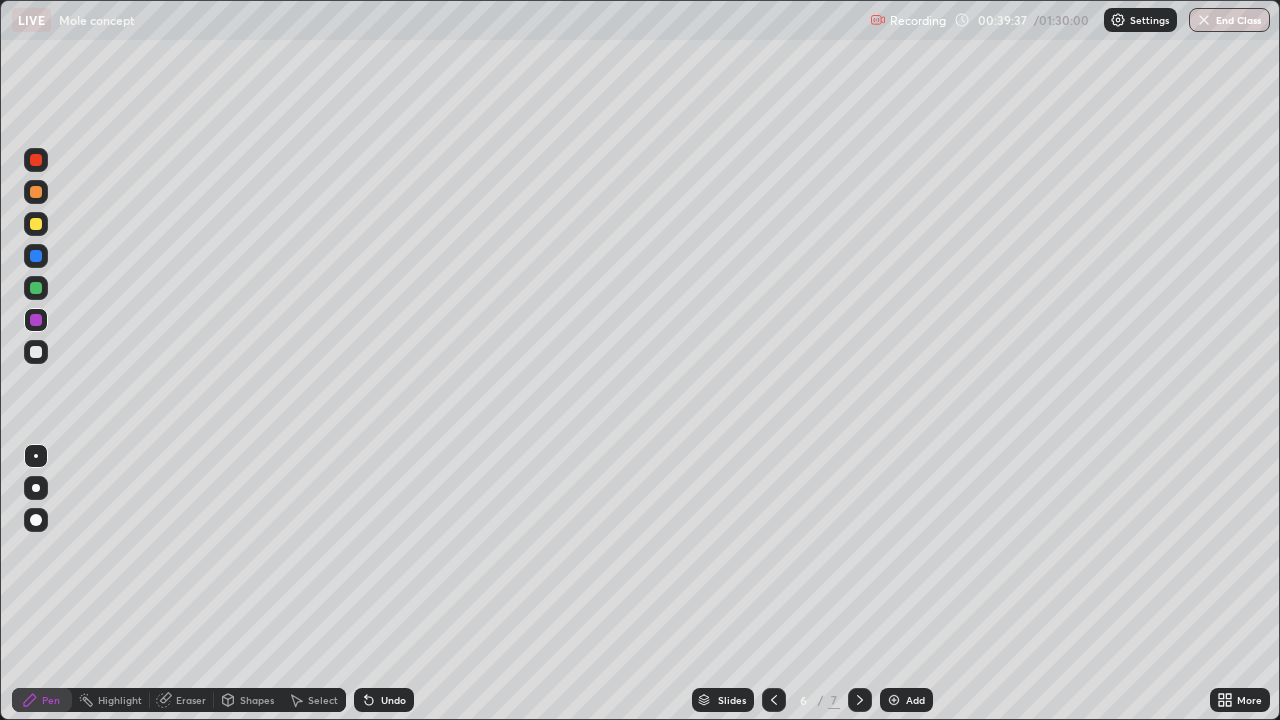 click at bounding box center [860, 700] 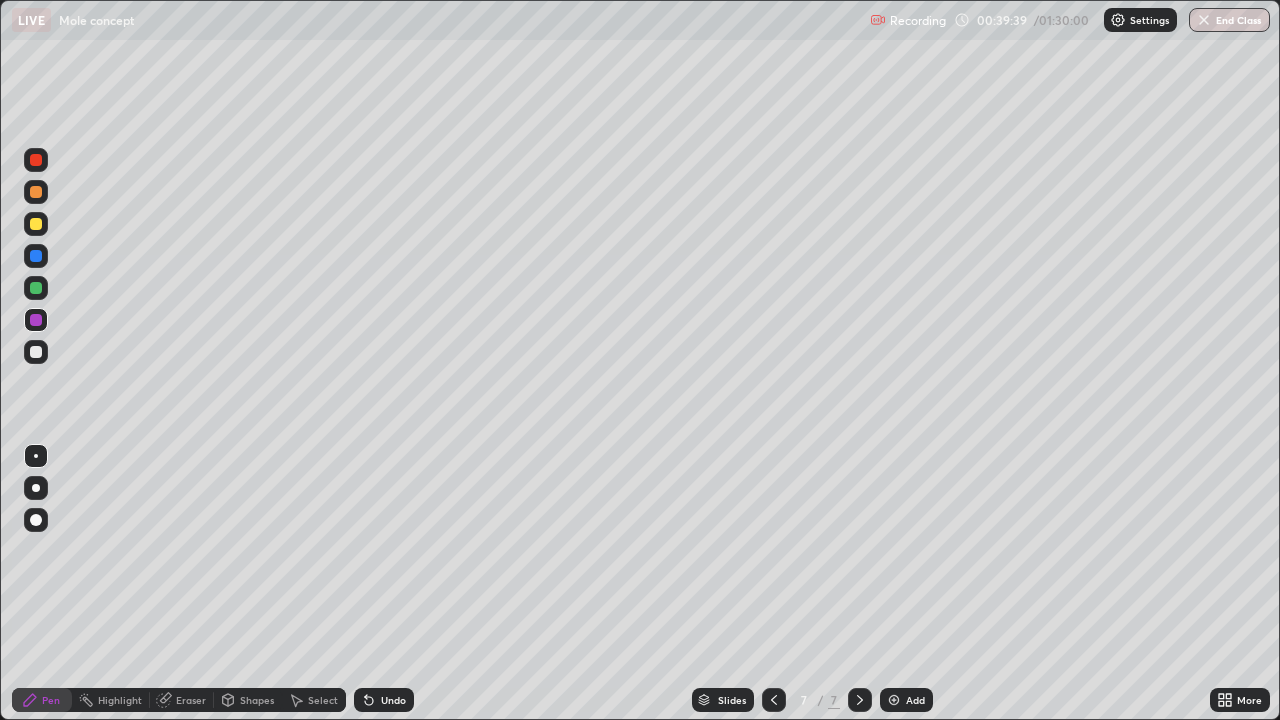 click at bounding box center (36, 352) 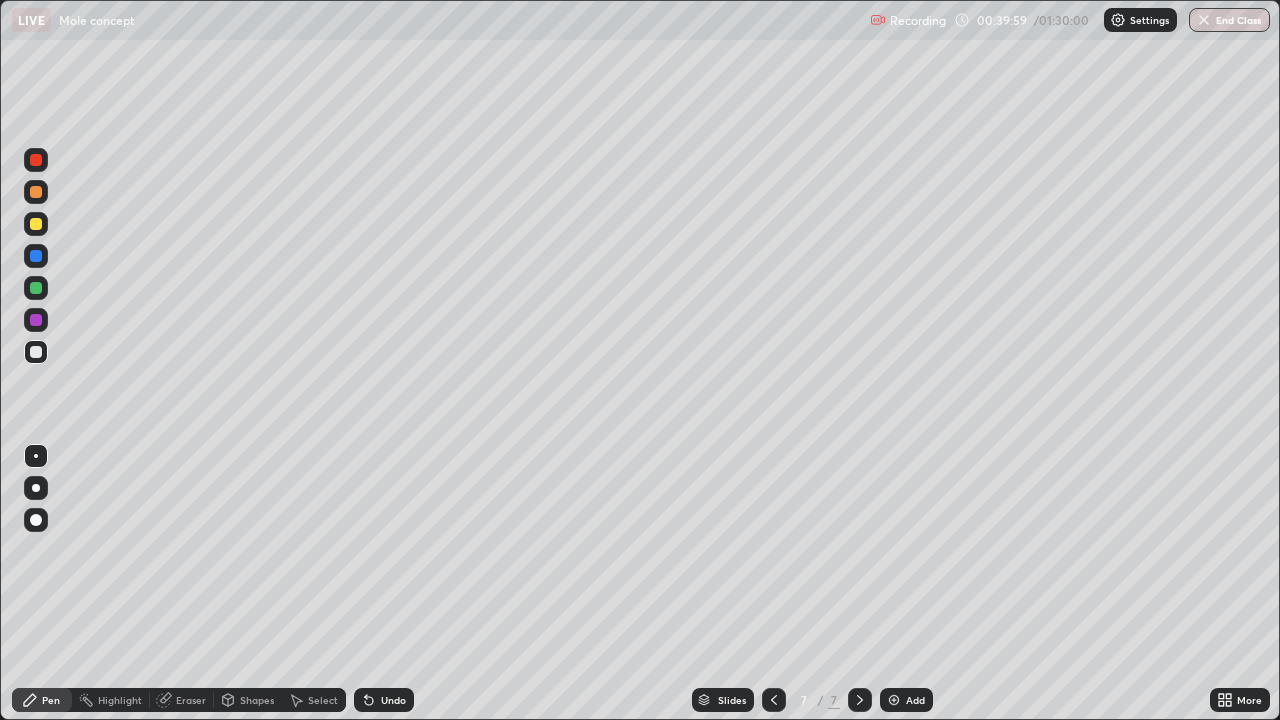 click on "Select" at bounding box center [314, 700] 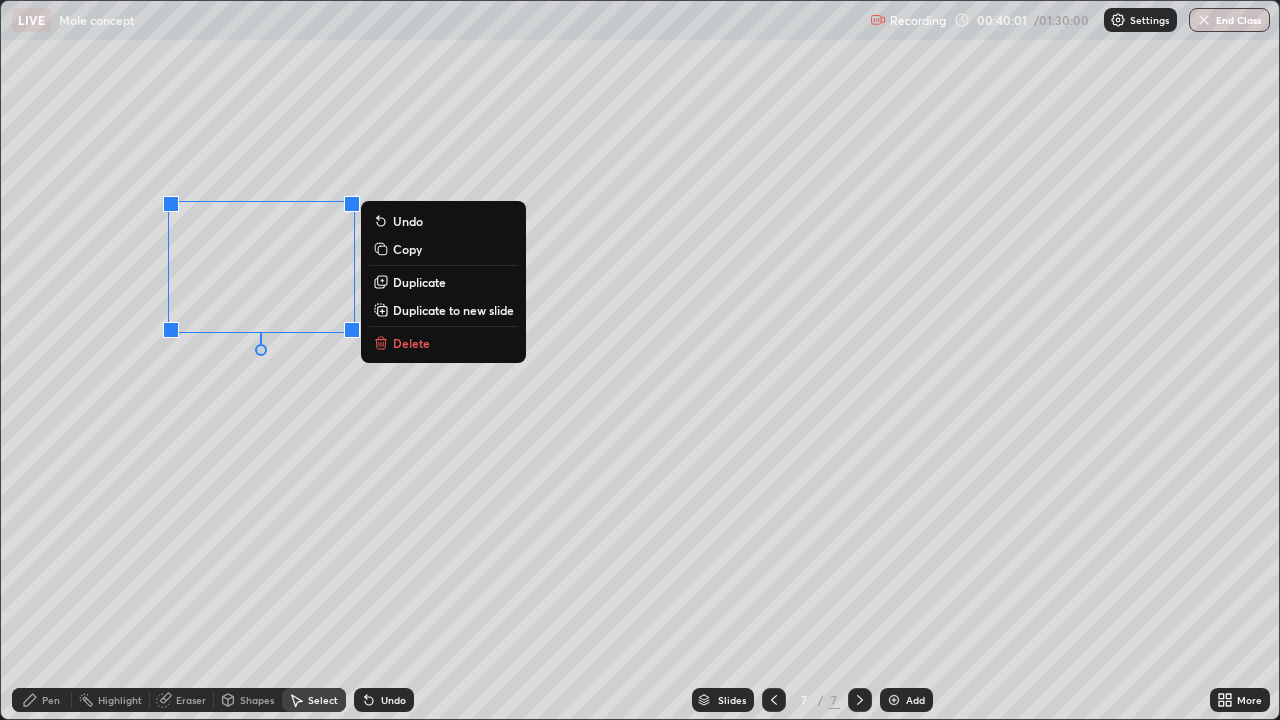 click on "0 ° Undo Copy Duplicate Duplicate to new slide Delete" at bounding box center (640, 360) 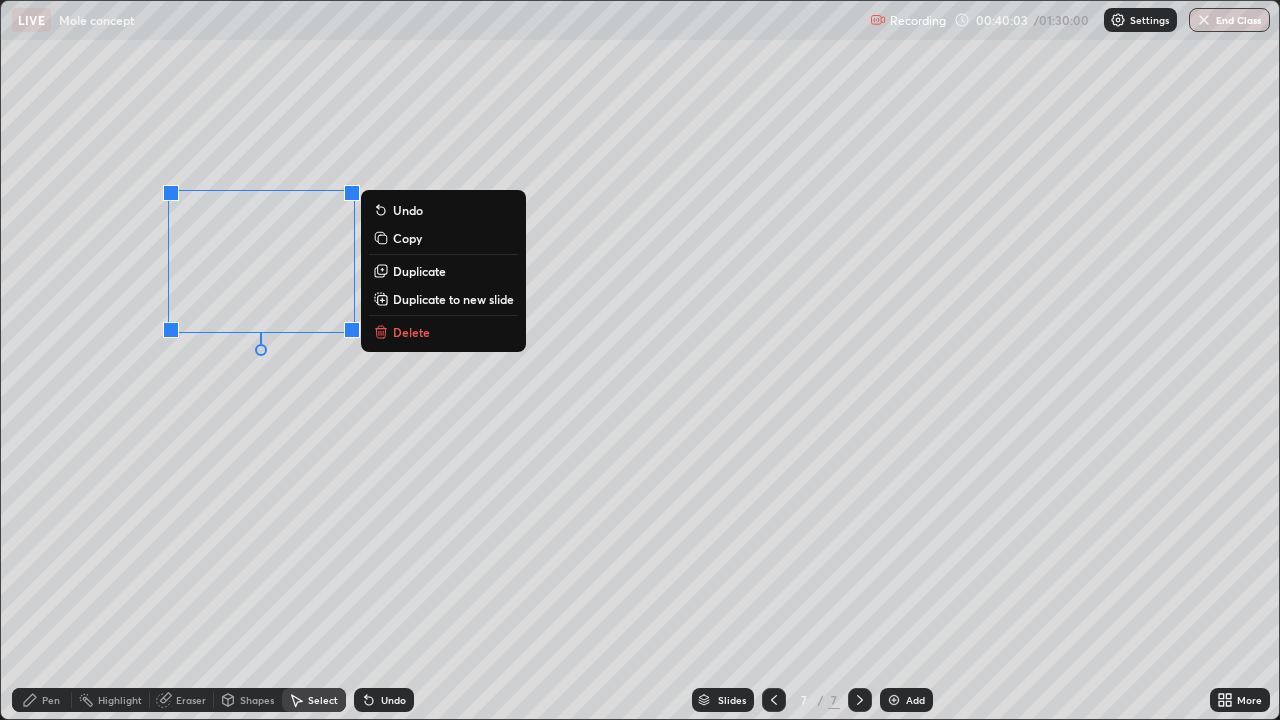 click 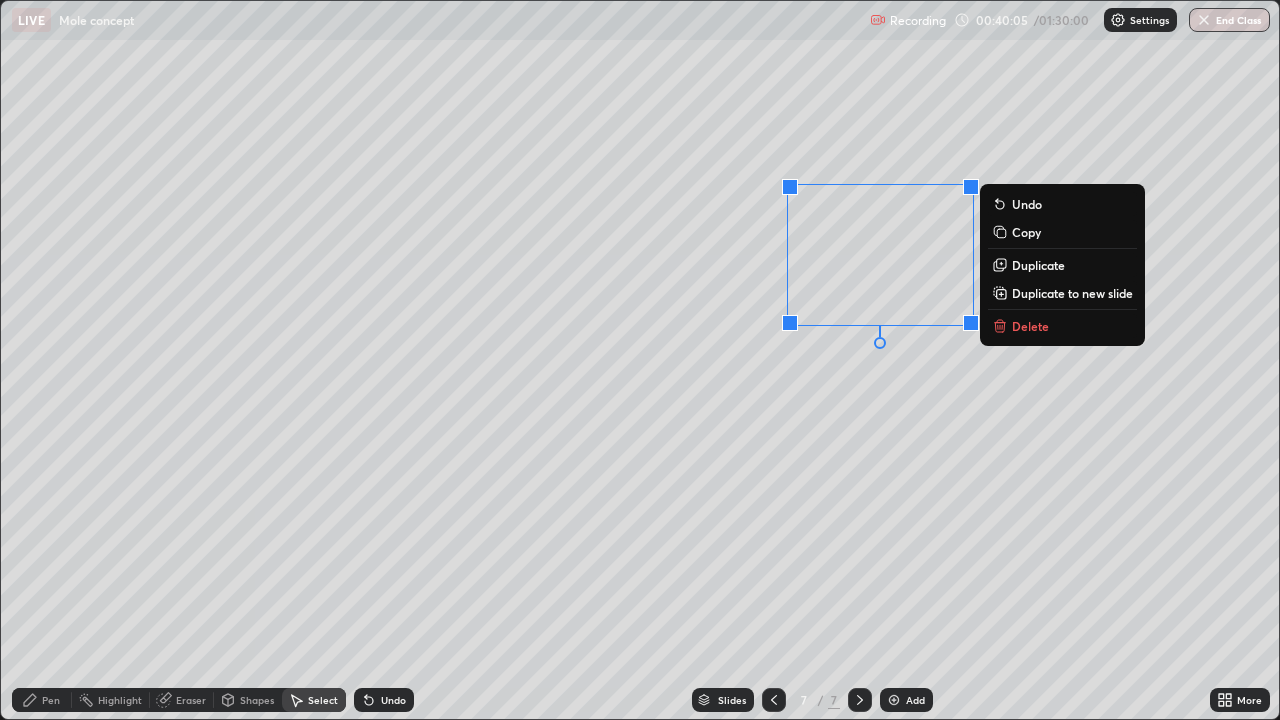 click on "0 ° Undo Copy Duplicate Duplicate to new slide Delete" at bounding box center [640, 360] 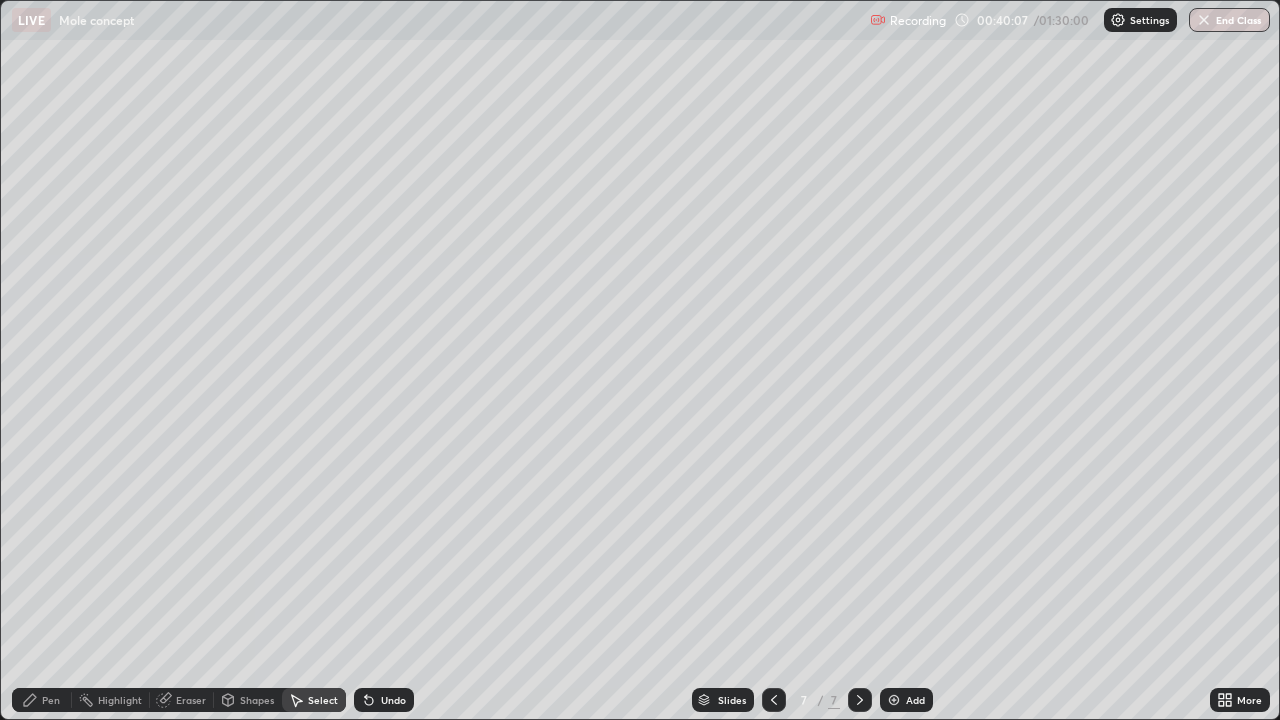 click on "Pen" at bounding box center [51, 700] 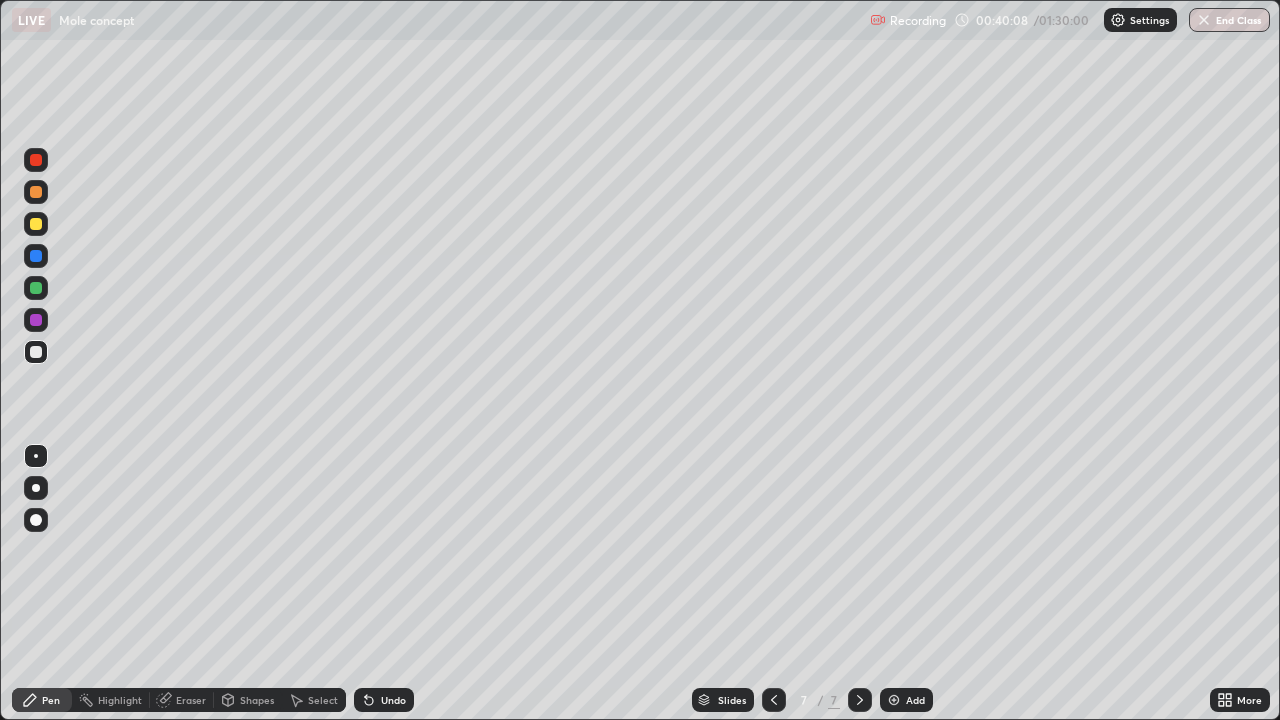 click at bounding box center [36, 320] 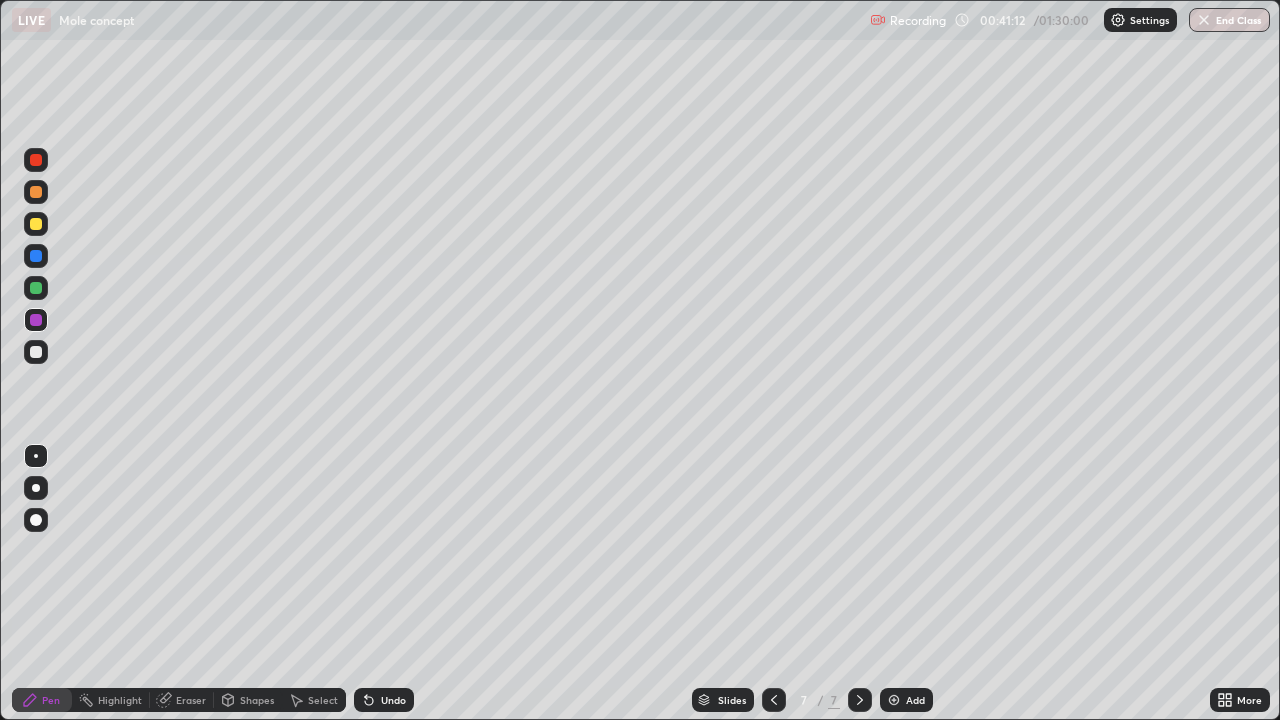 click at bounding box center (36, 352) 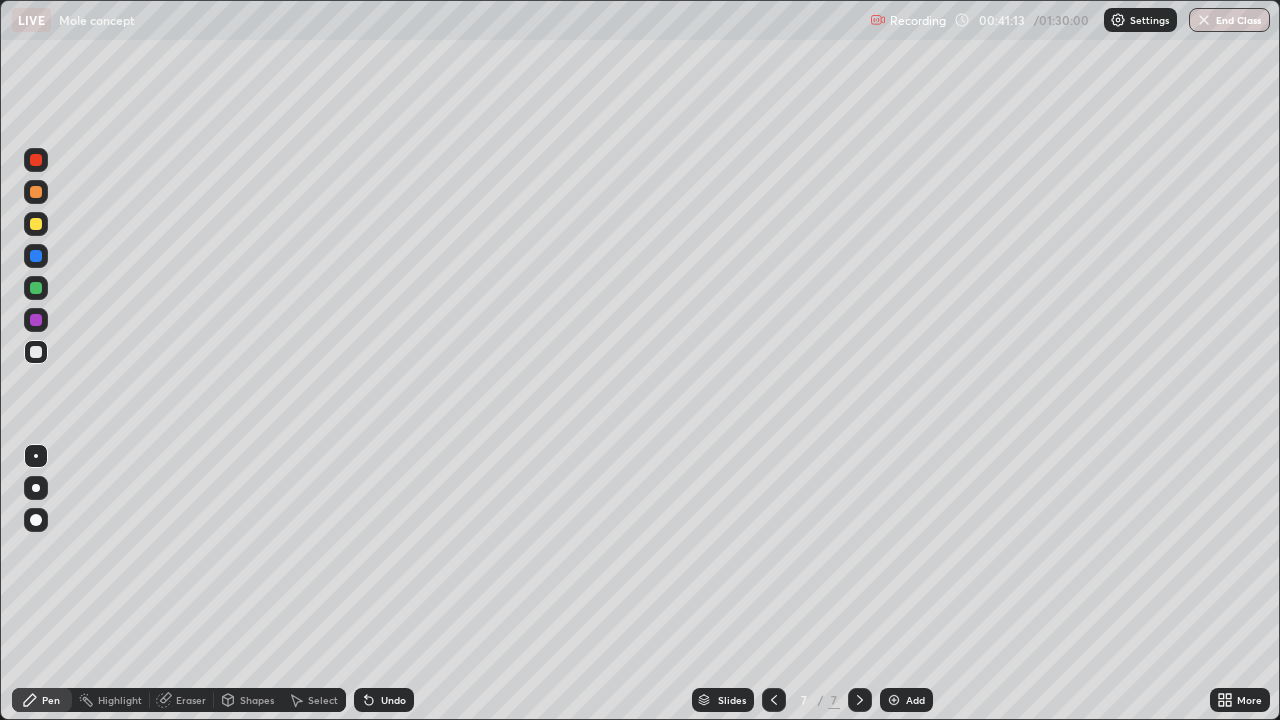 click at bounding box center [36, 192] 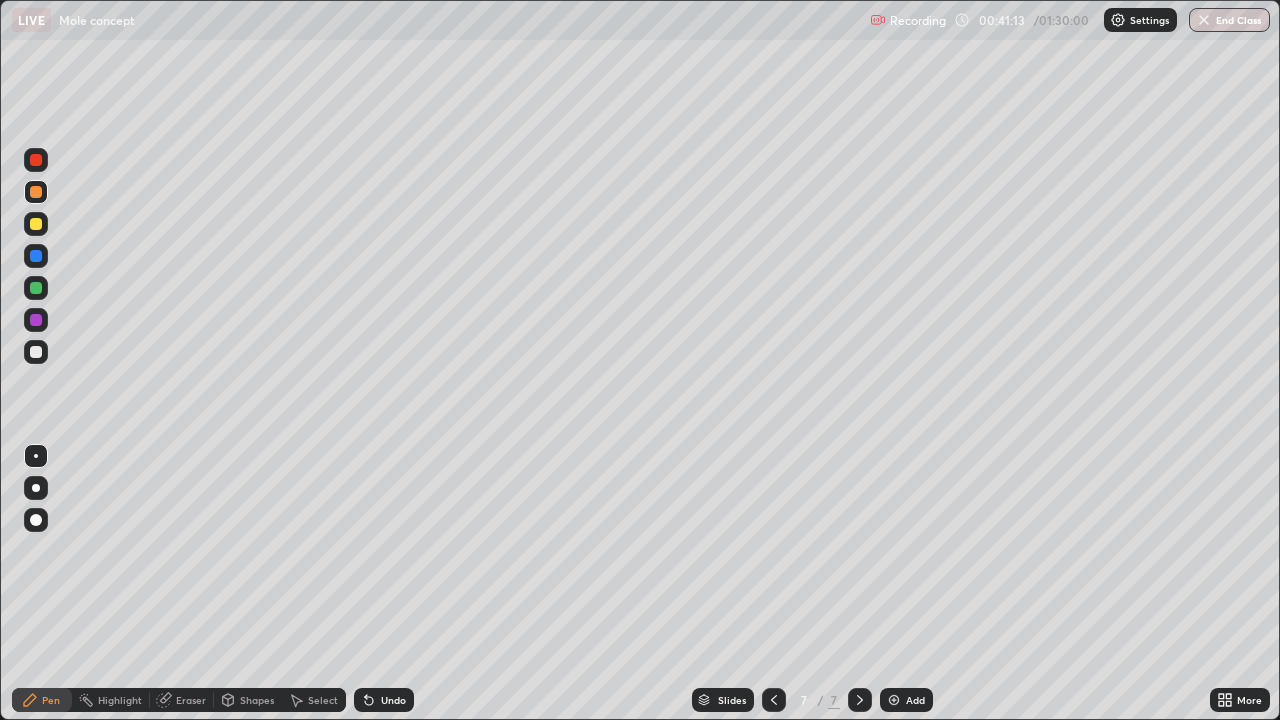 click at bounding box center (36, 224) 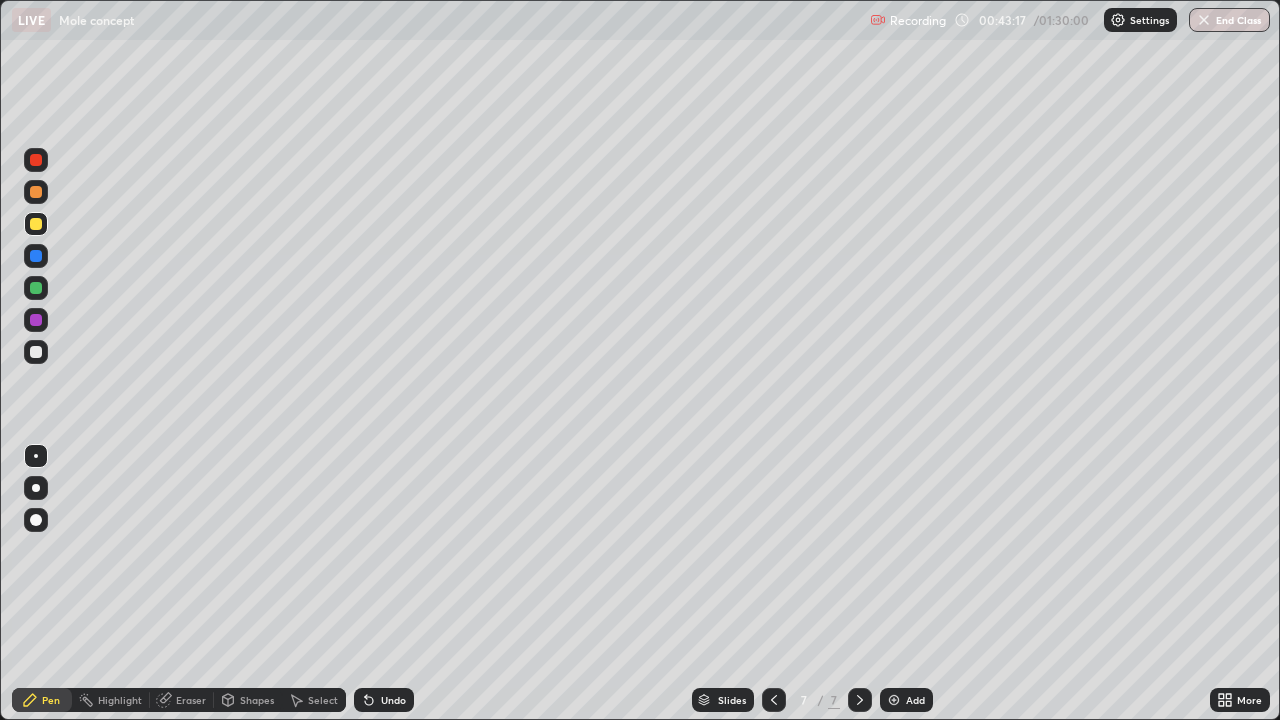 click on "Select" at bounding box center (314, 700) 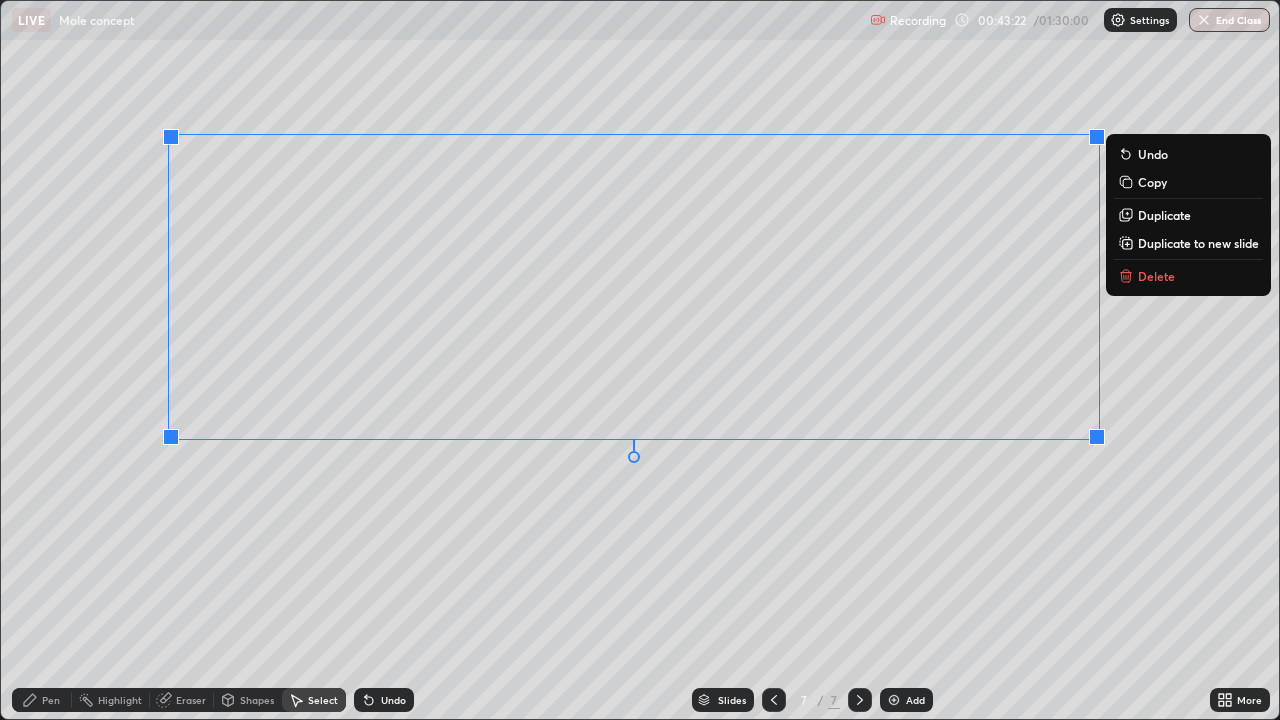 click 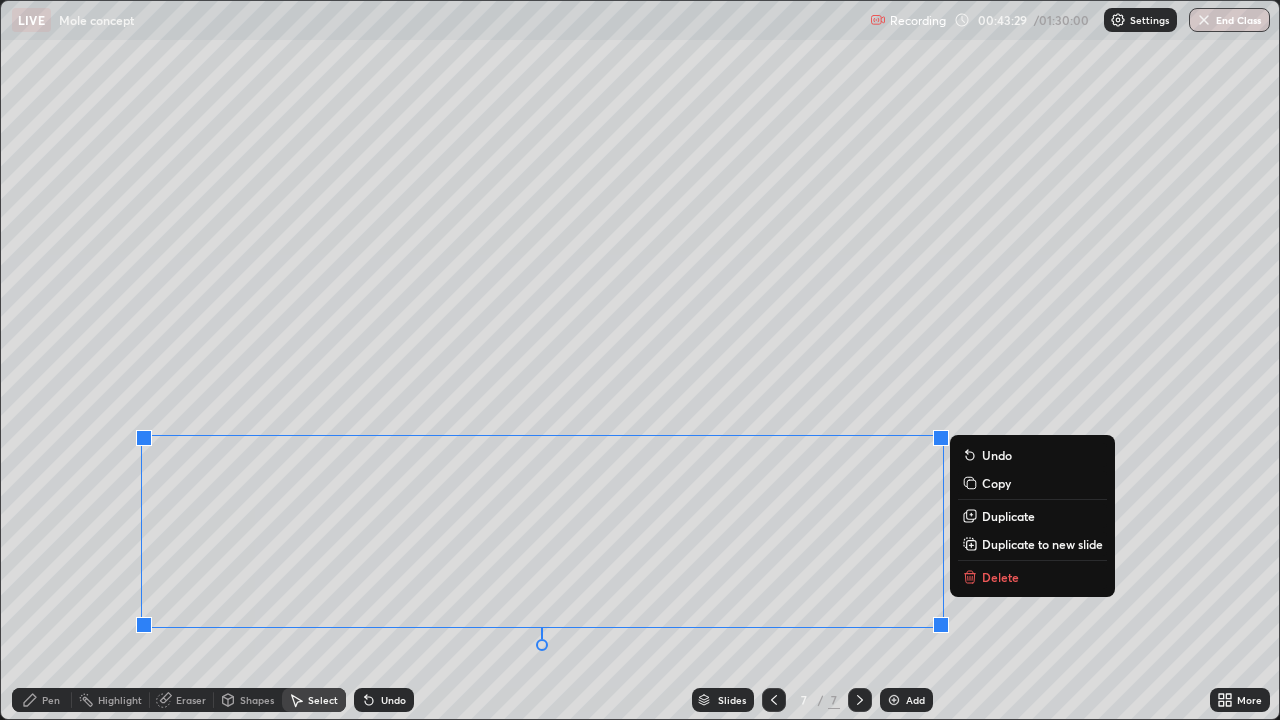 click on "0 ° Undo Copy Duplicate Duplicate to new slide Delete" at bounding box center [640, 360] 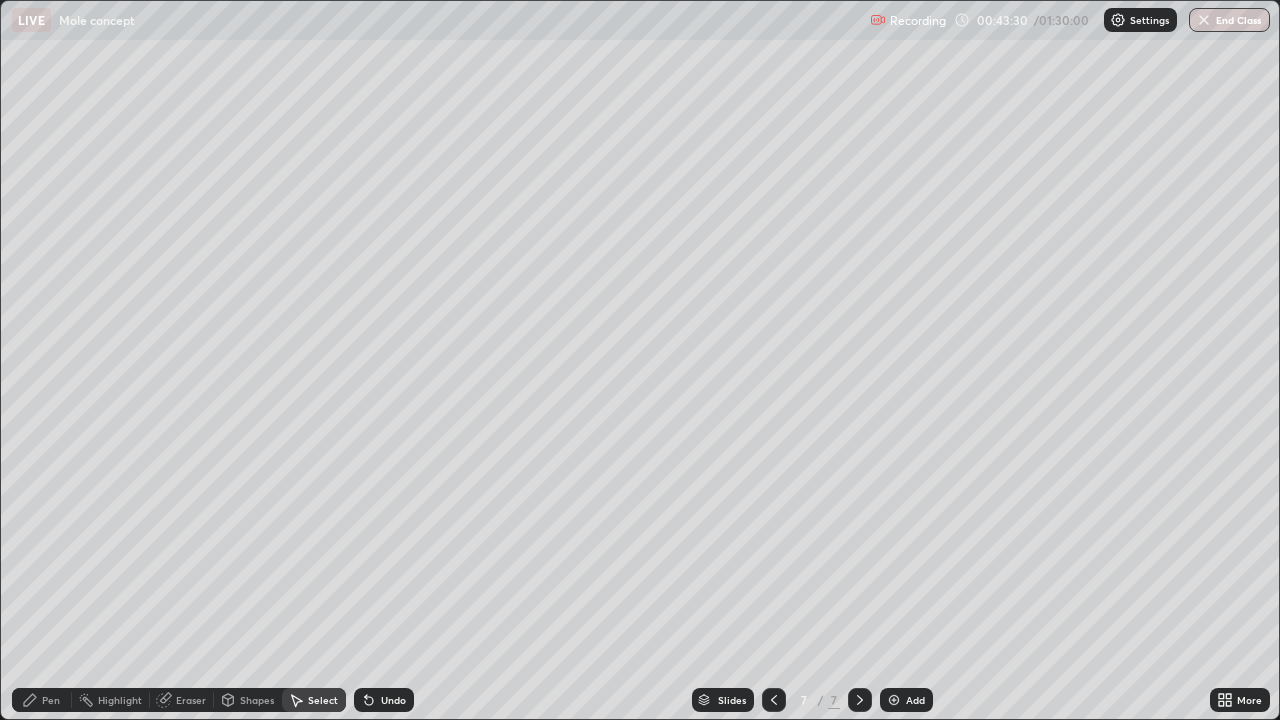 click on "Eraser" at bounding box center (191, 700) 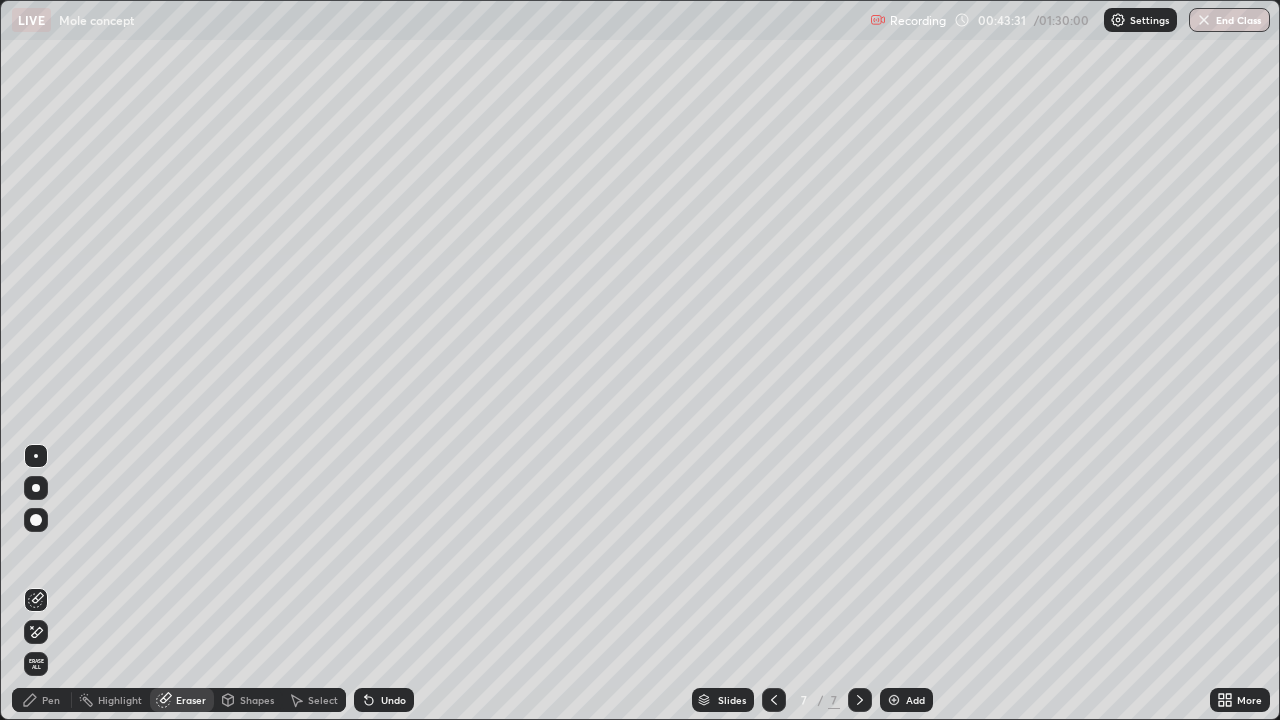 click 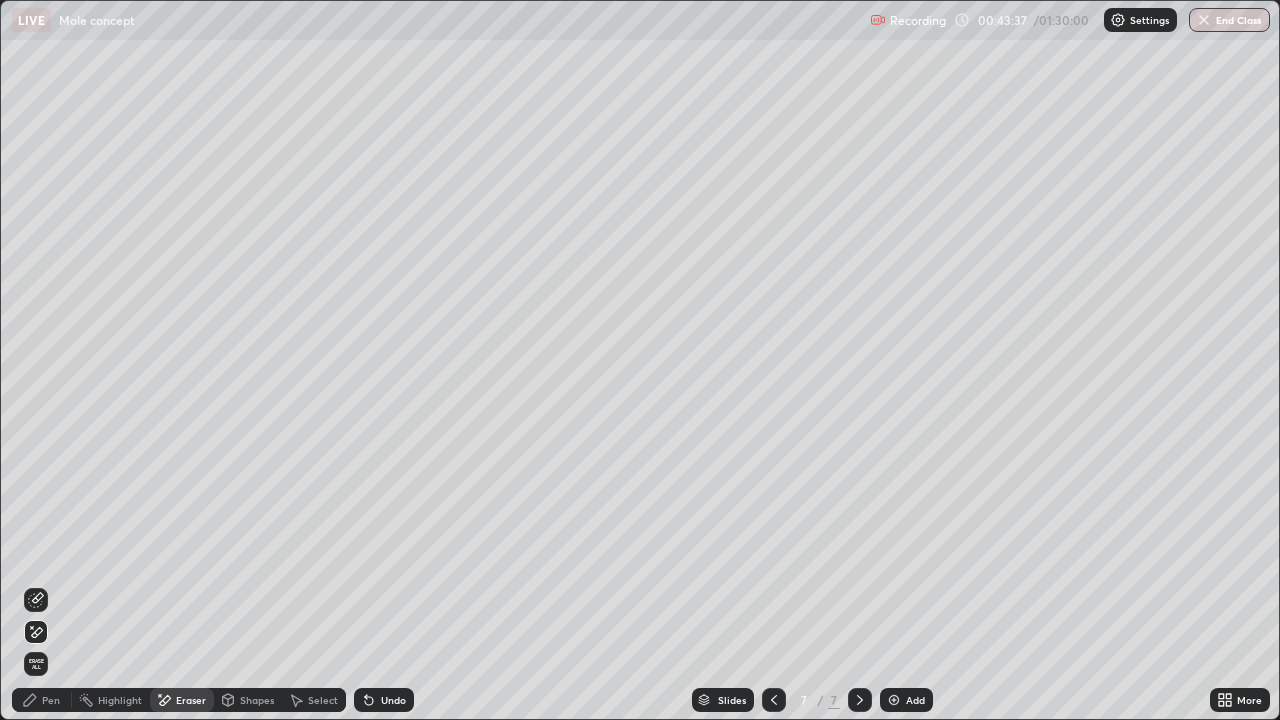 click on "Pen" at bounding box center [42, 700] 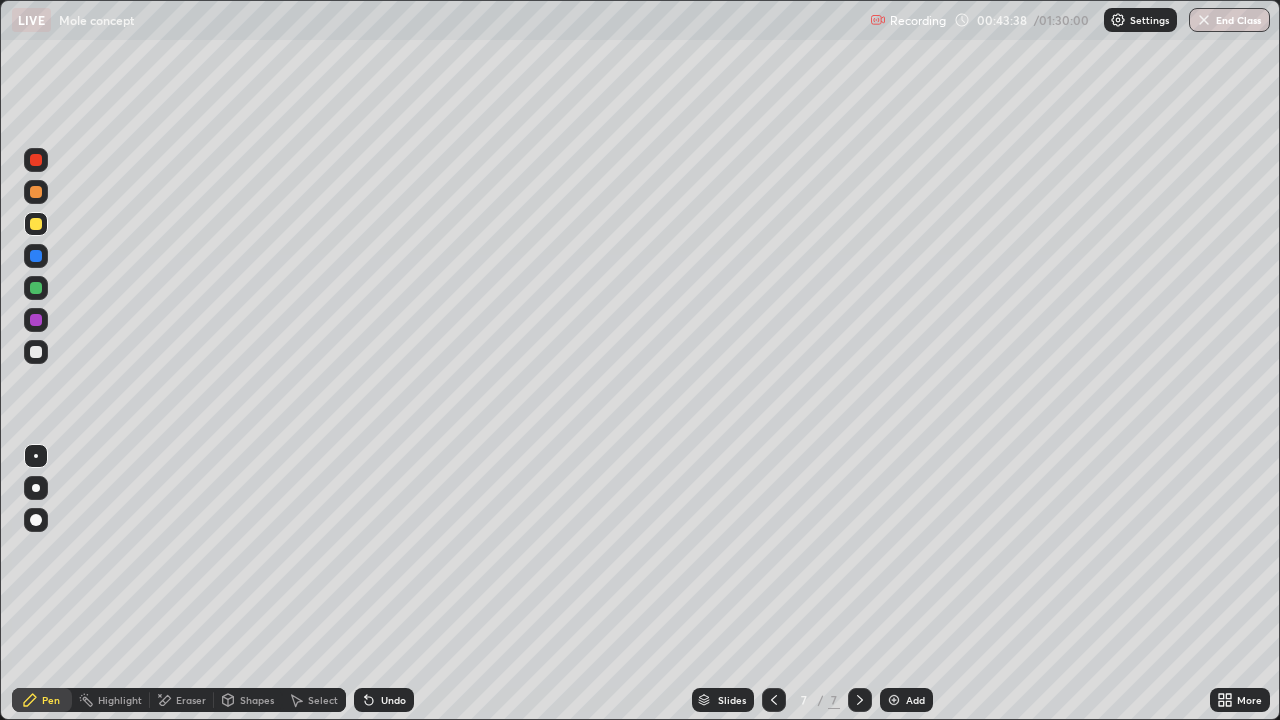 click at bounding box center (36, 320) 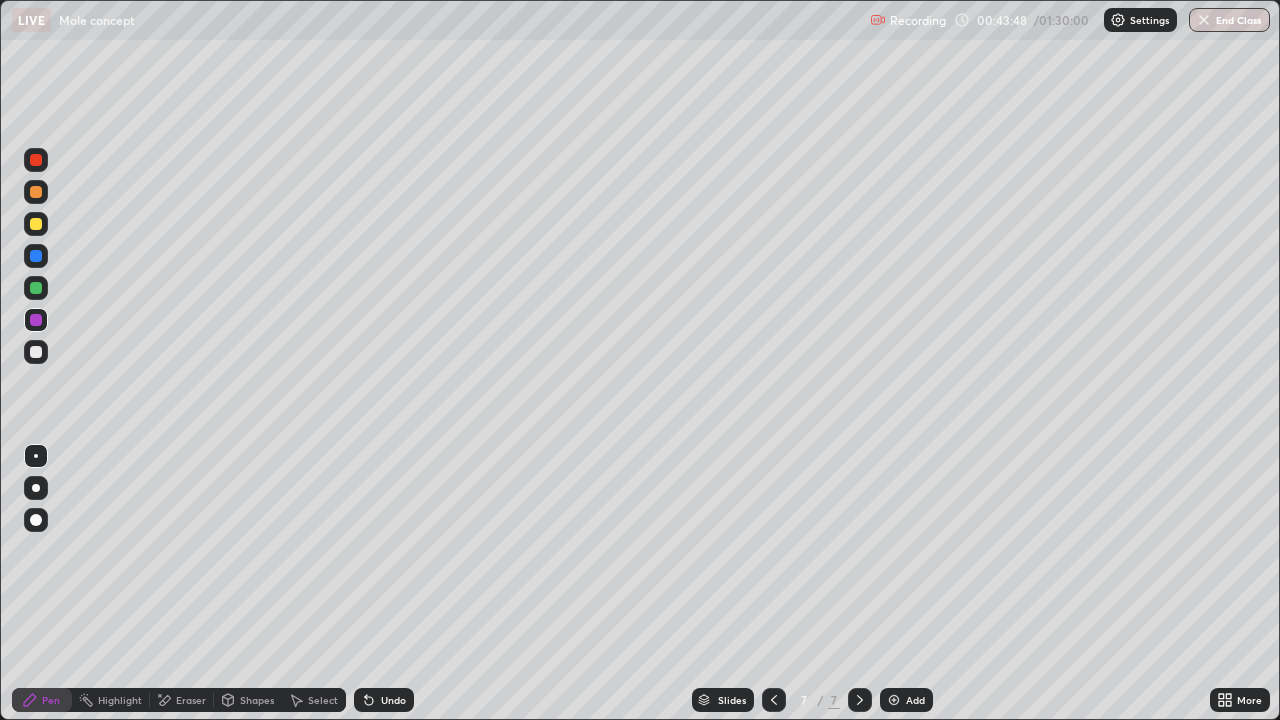 click 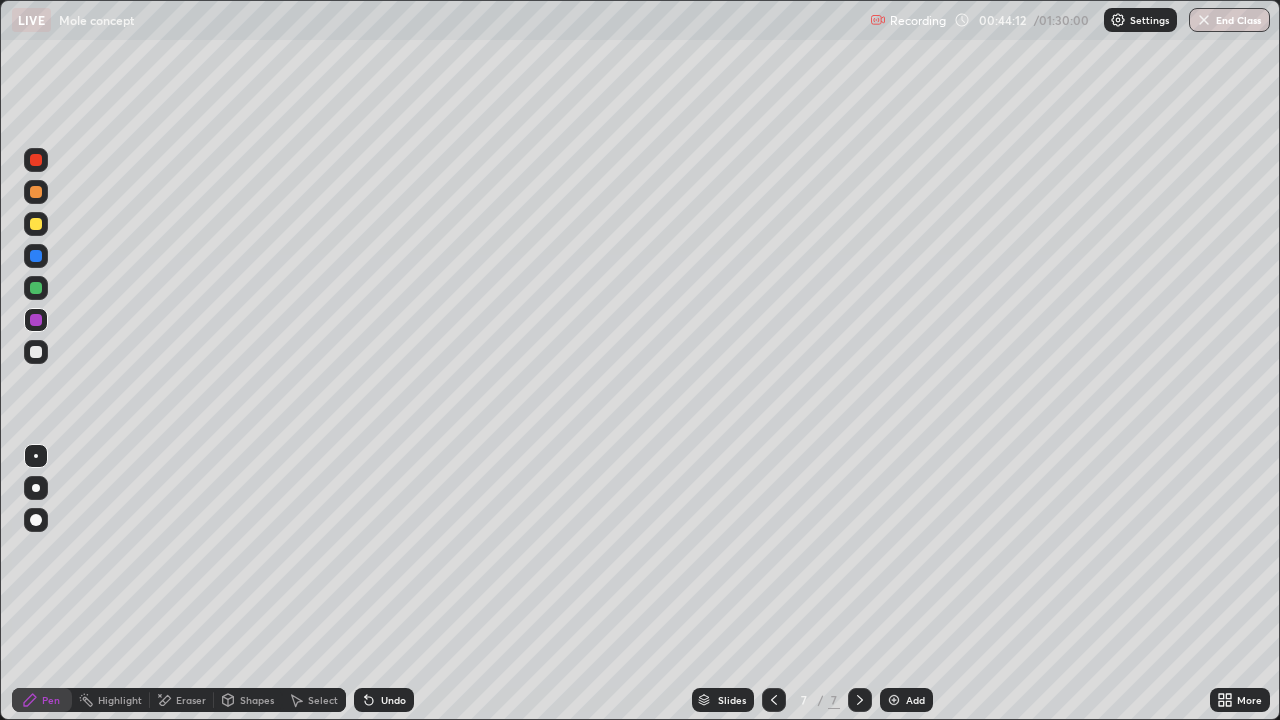 click 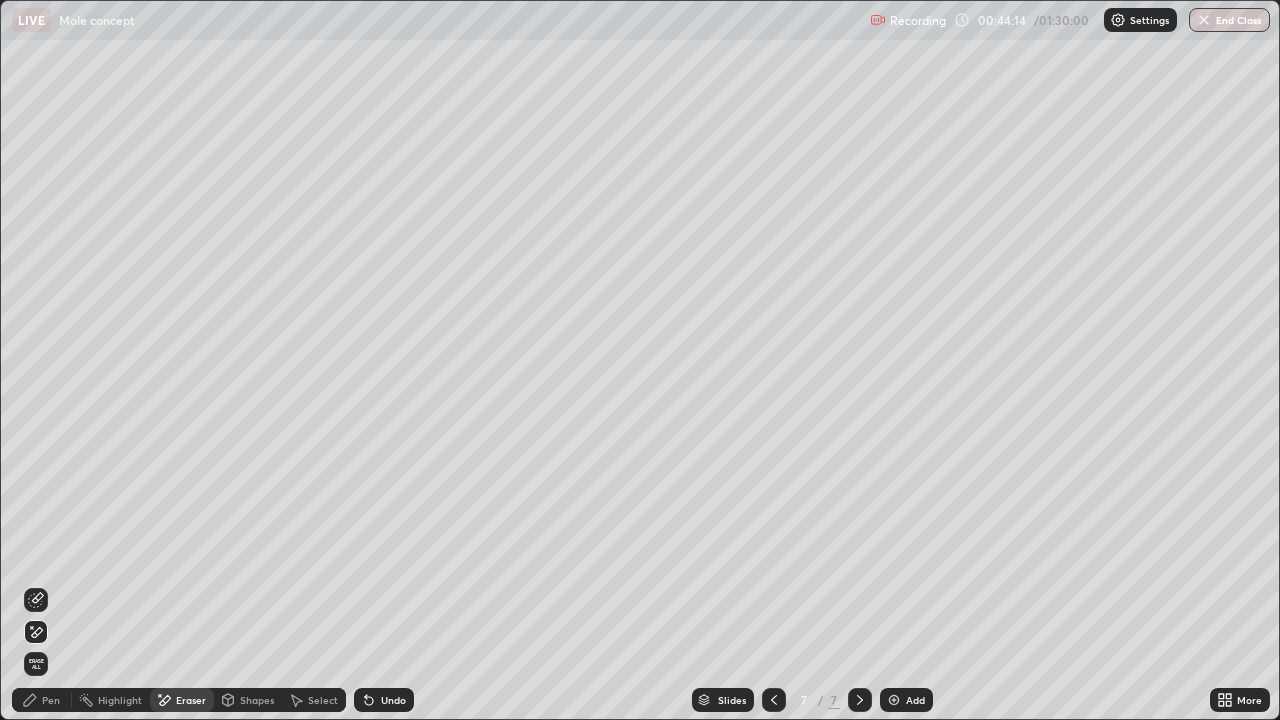 click on "Pen" at bounding box center (51, 700) 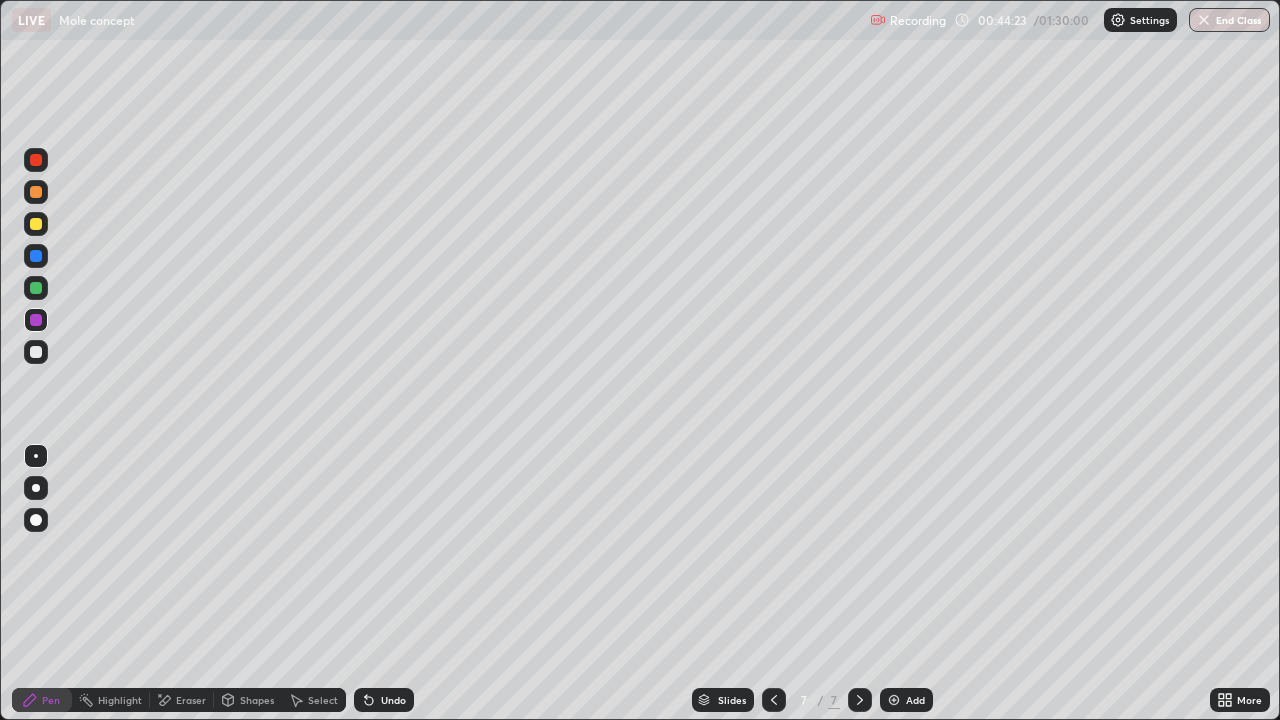 click at bounding box center (894, 700) 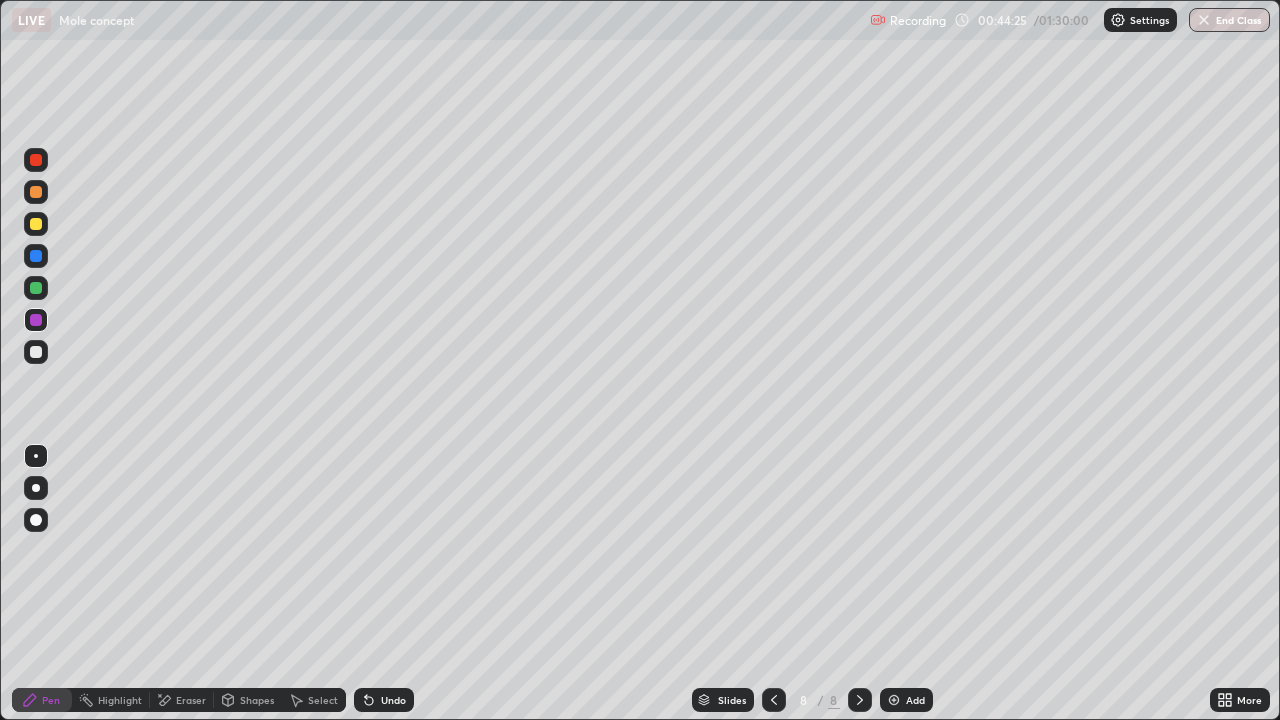click at bounding box center [36, 352] 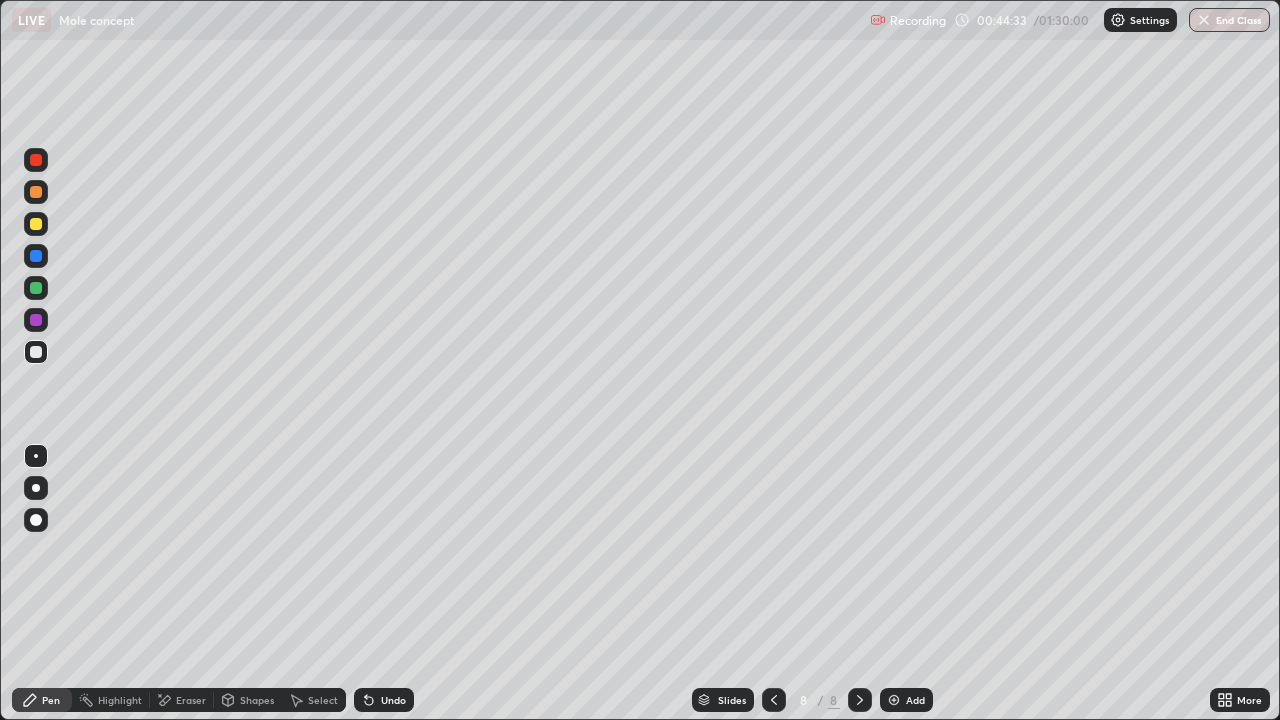 click 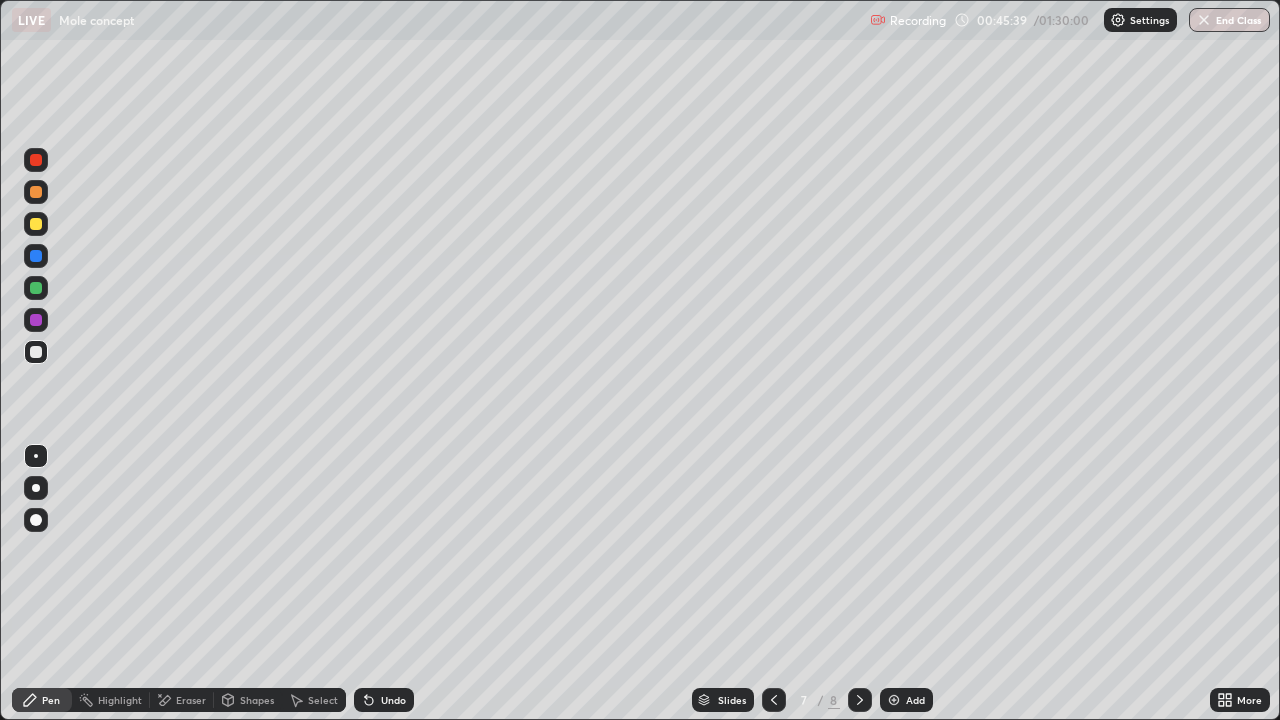 click at bounding box center [860, 700] 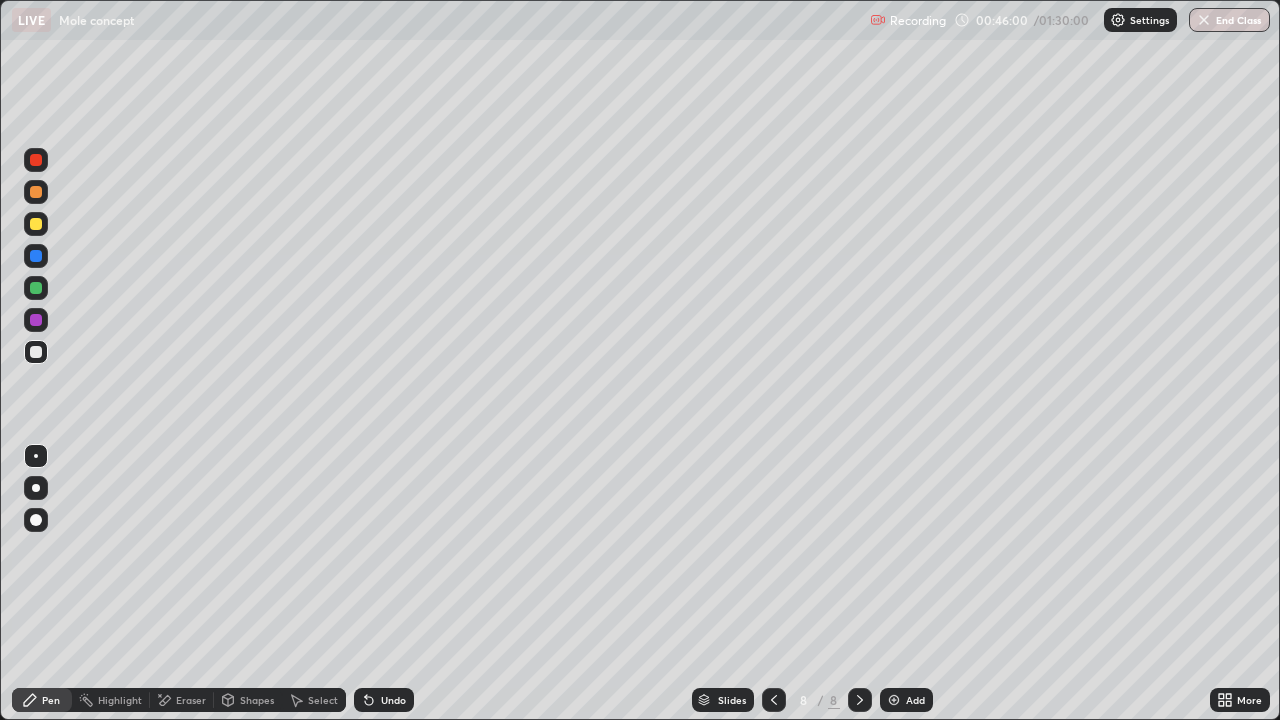 click at bounding box center [36, 256] 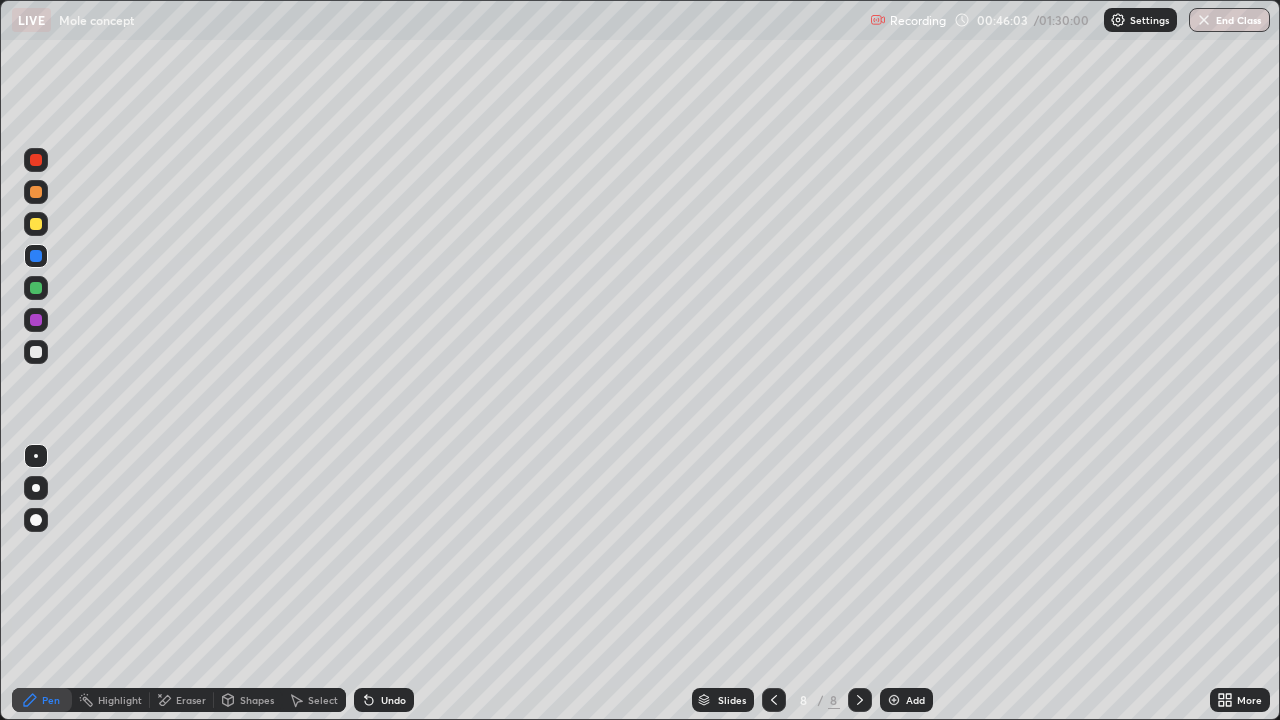 click at bounding box center (36, 224) 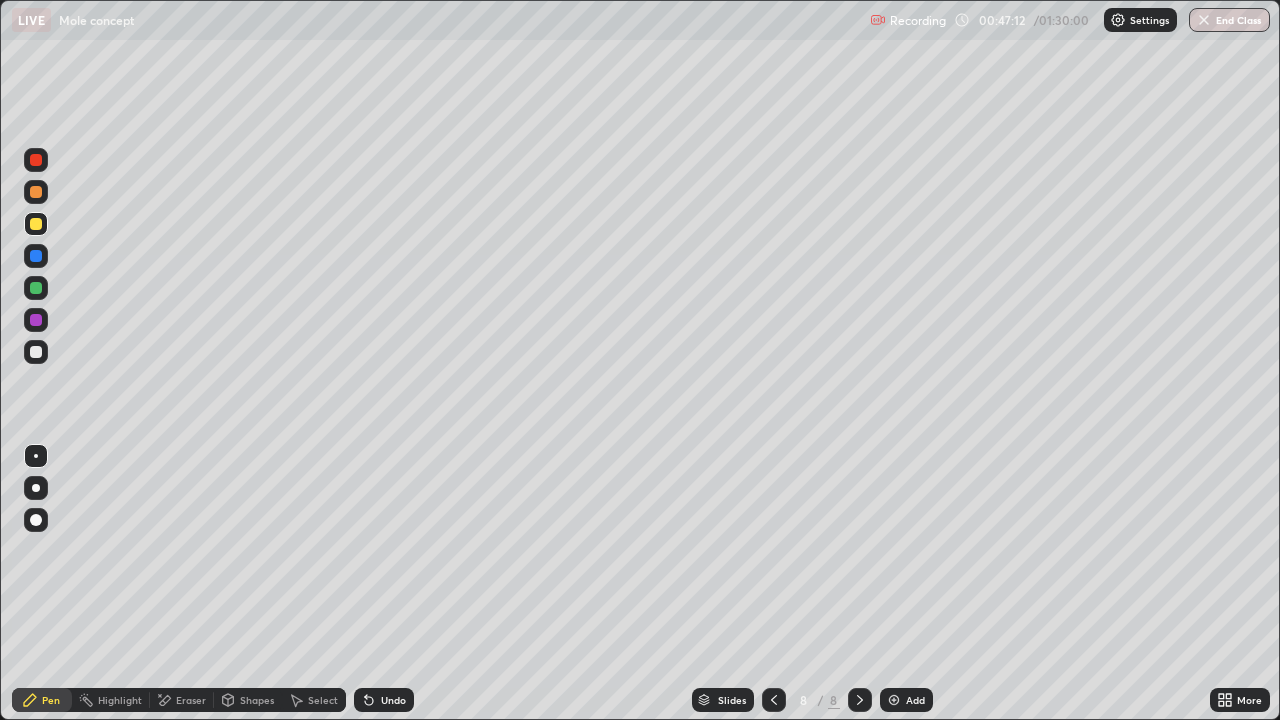 click at bounding box center [36, 352] 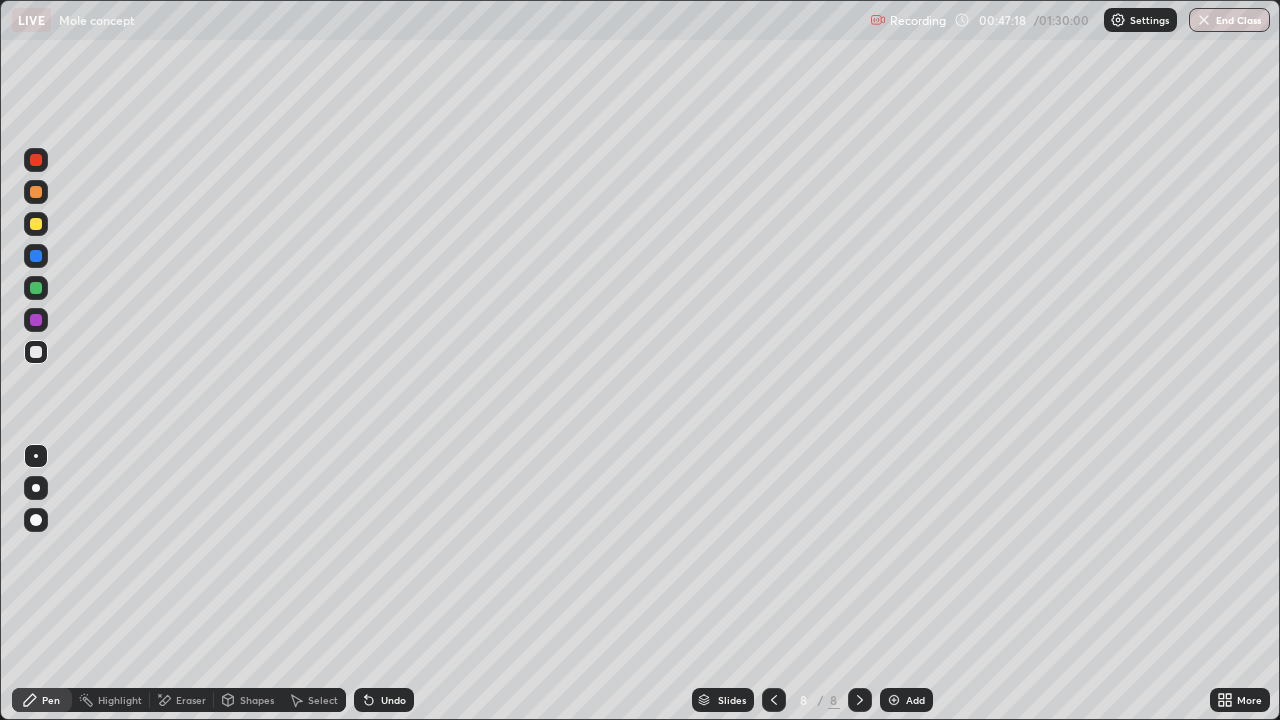 click at bounding box center (36, 320) 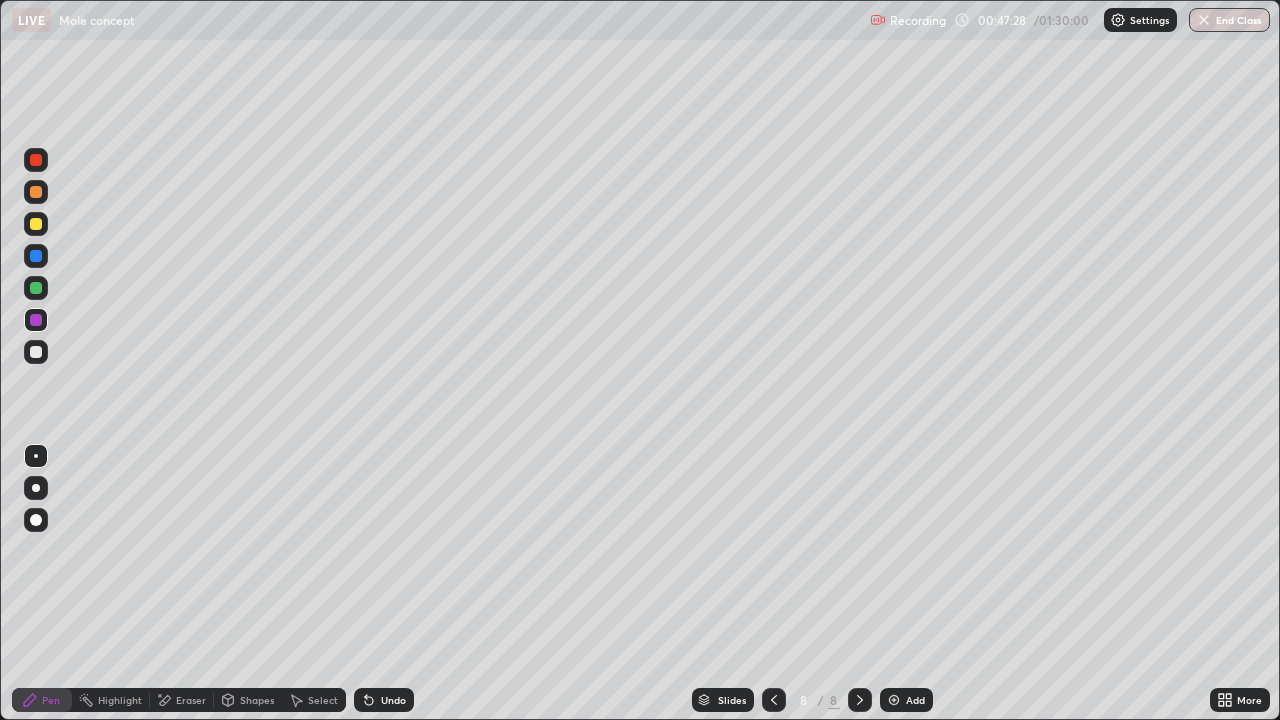 click 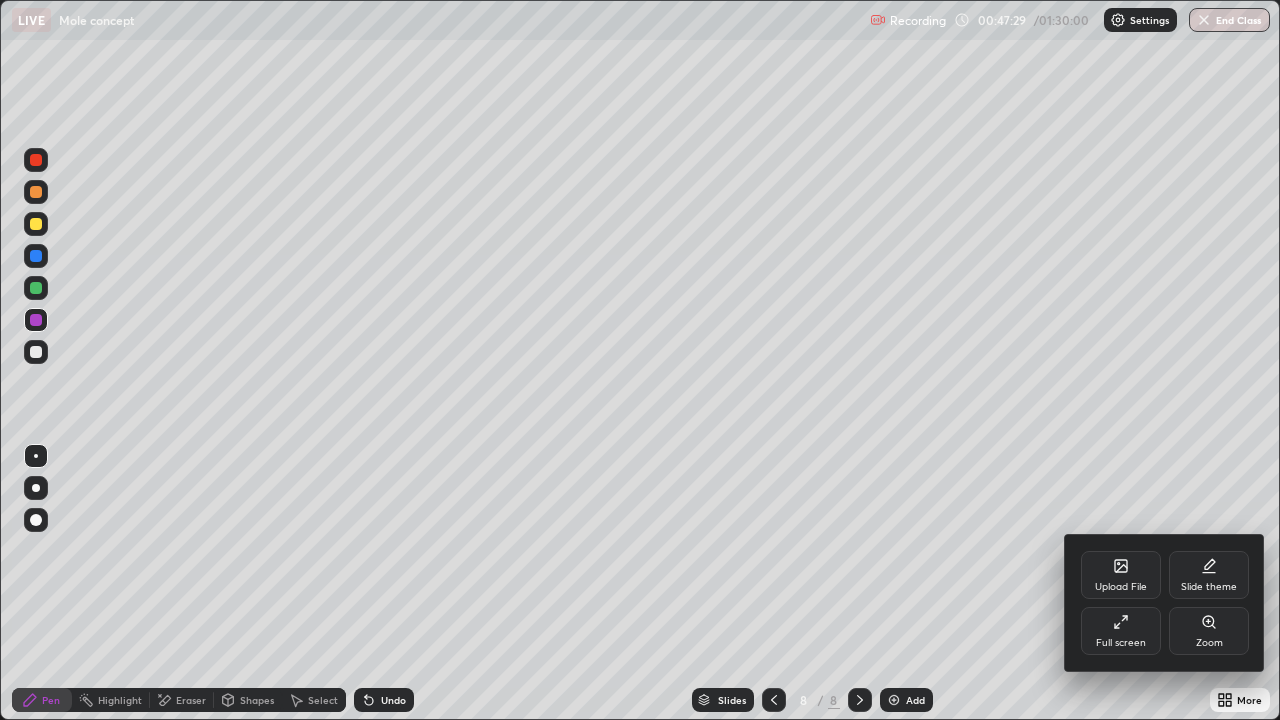 click on "Full screen" at bounding box center [1121, 643] 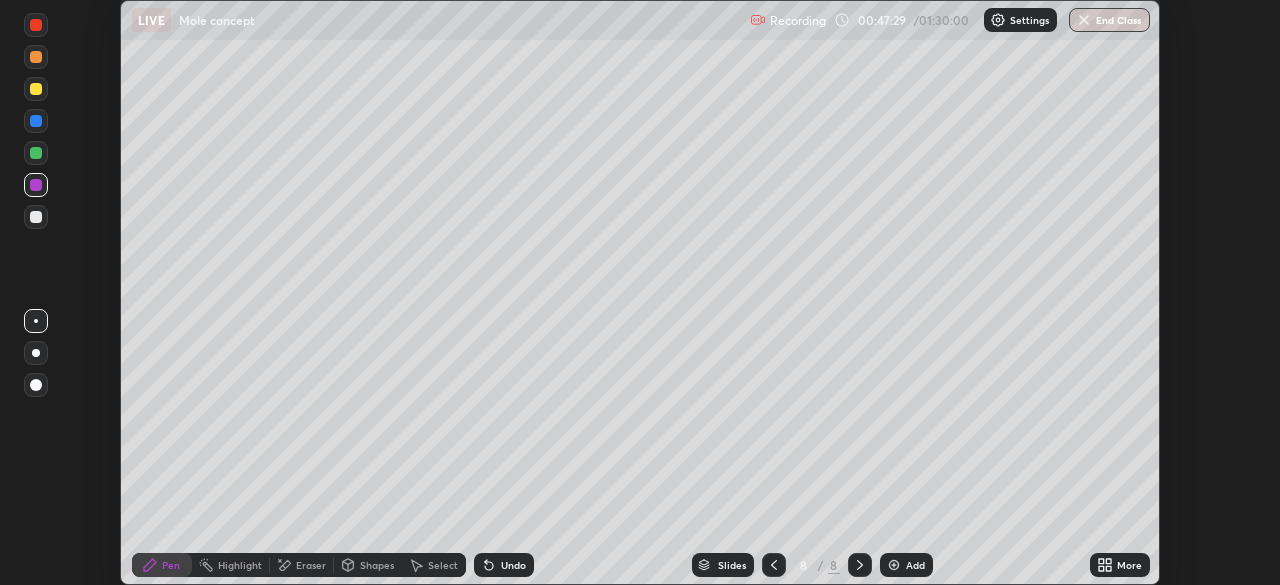 scroll, scrollTop: 585, scrollLeft: 1280, axis: both 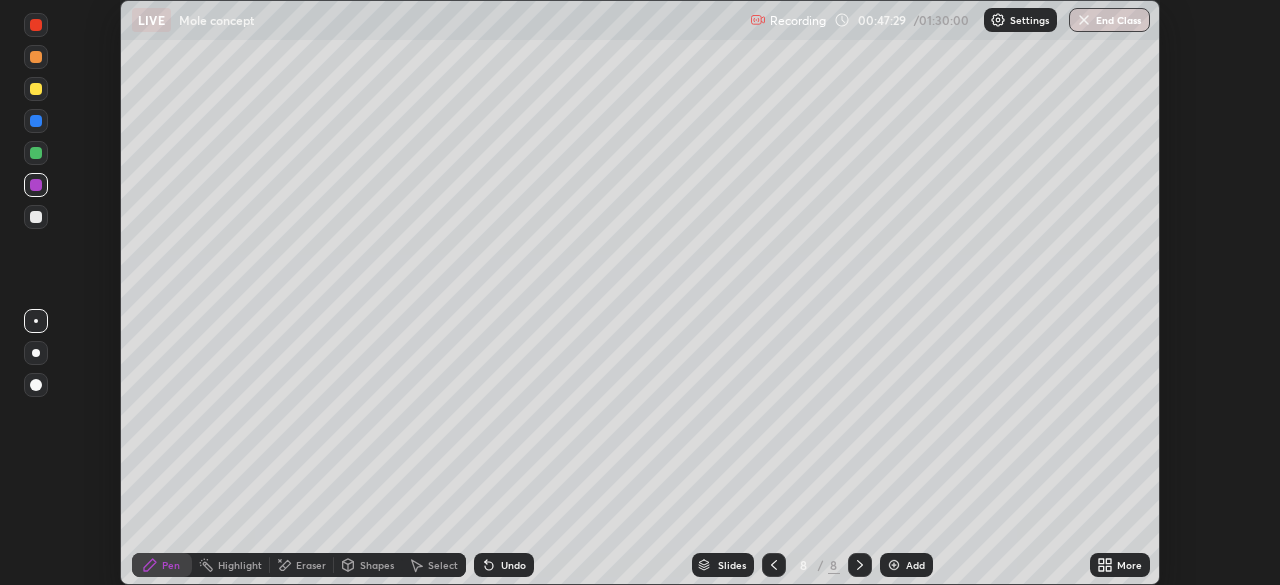 click 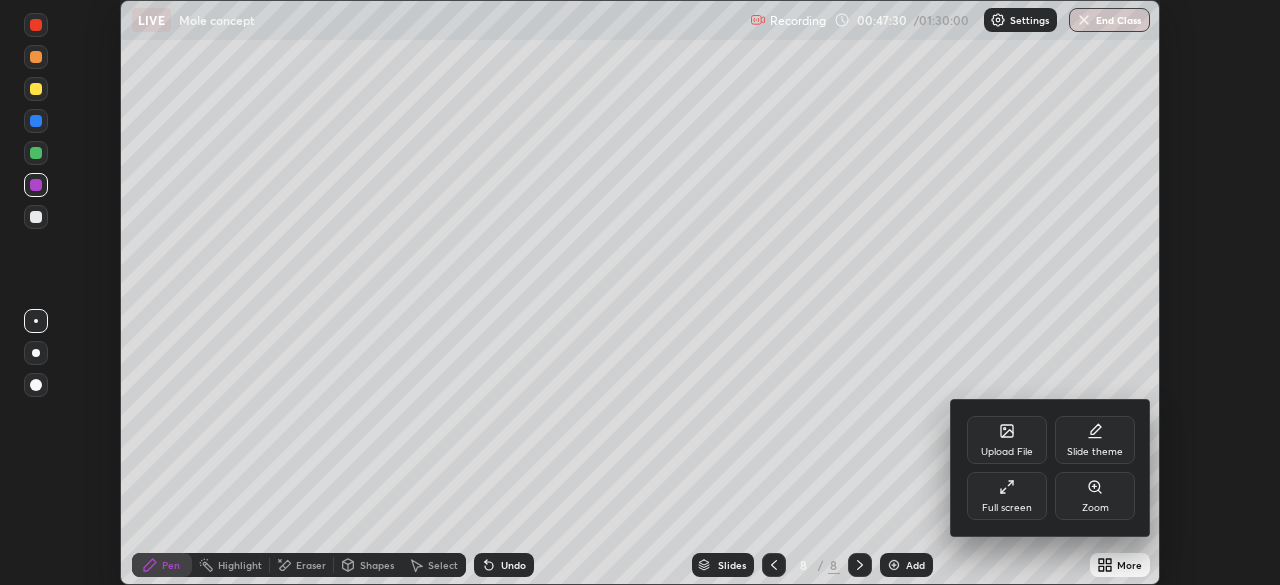 click on "Full screen" at bounding box center [1007, 496] 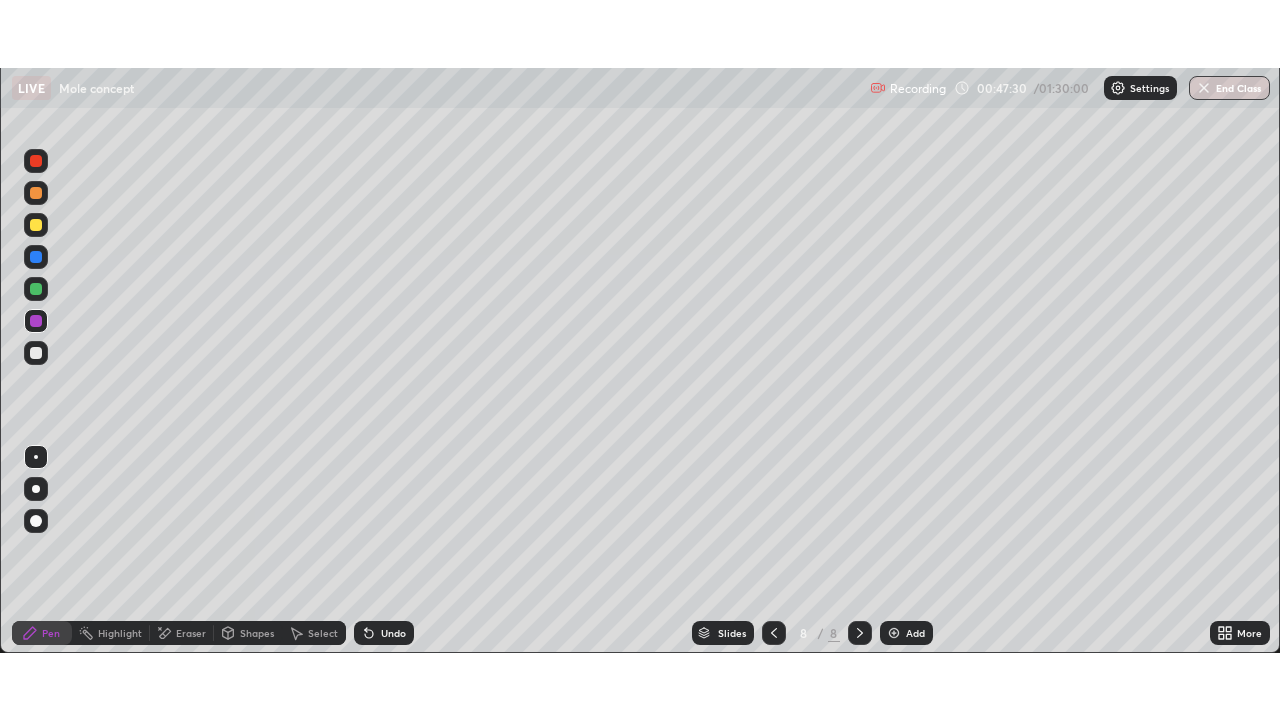 scroll, scrollTop: 99280, scrollLeft: 98720, axis: both 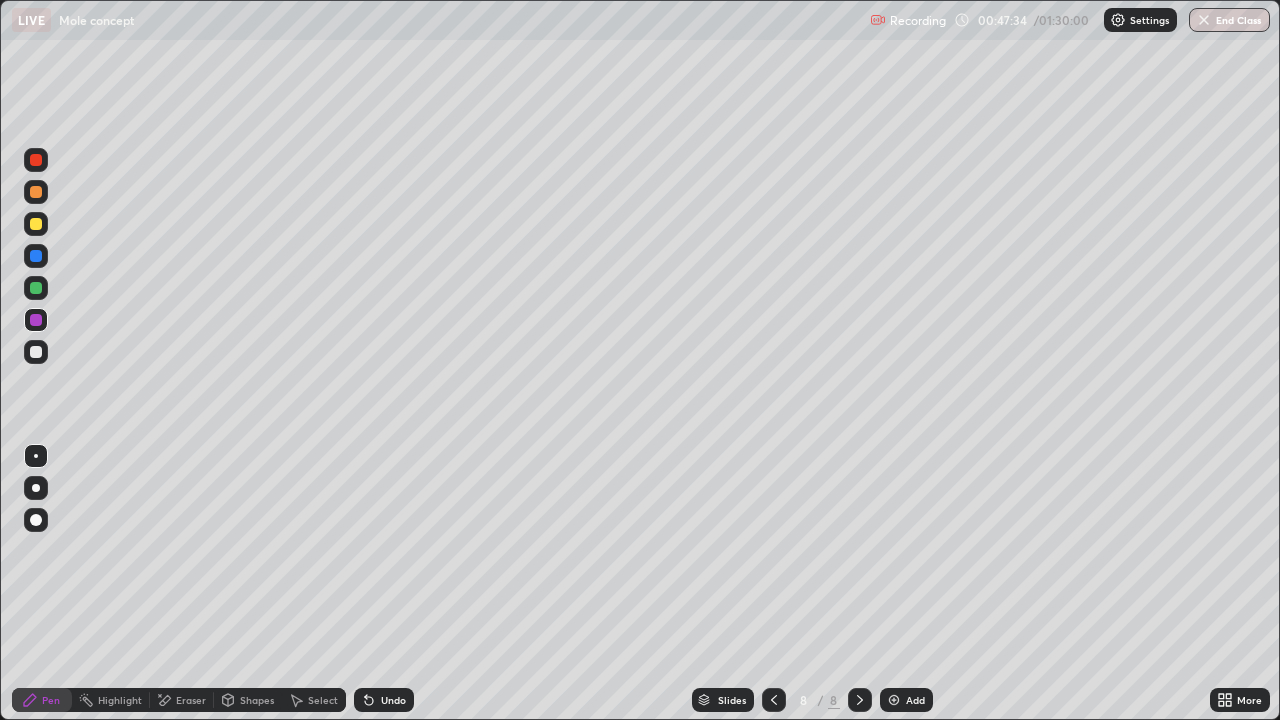 click at bounding box center (36, 352) 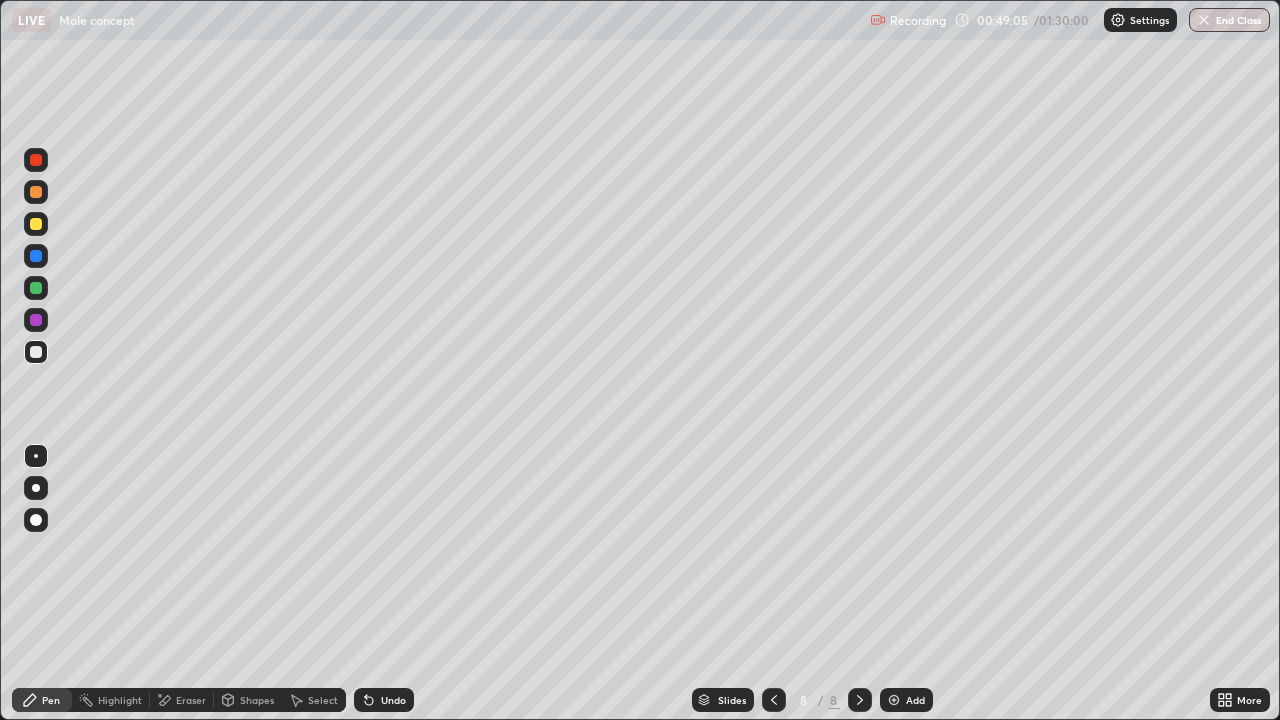 click at bounding box center (36, 288) 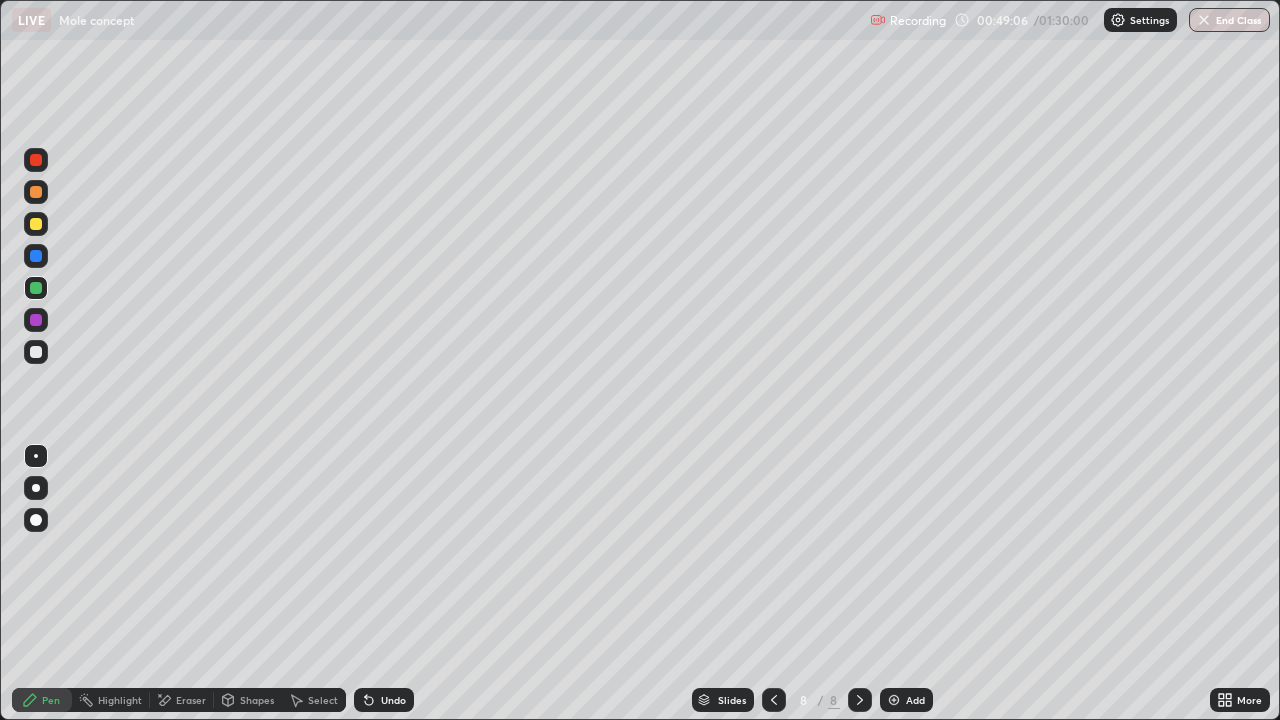 click at bounding box center [36, 160] 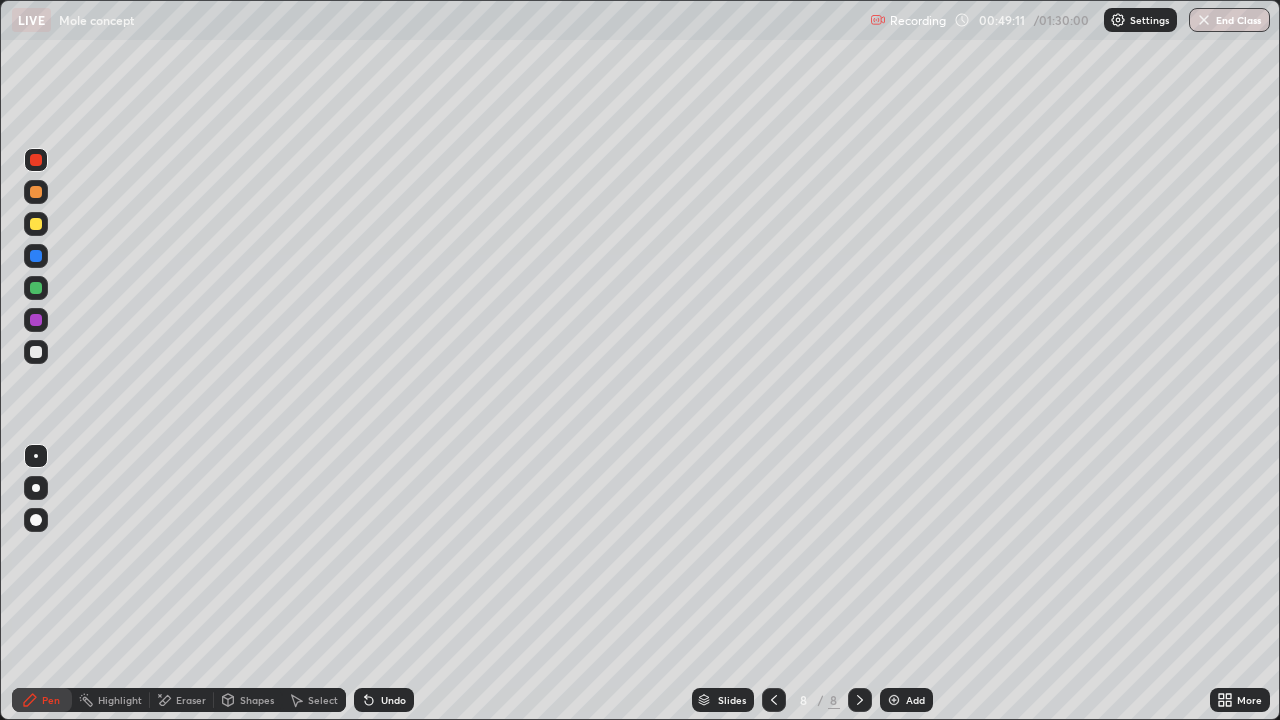 click at bounding box center (36, 288) 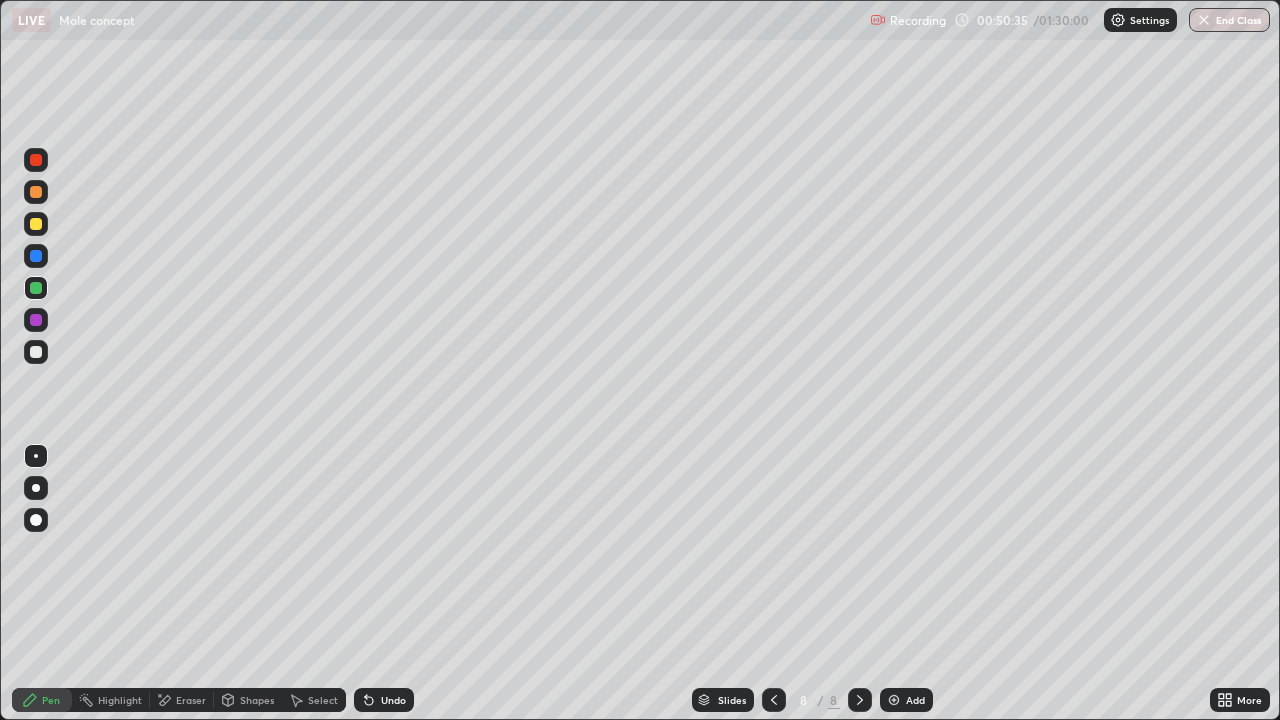click at bounding box center [36, 256] 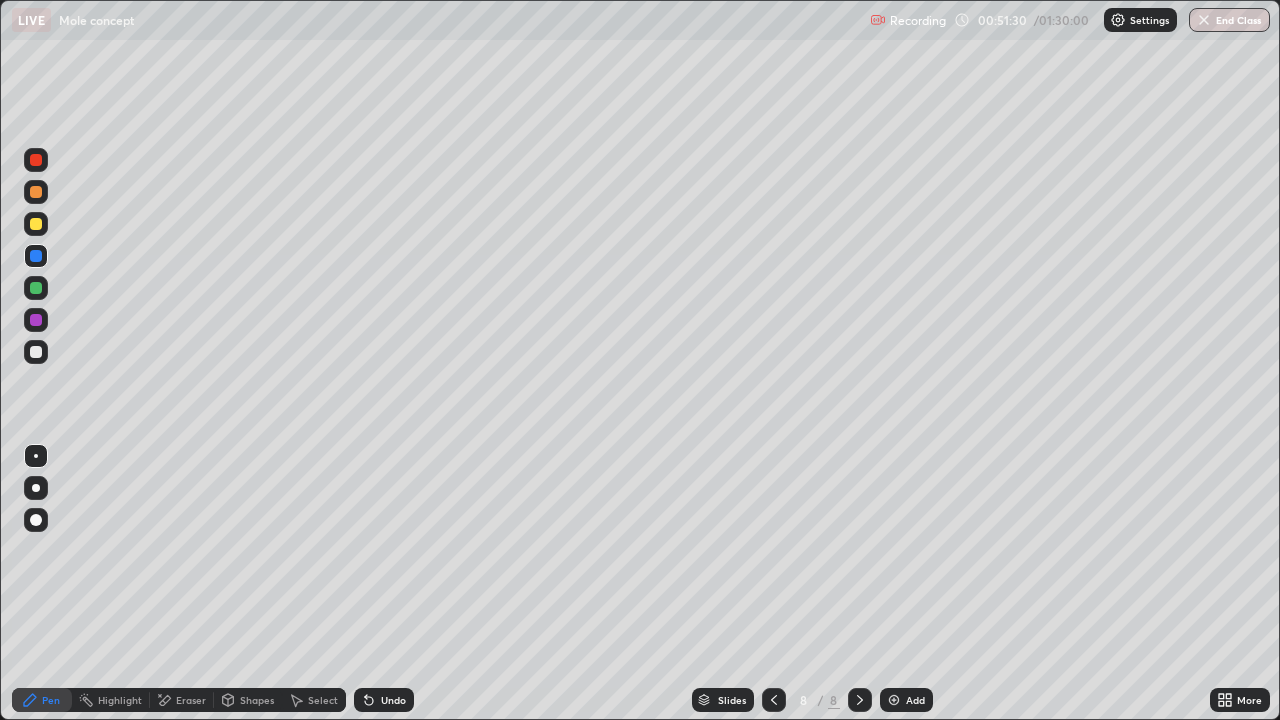 click at bounding box center (36, 320) 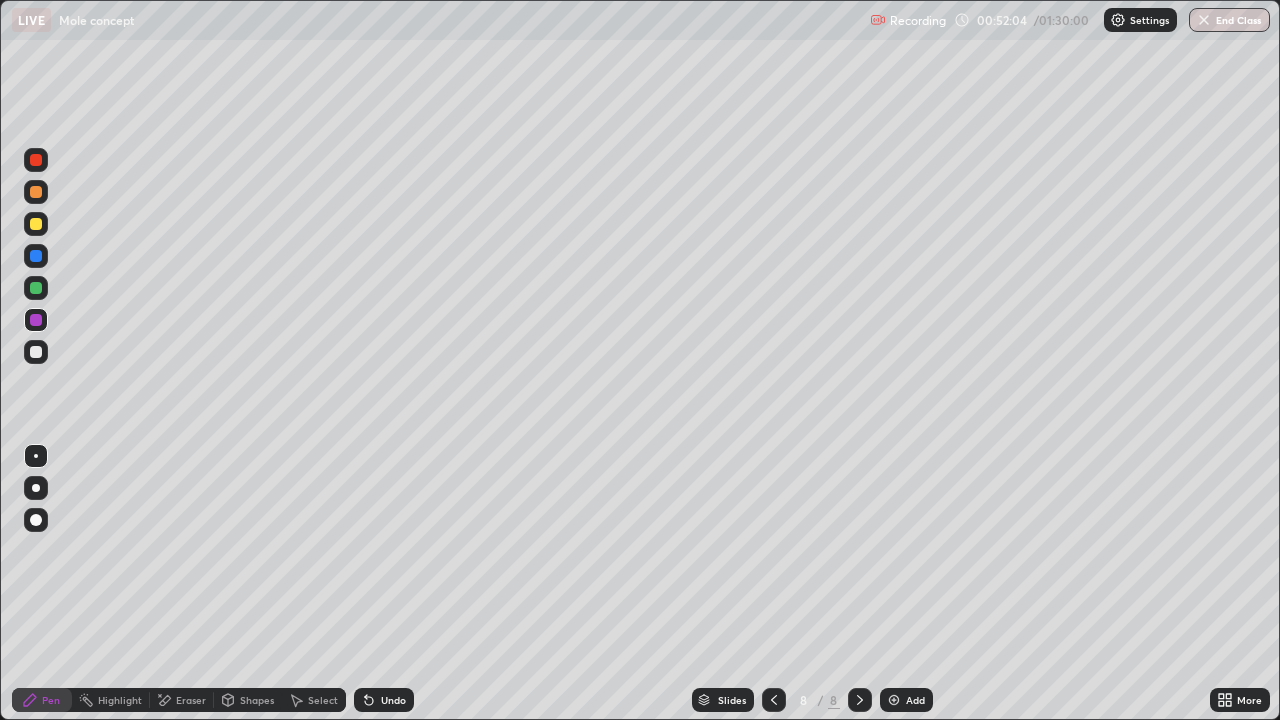click at bounding box center (36, 160) 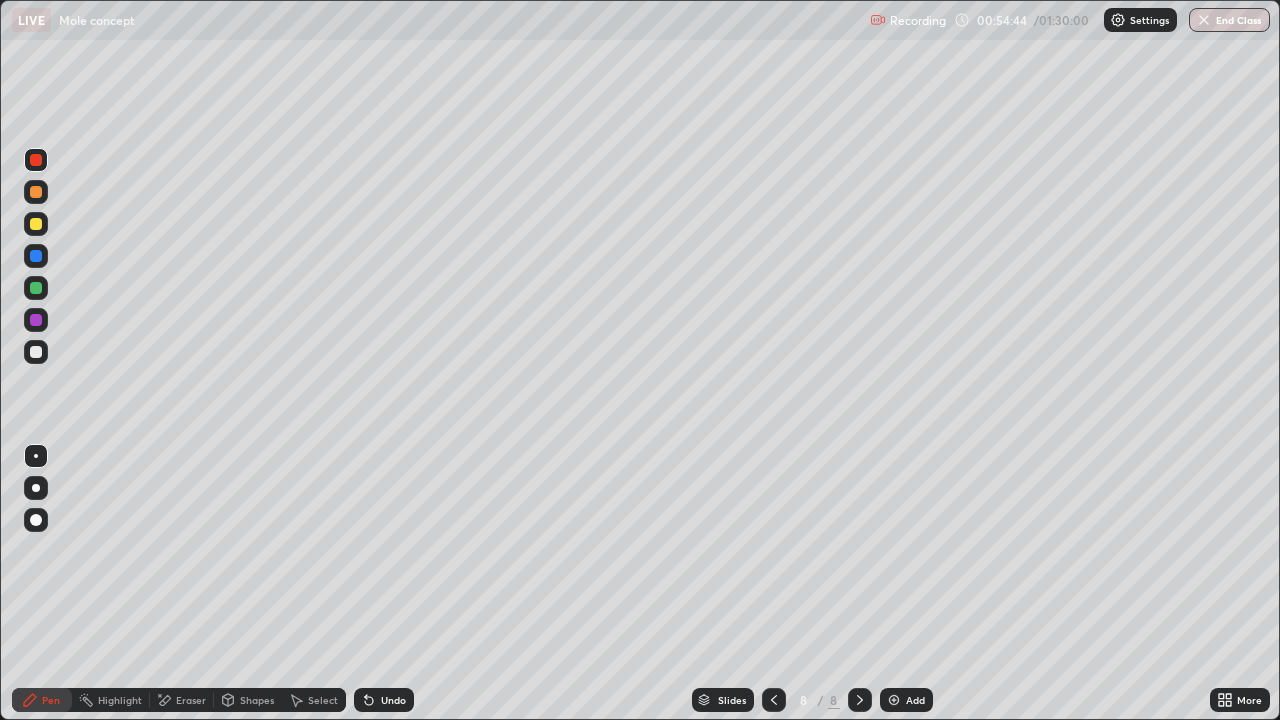 click at bounding box center (894, 700) 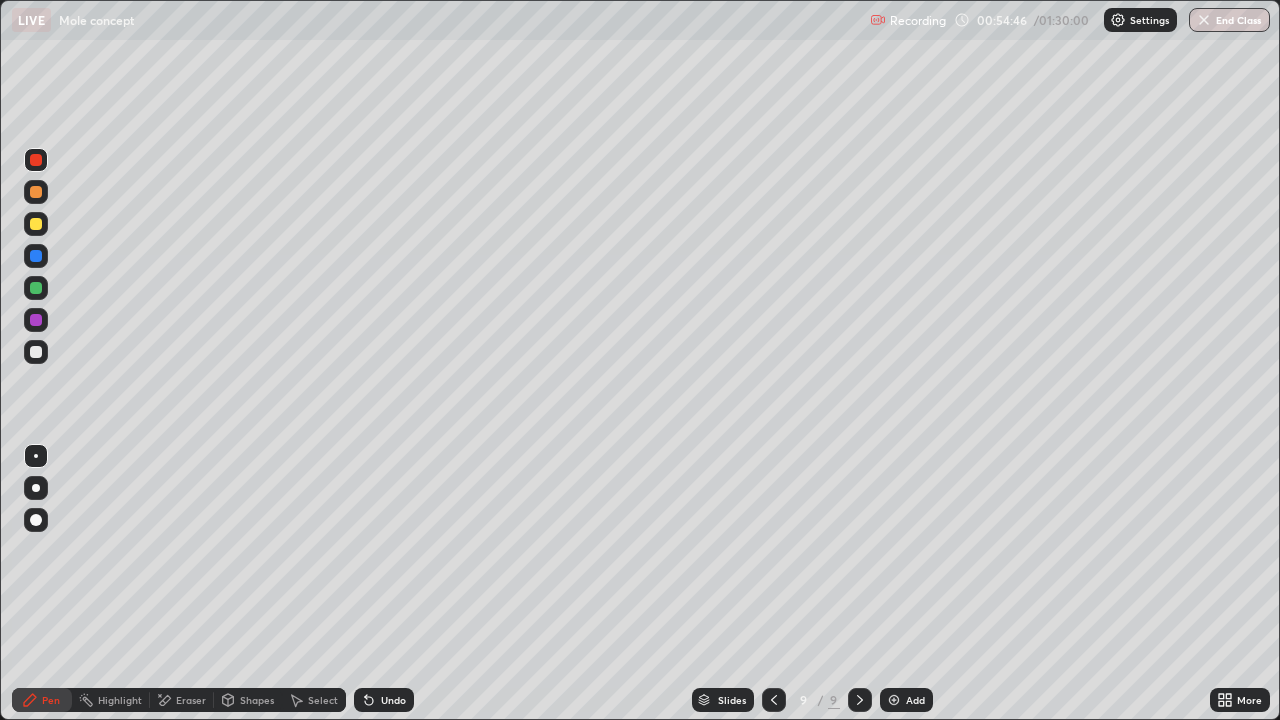 click at bounding box center [36, 352] 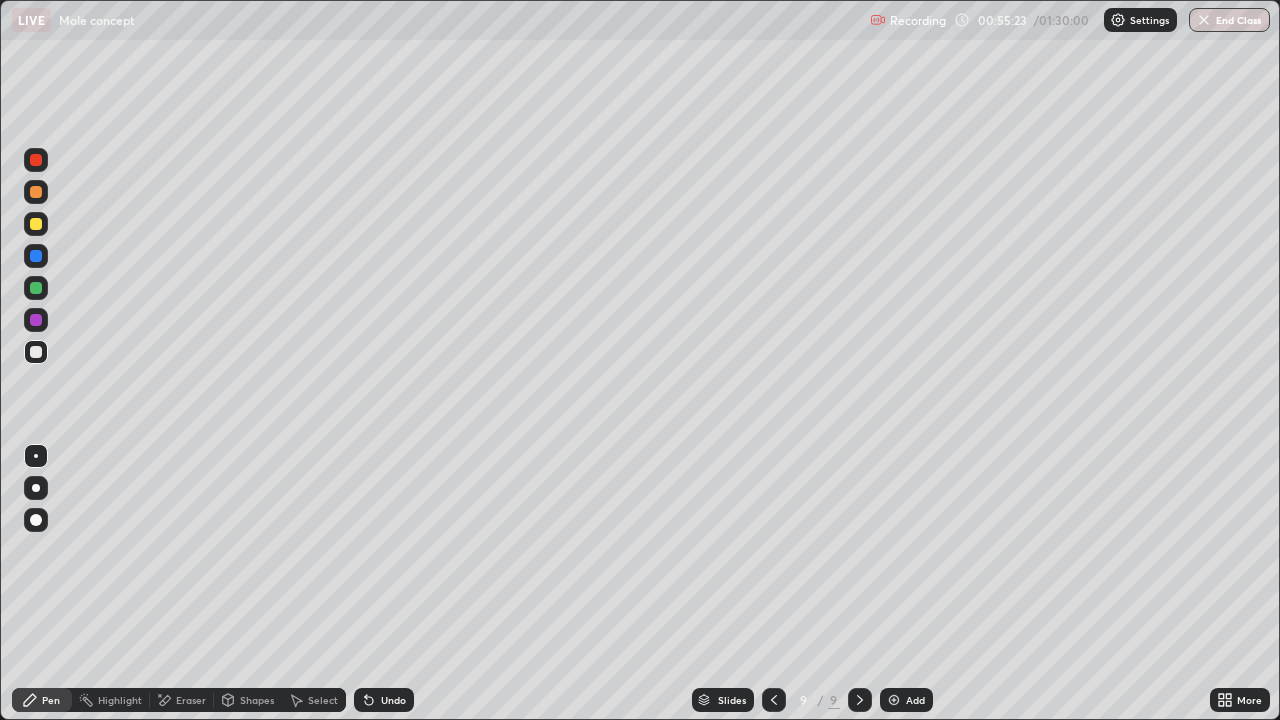 click at bounding box center [36, 288] 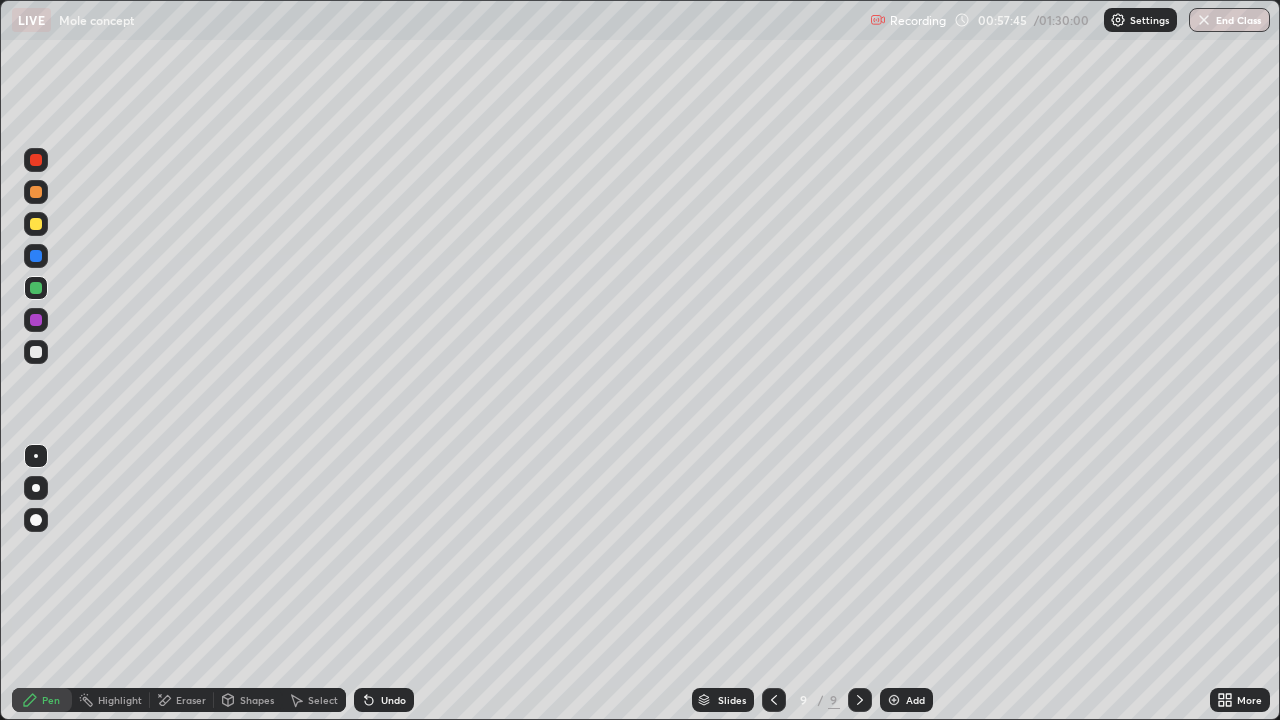 click 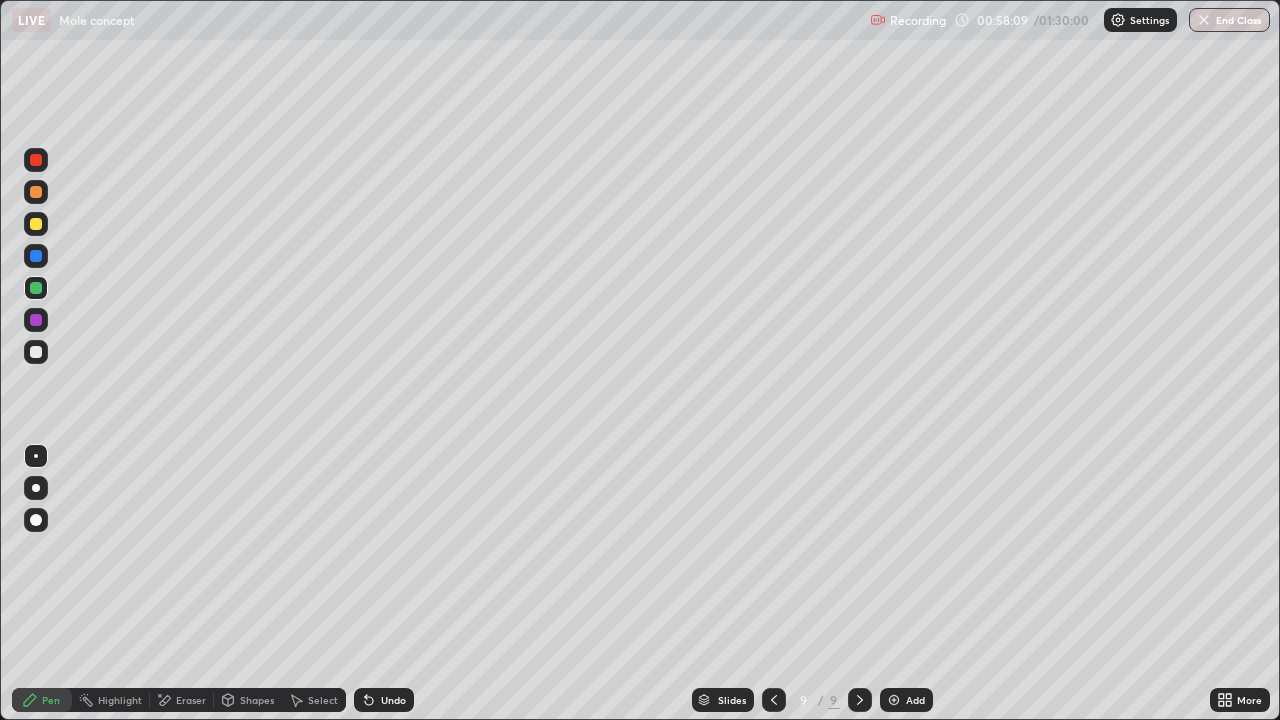 click at bounding box center [36, 352] 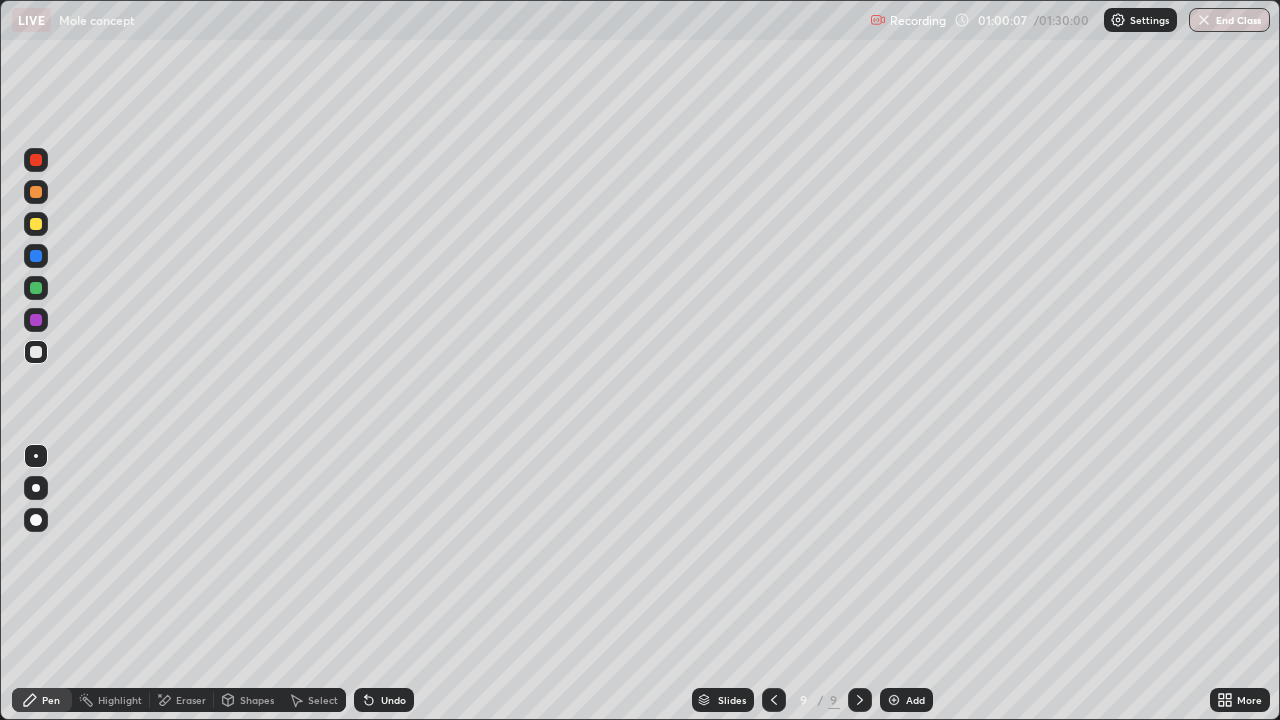 click 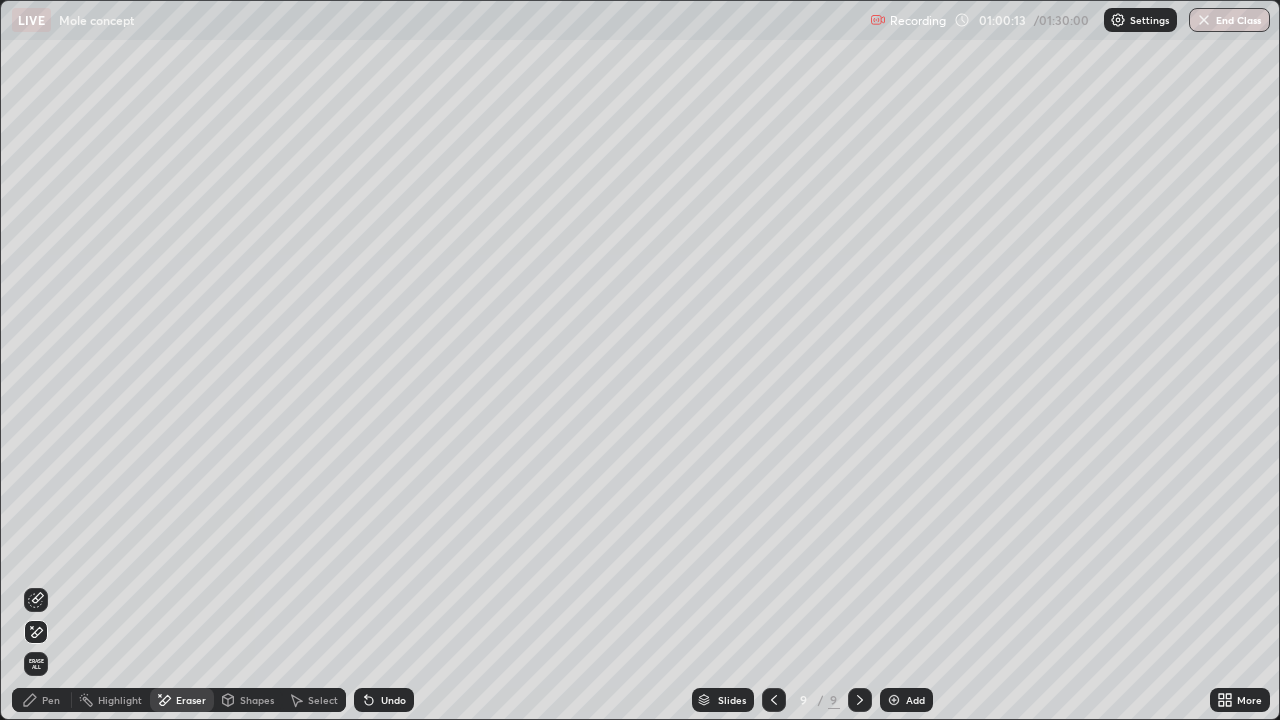 click on "Pen" at bounding box center [42, 700] 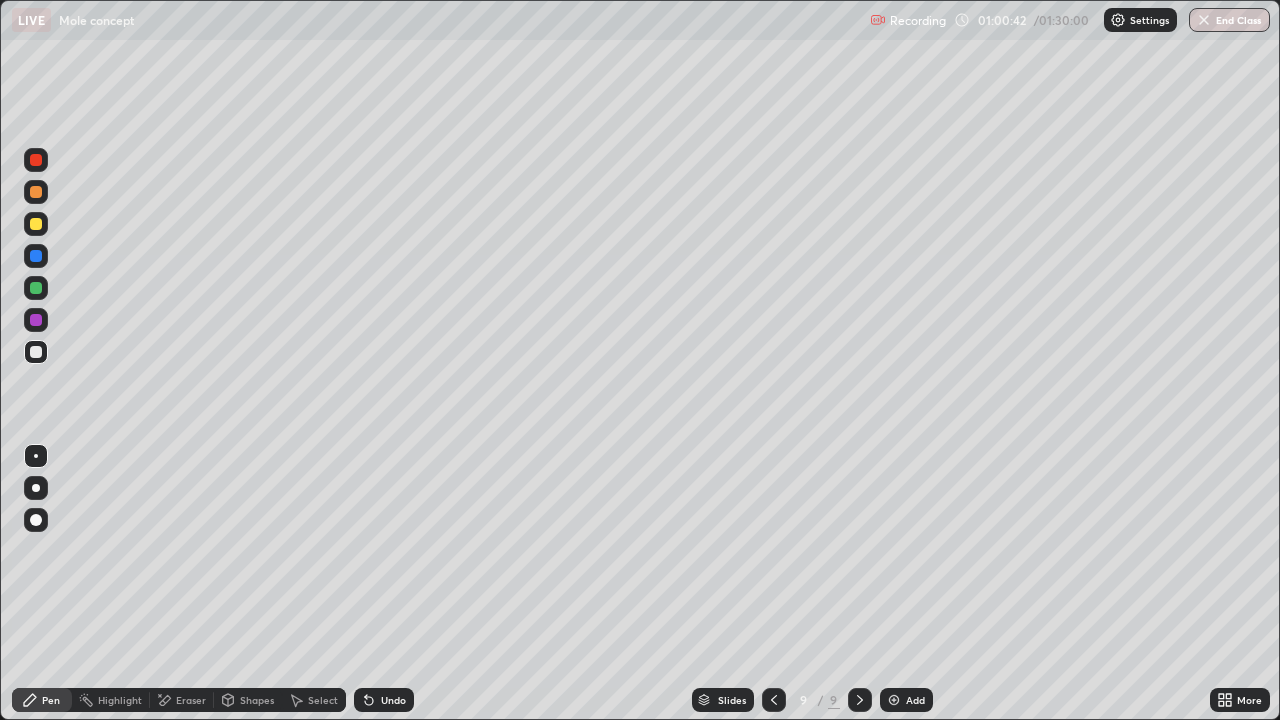 click at bounding box center (36, 320) 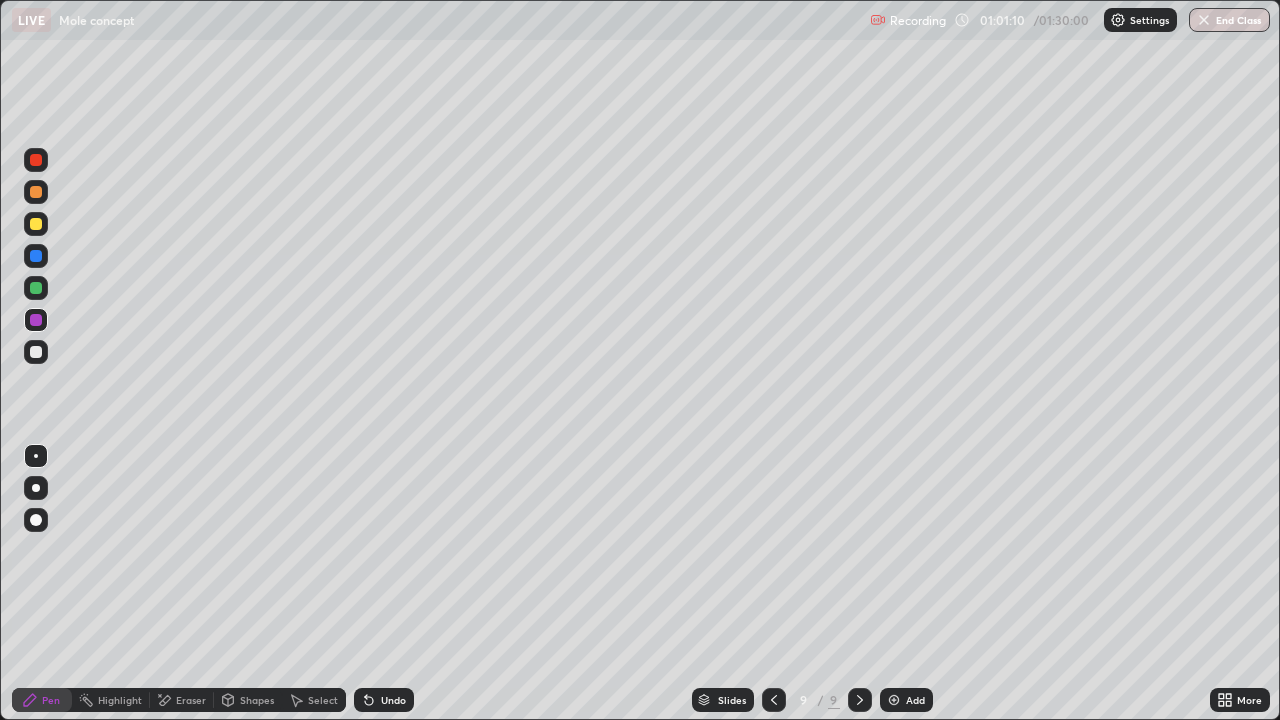 click at bounding box center [36, 352] 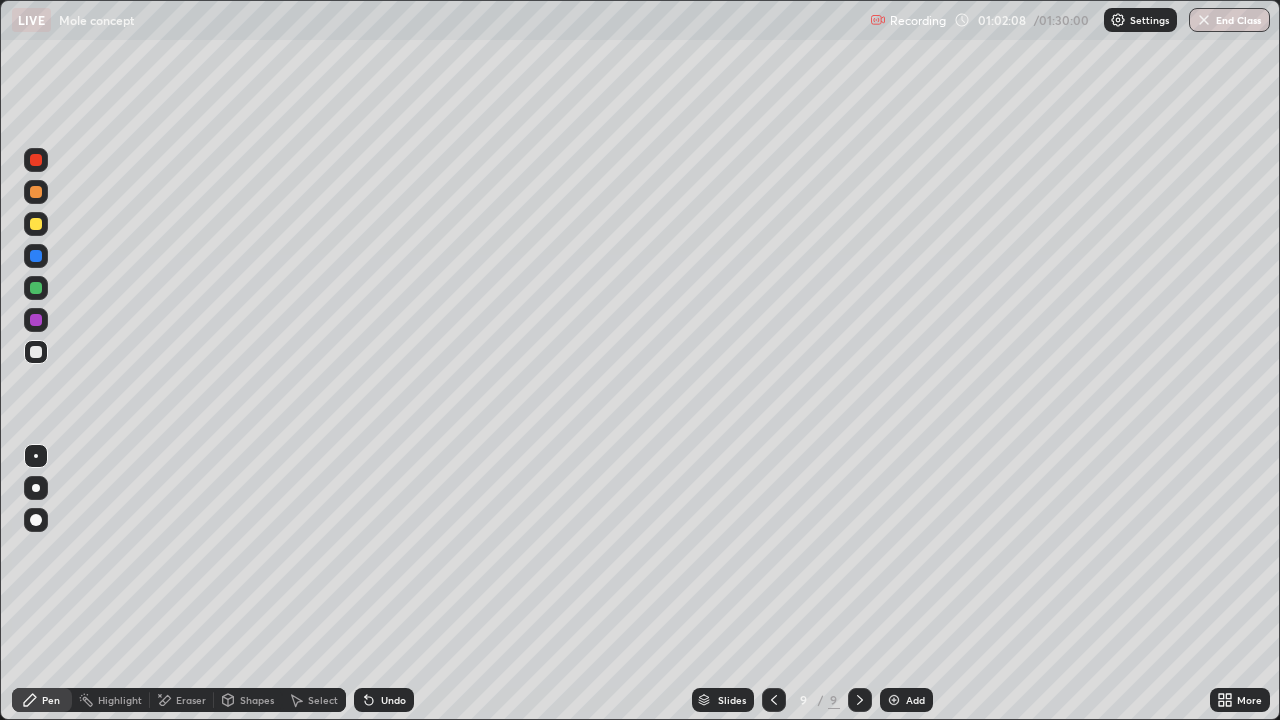 click at bounding box center (36, 320) 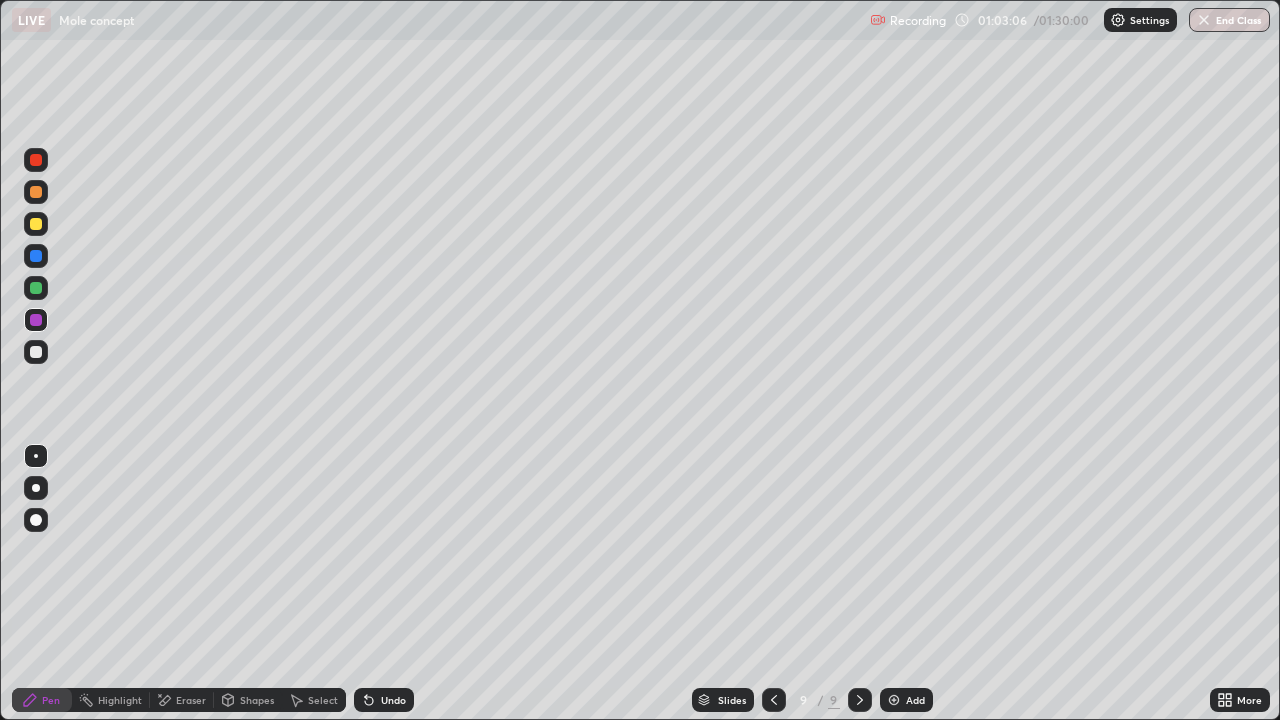 click at bounding box center (36, 288) 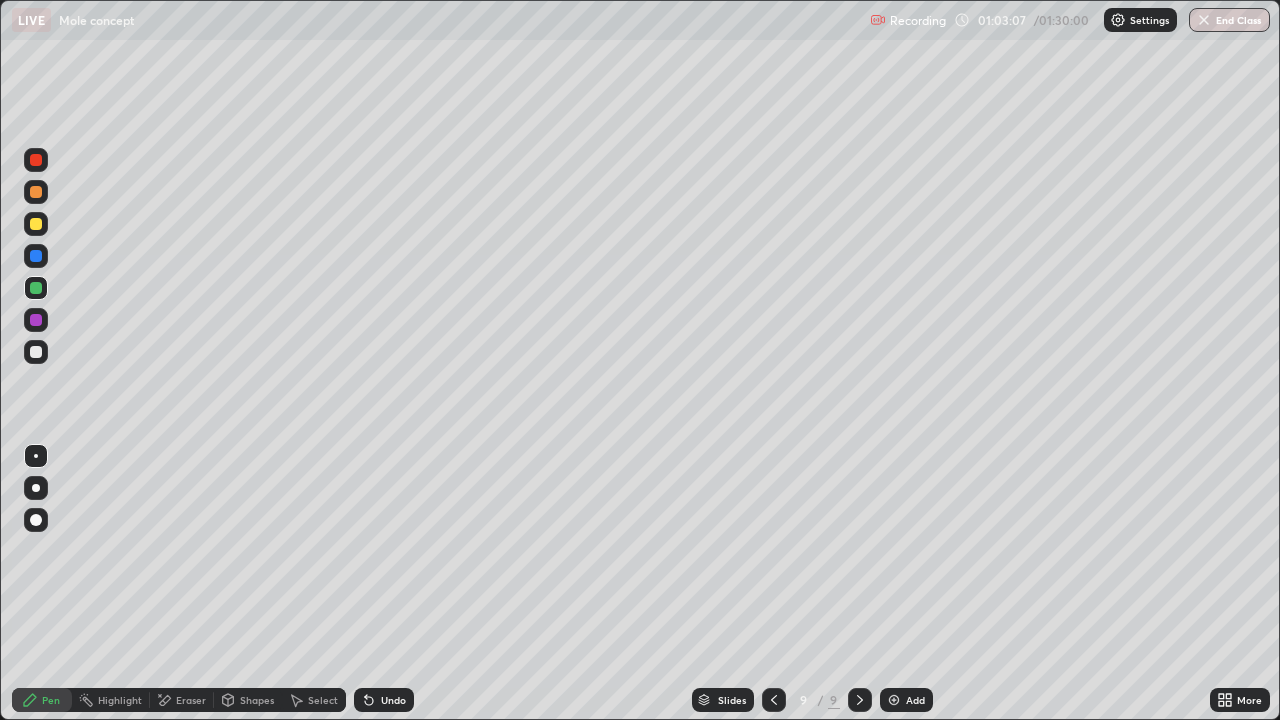 click at bounding box center (36, 256) 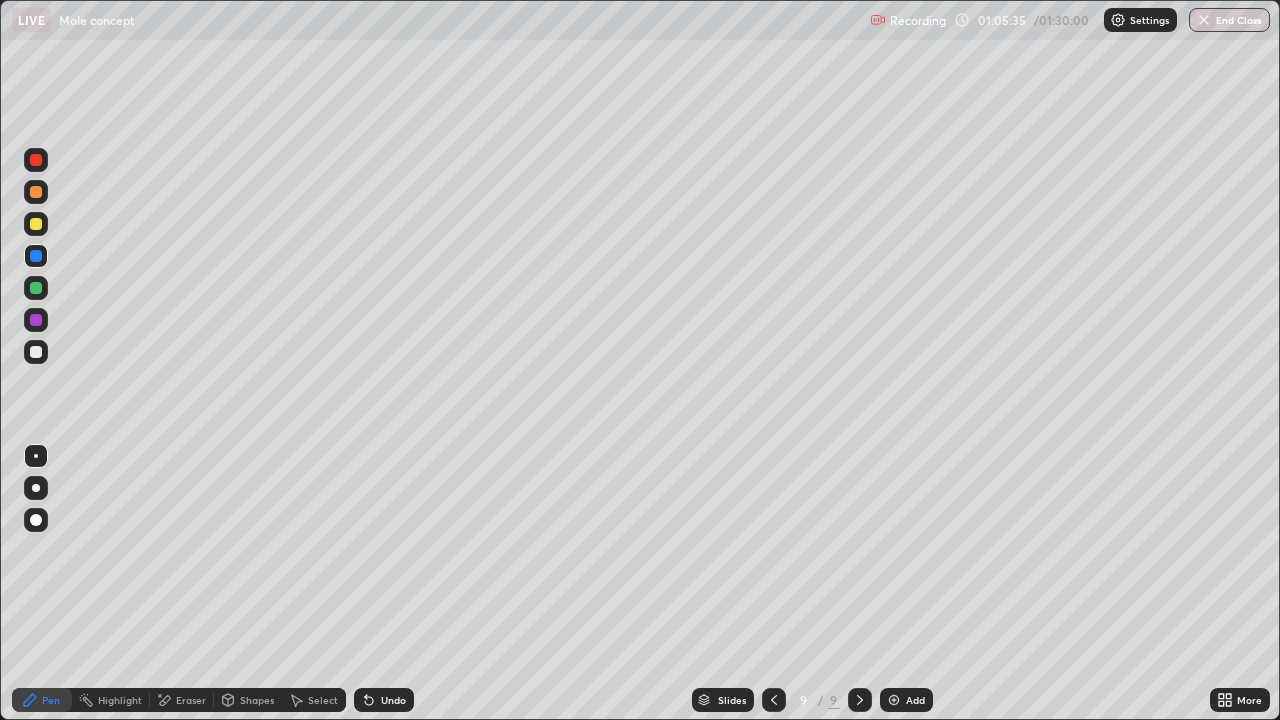 click at bounding box center [36, 320] 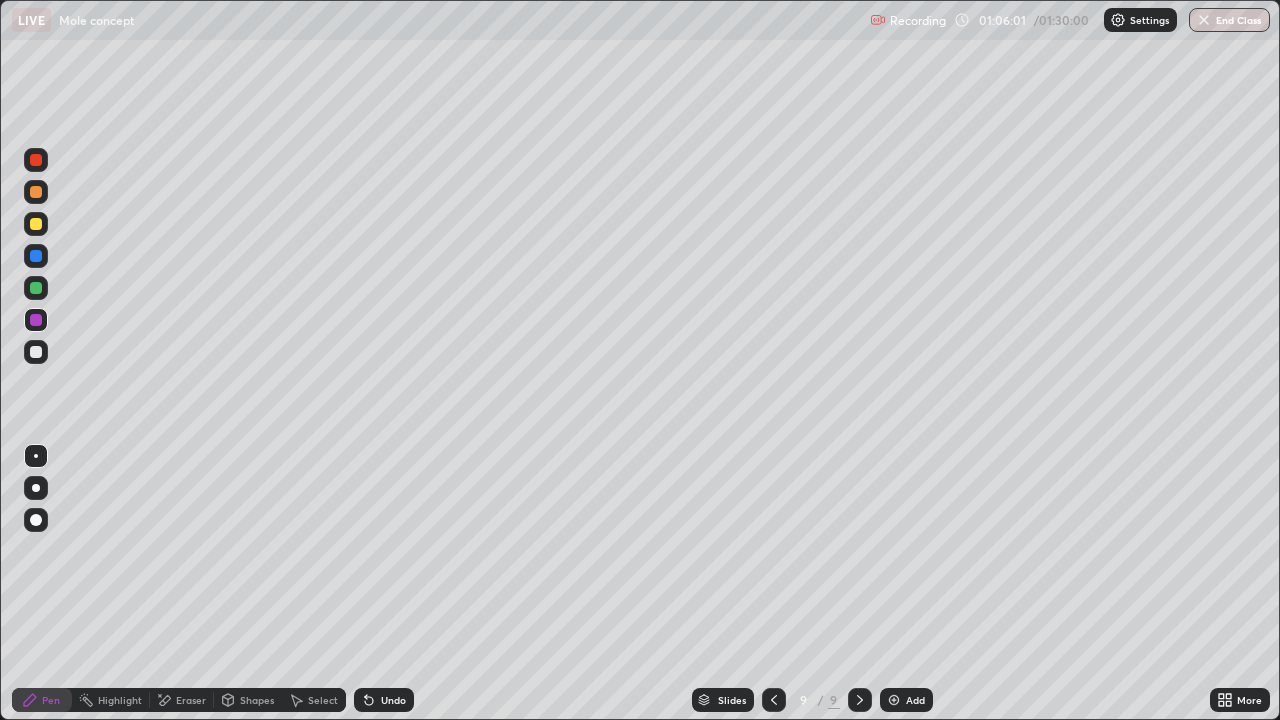click at bounding box center (894, 700) 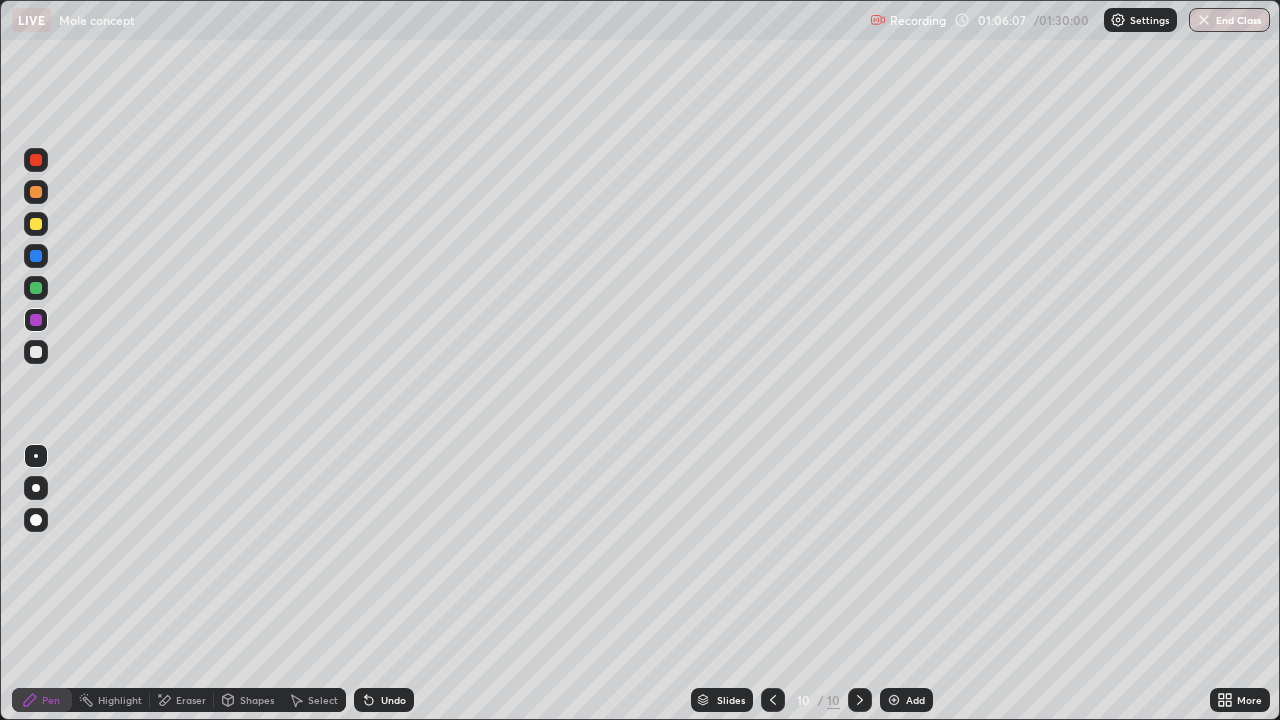 click 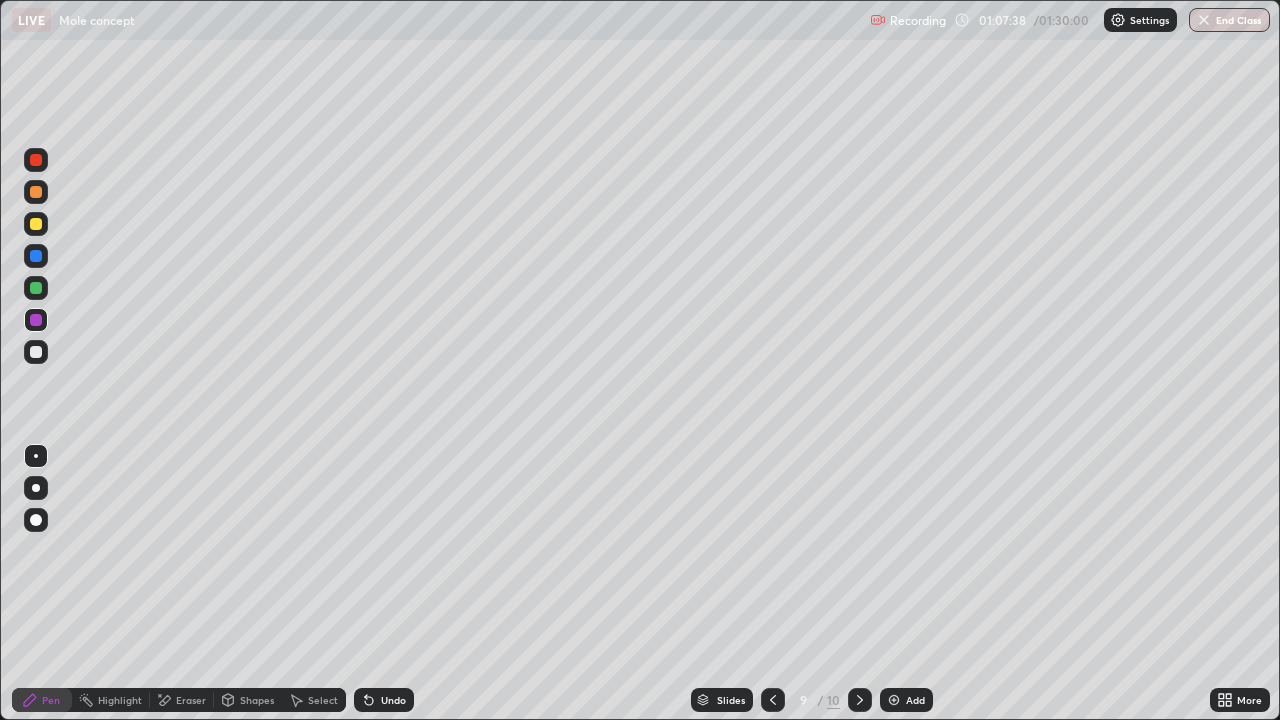 click at bounding box center (860, 700) 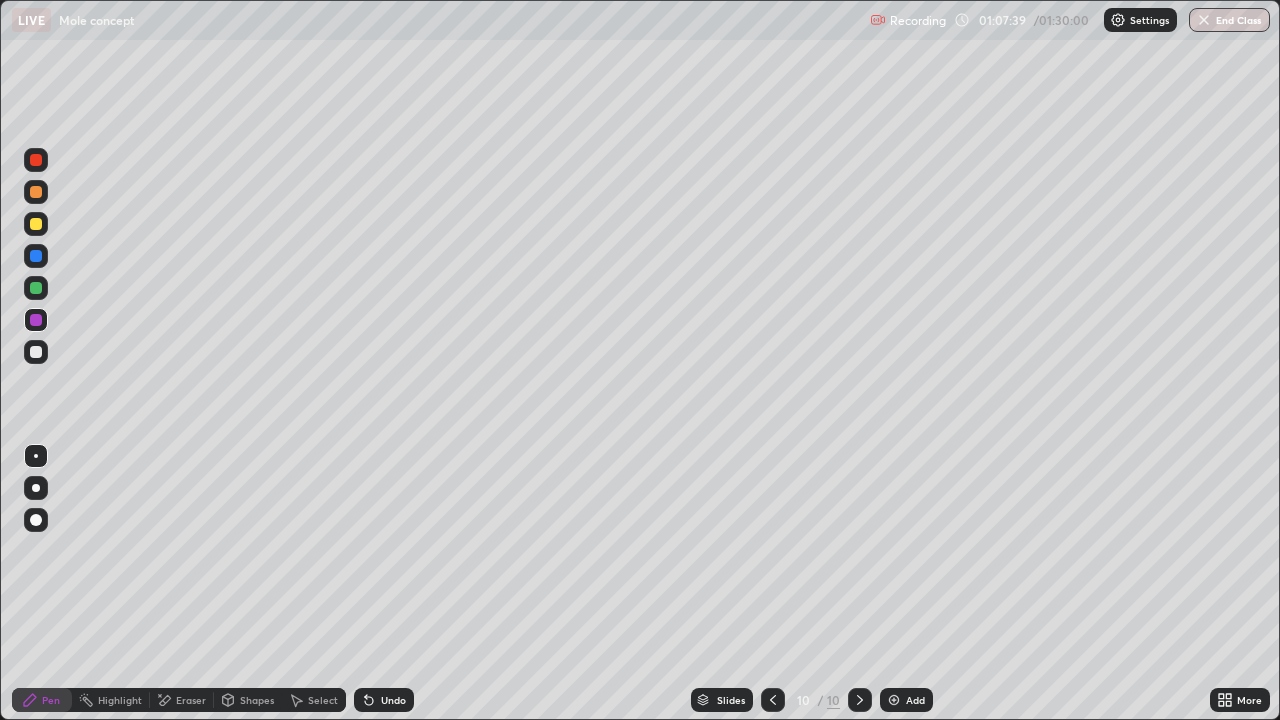 click 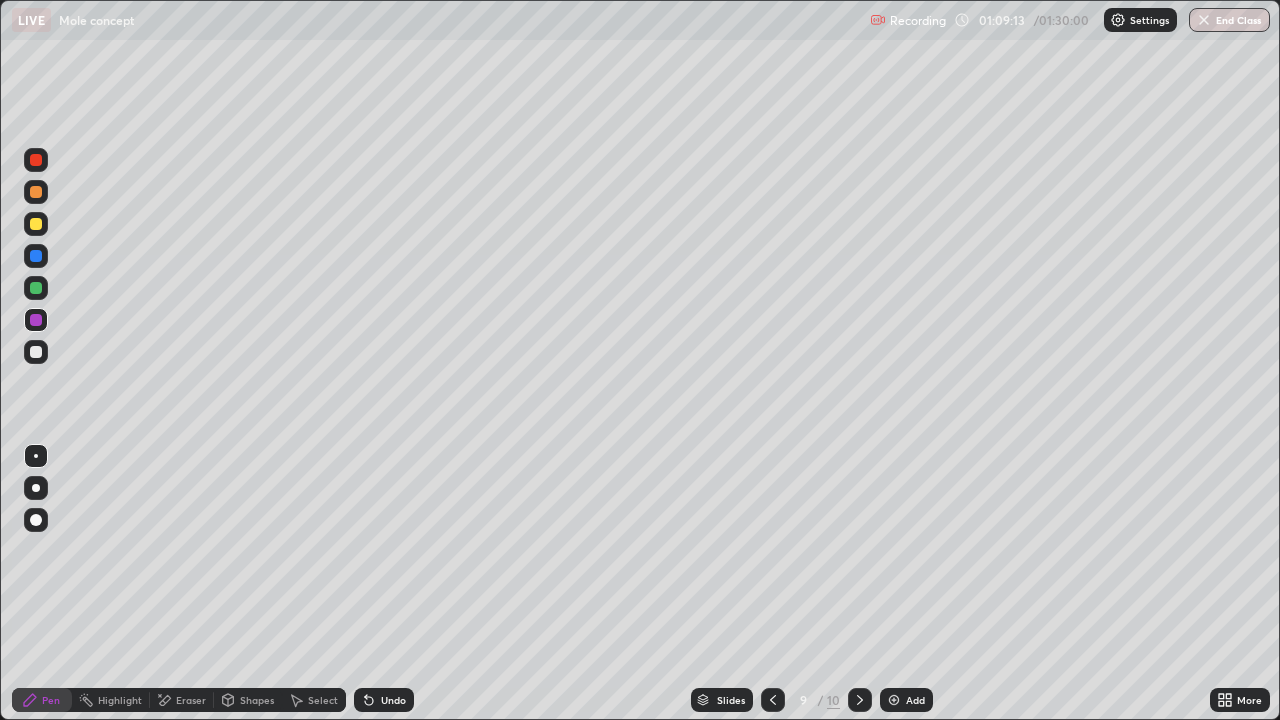 click 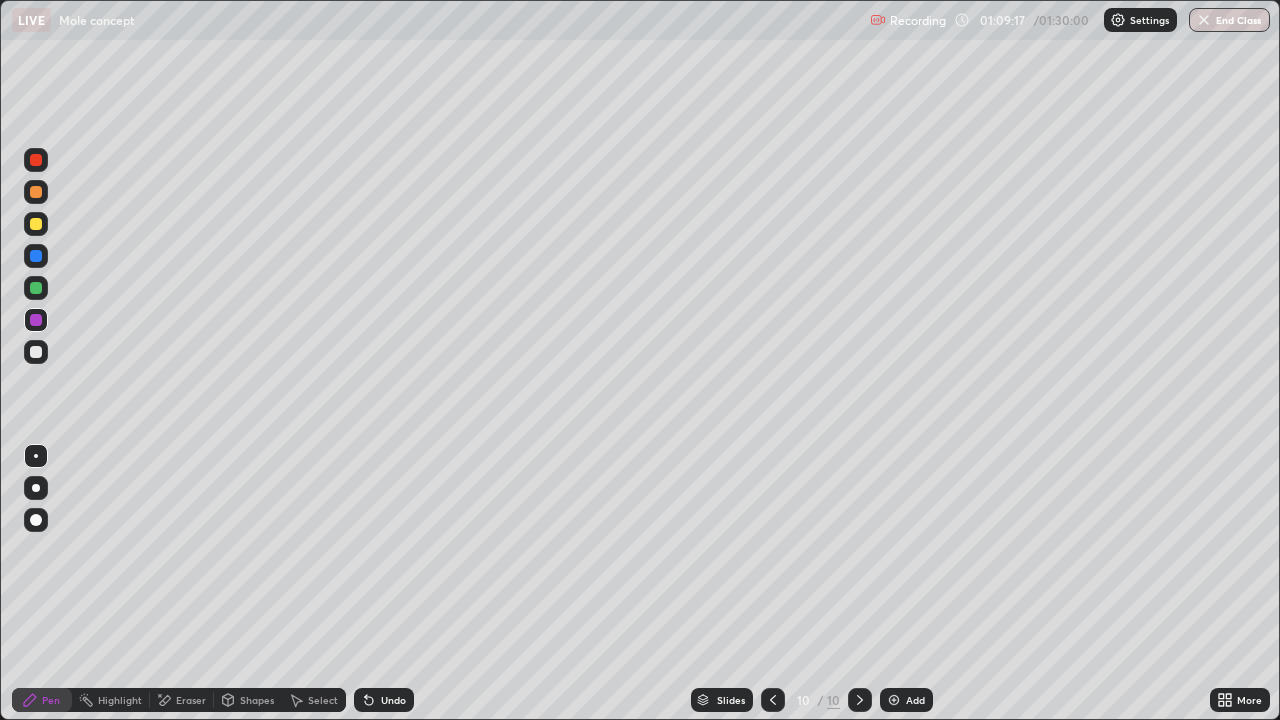click 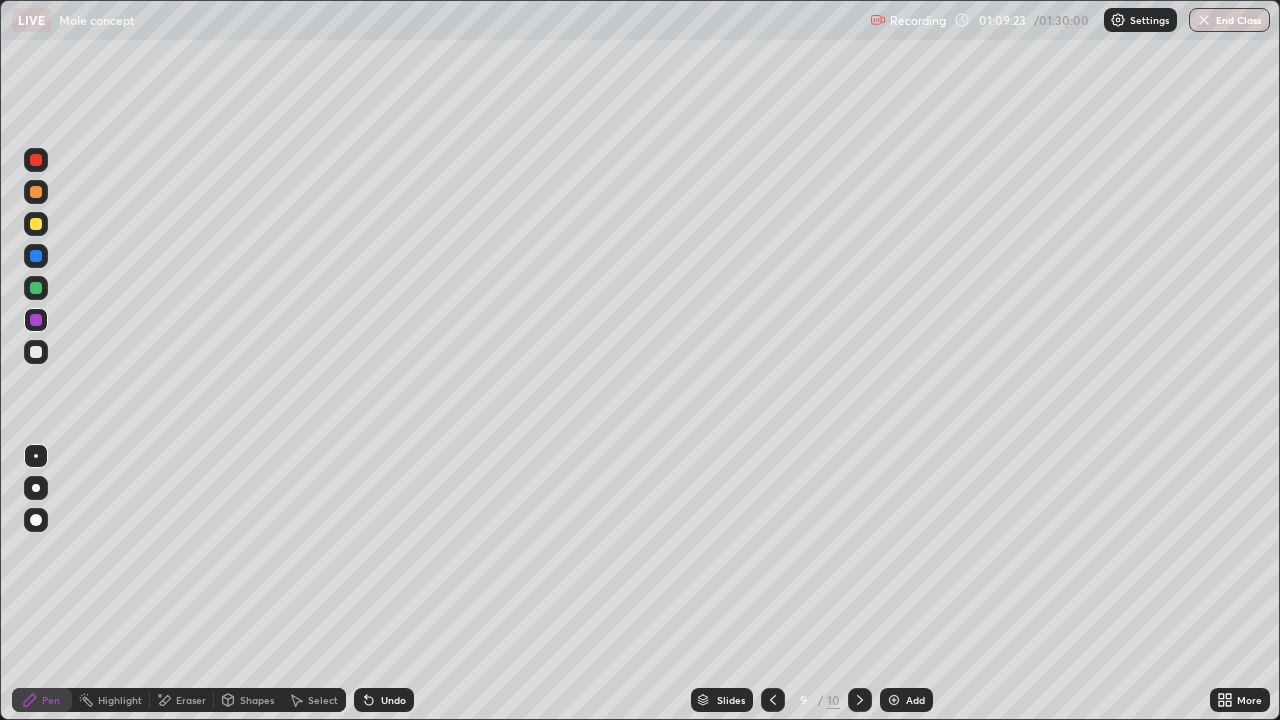 click at bounding box center (860, 700) 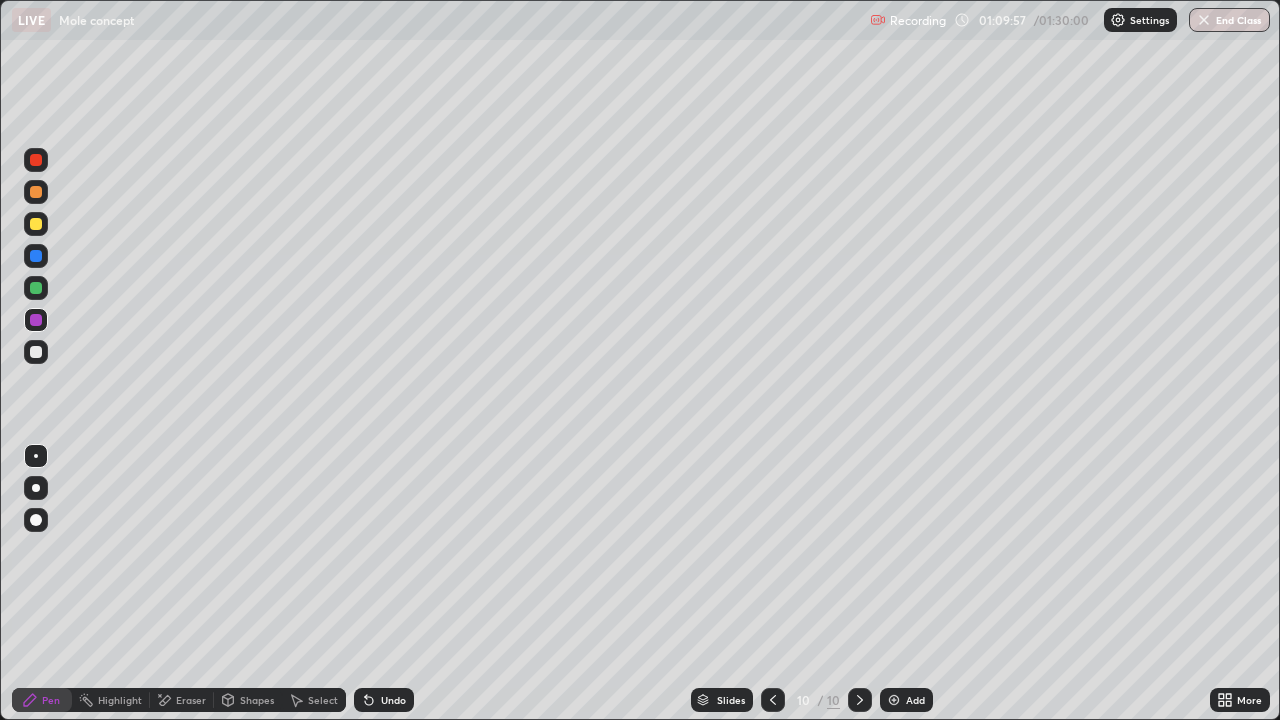 click 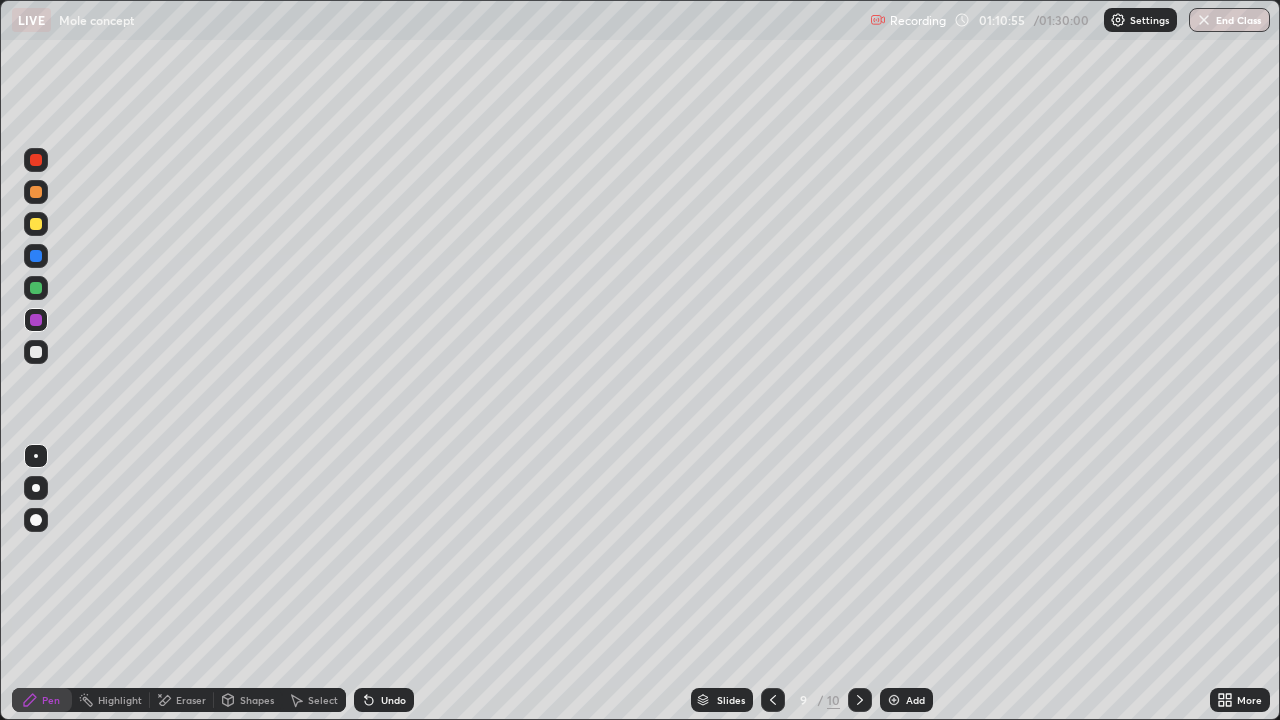 click 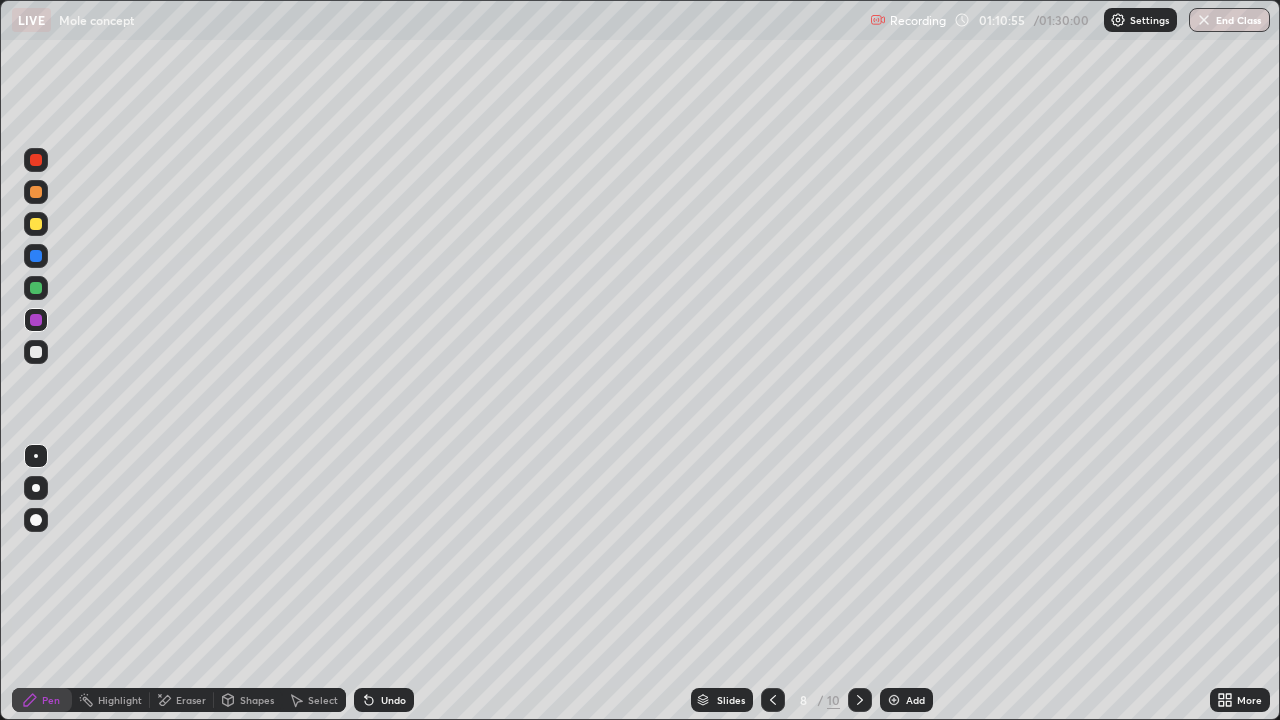 click 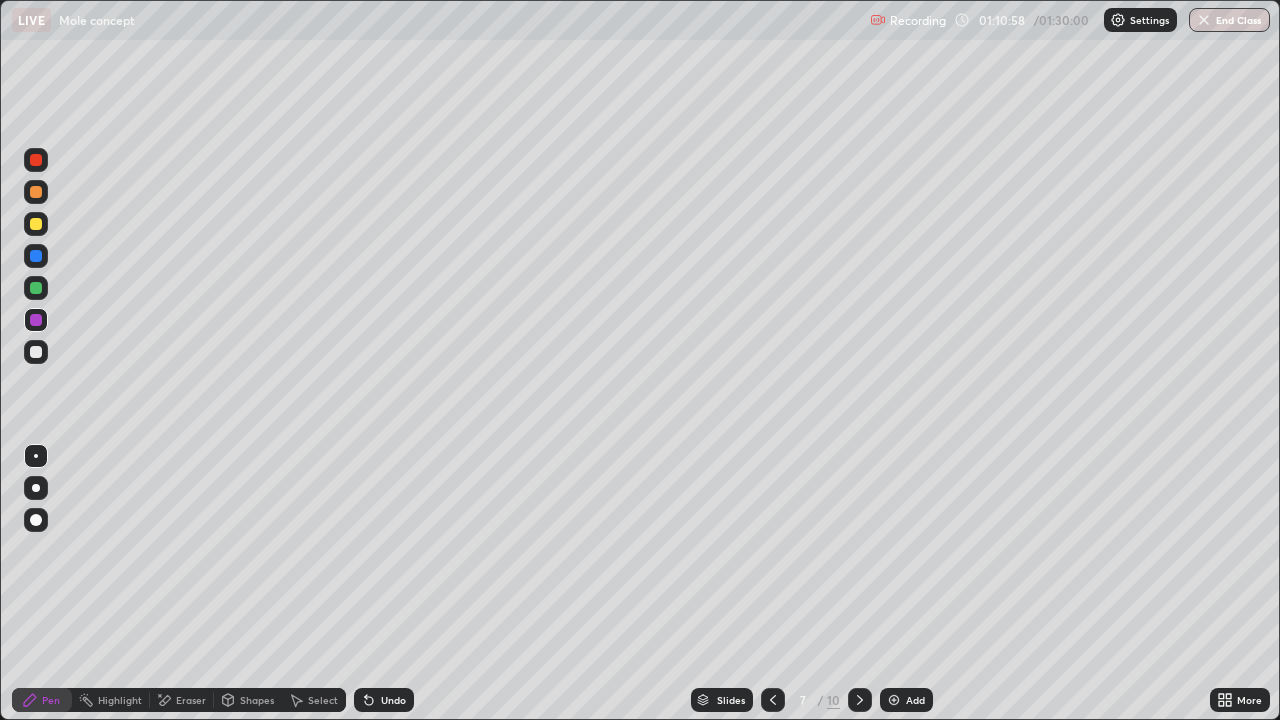 click 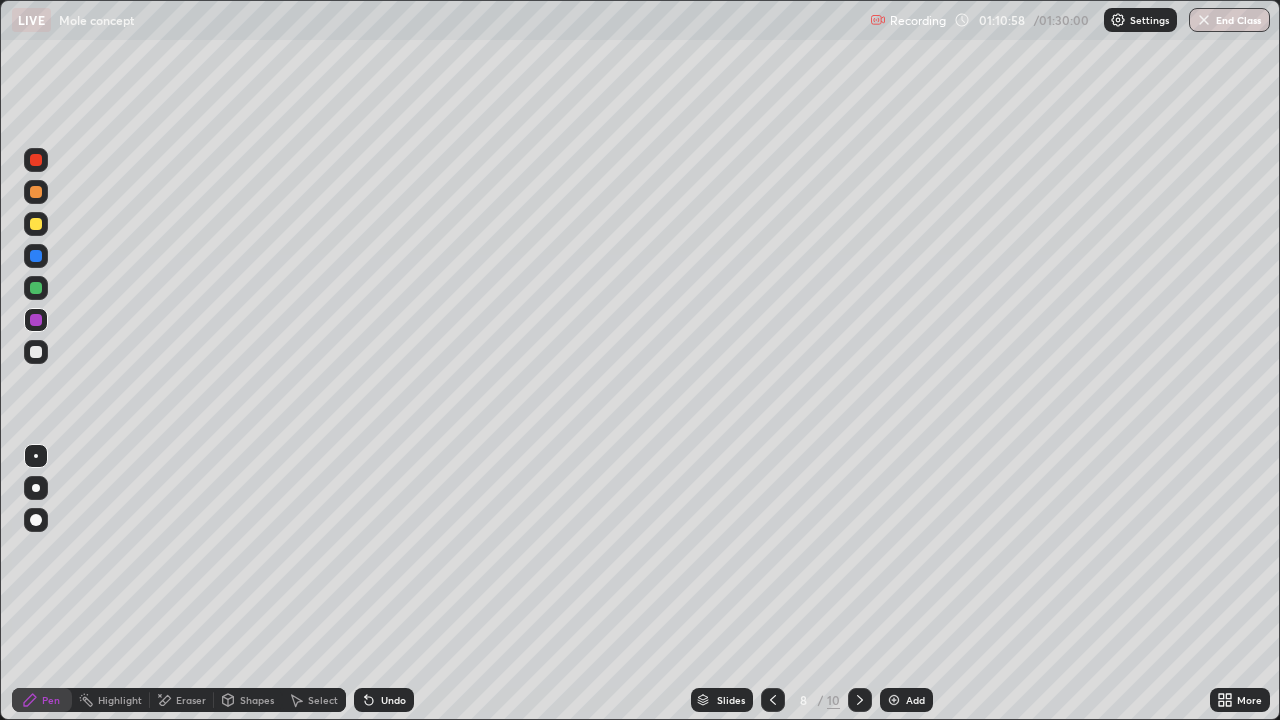 click 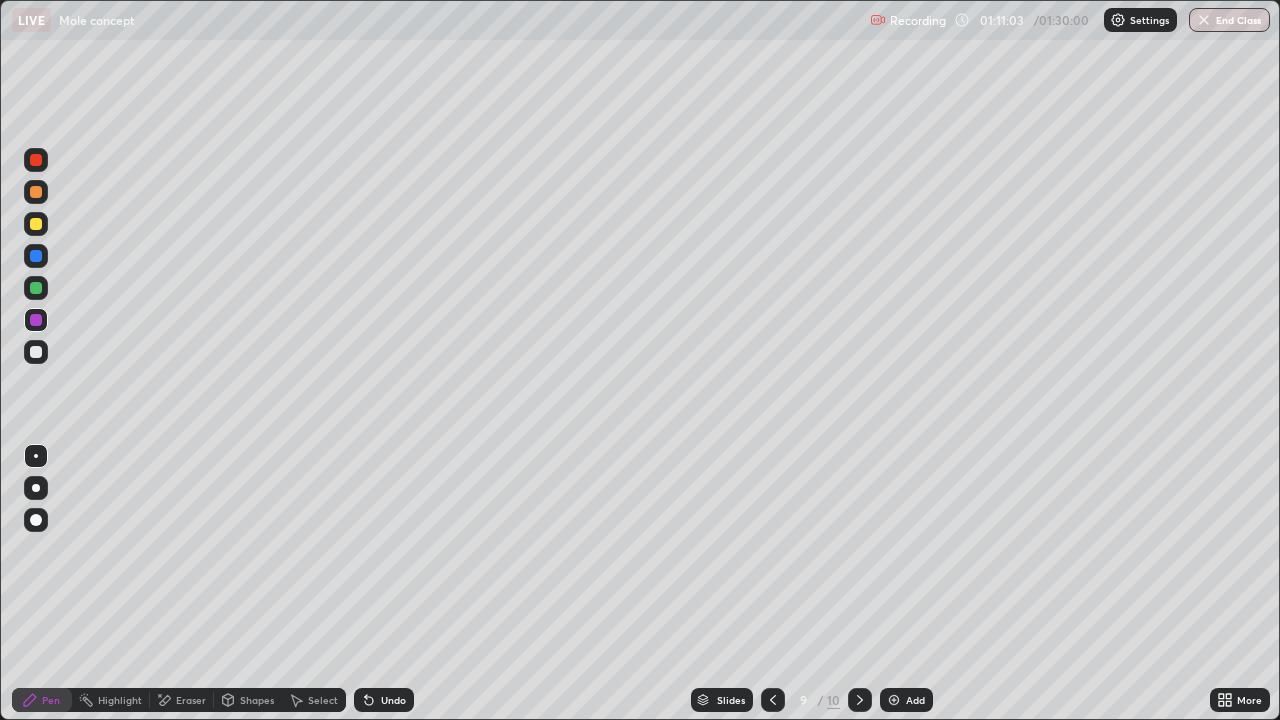 click 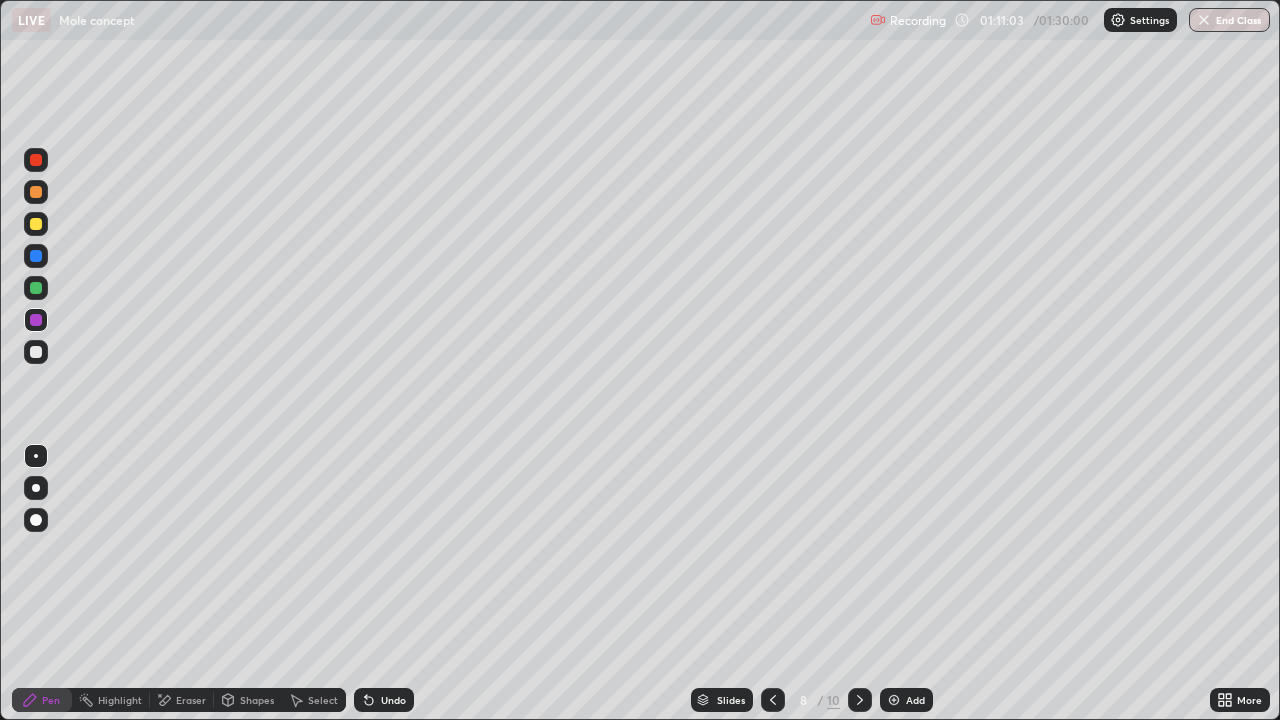 click 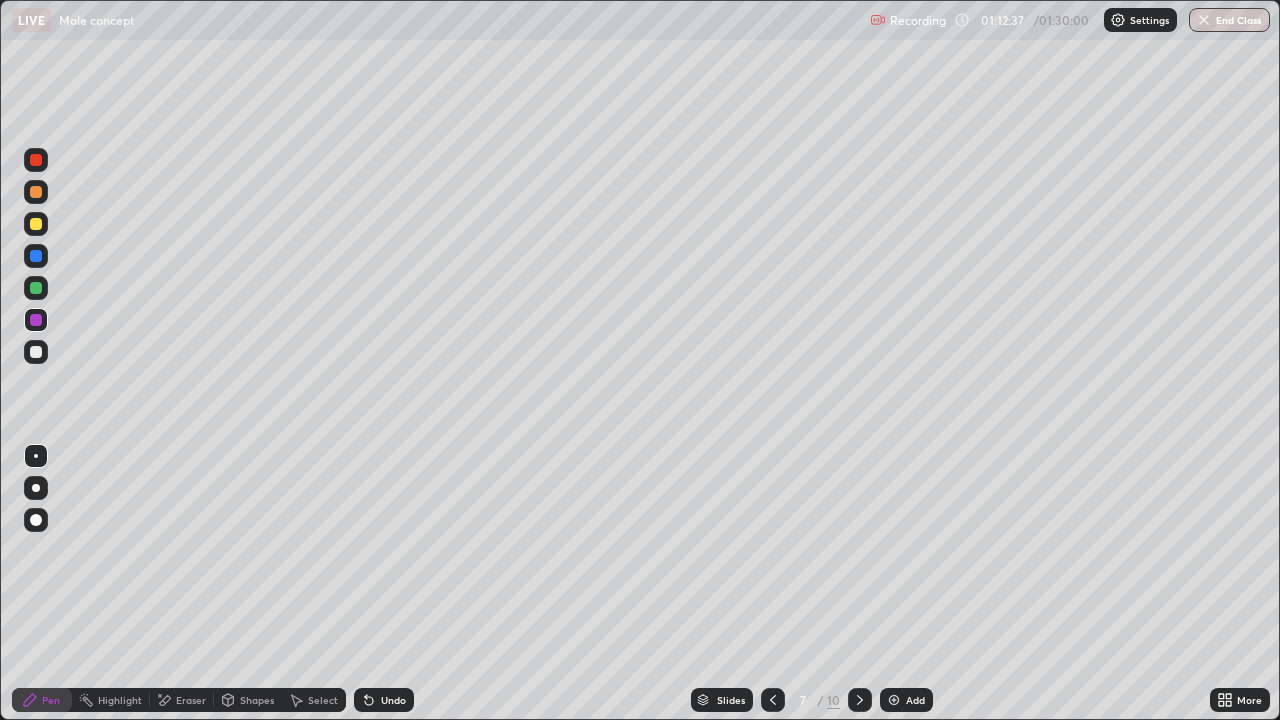click at bounding box center [1204, 20] 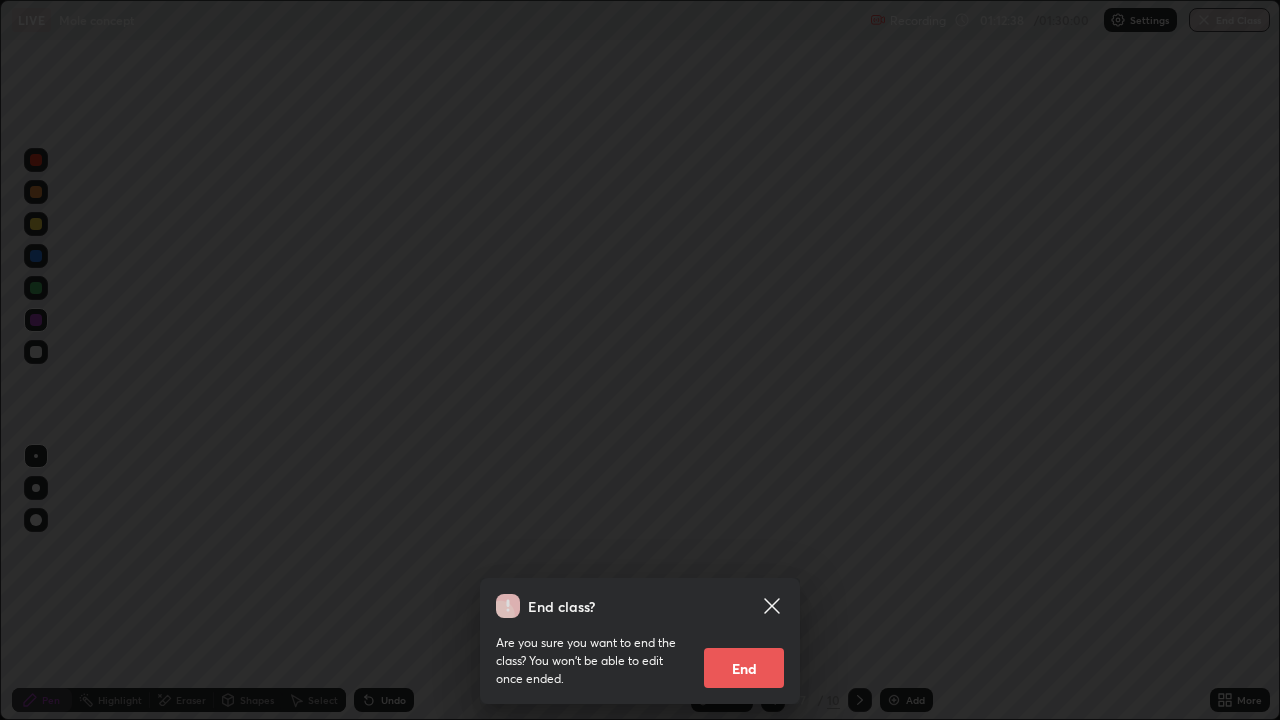 click on "End" at bounding box center [744, 668] 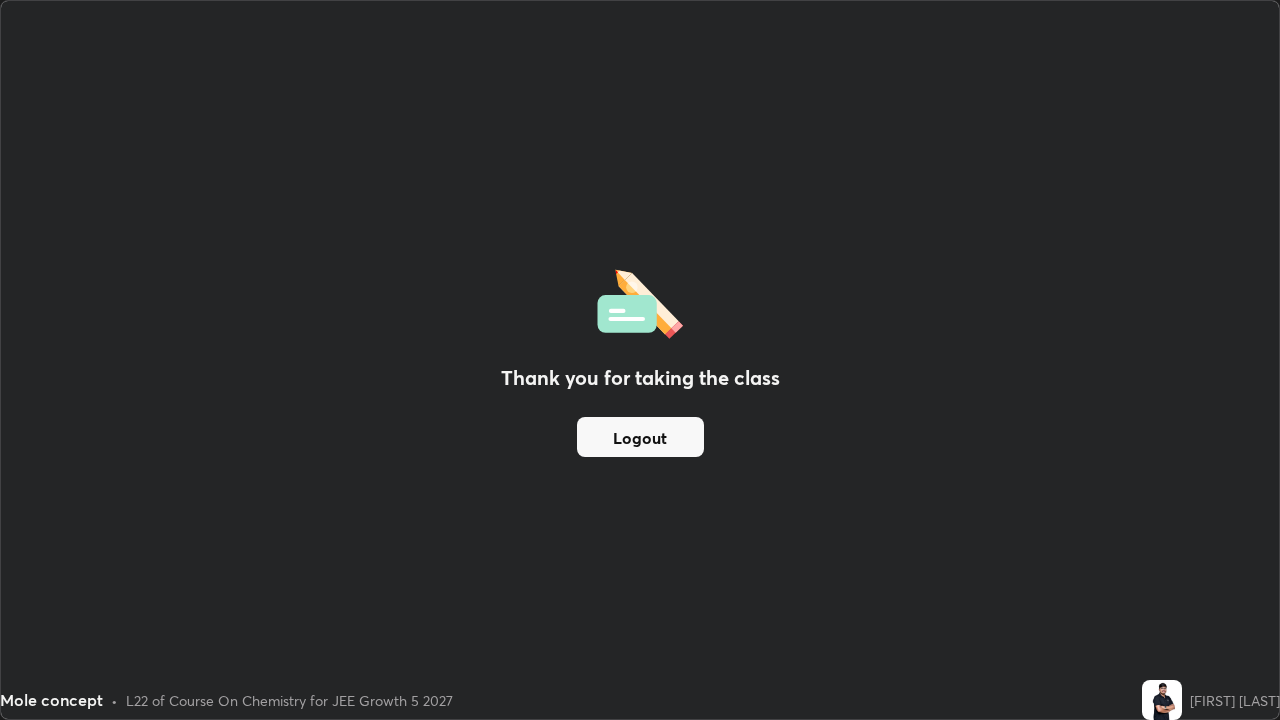click on "Logout" at bounding box center (640, 437) 